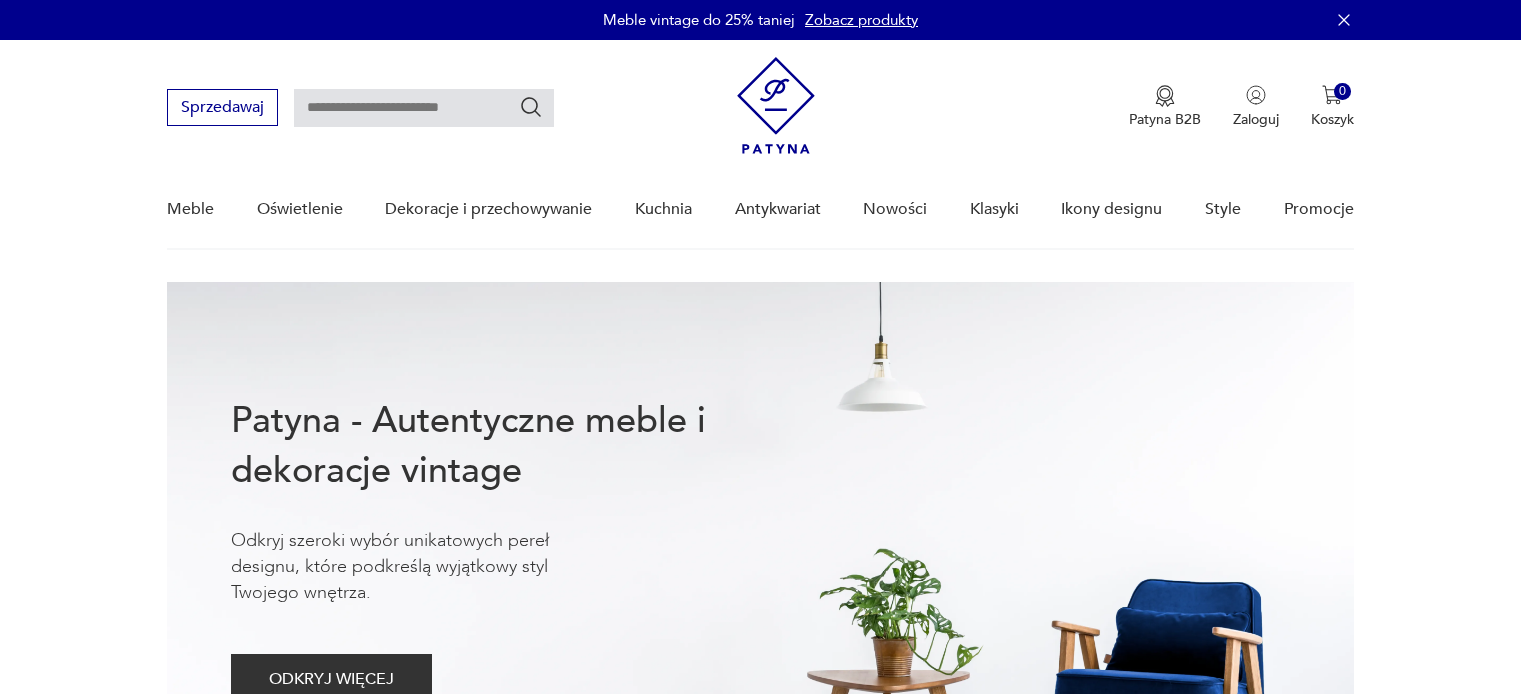scroll, scrollTop: 0, scrollLeft: 0, axis: both 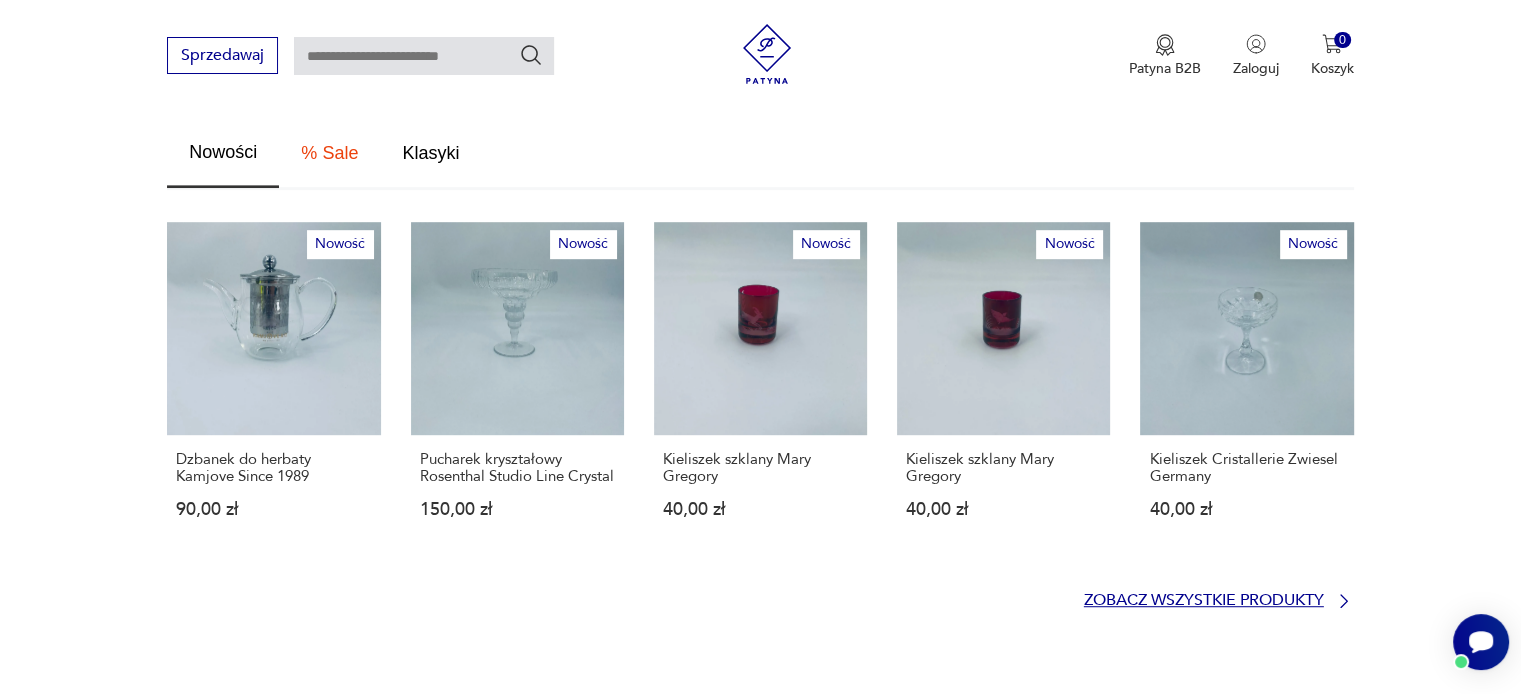 click on "Zobacz wszystkie produkty" at bounding box center (1204, 600) 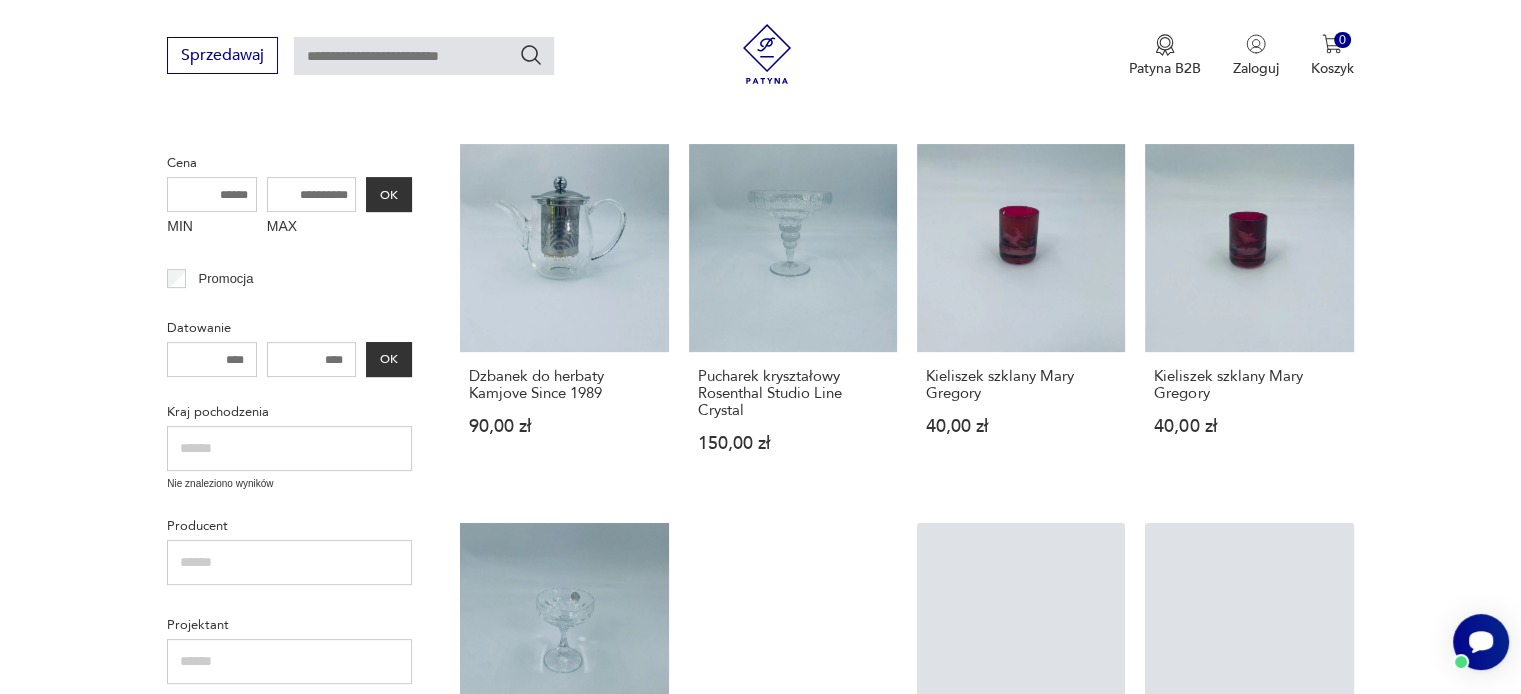 scroll, scrollTop: 489, scrollLeft: 0, axis: vertical 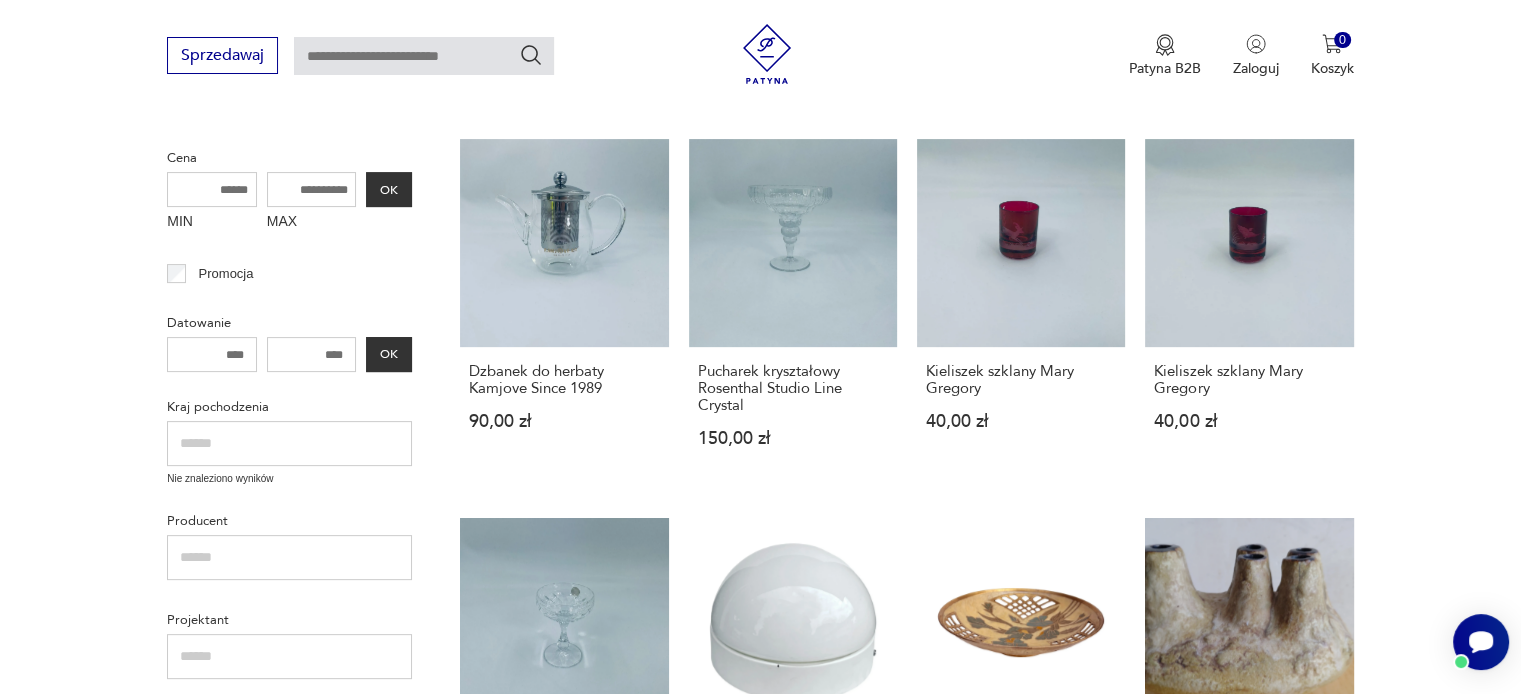 drag, startPoint x: 1324, startPoint y: 329, endPoint x: 1492, endPoint y: 206, distance: 208.21384 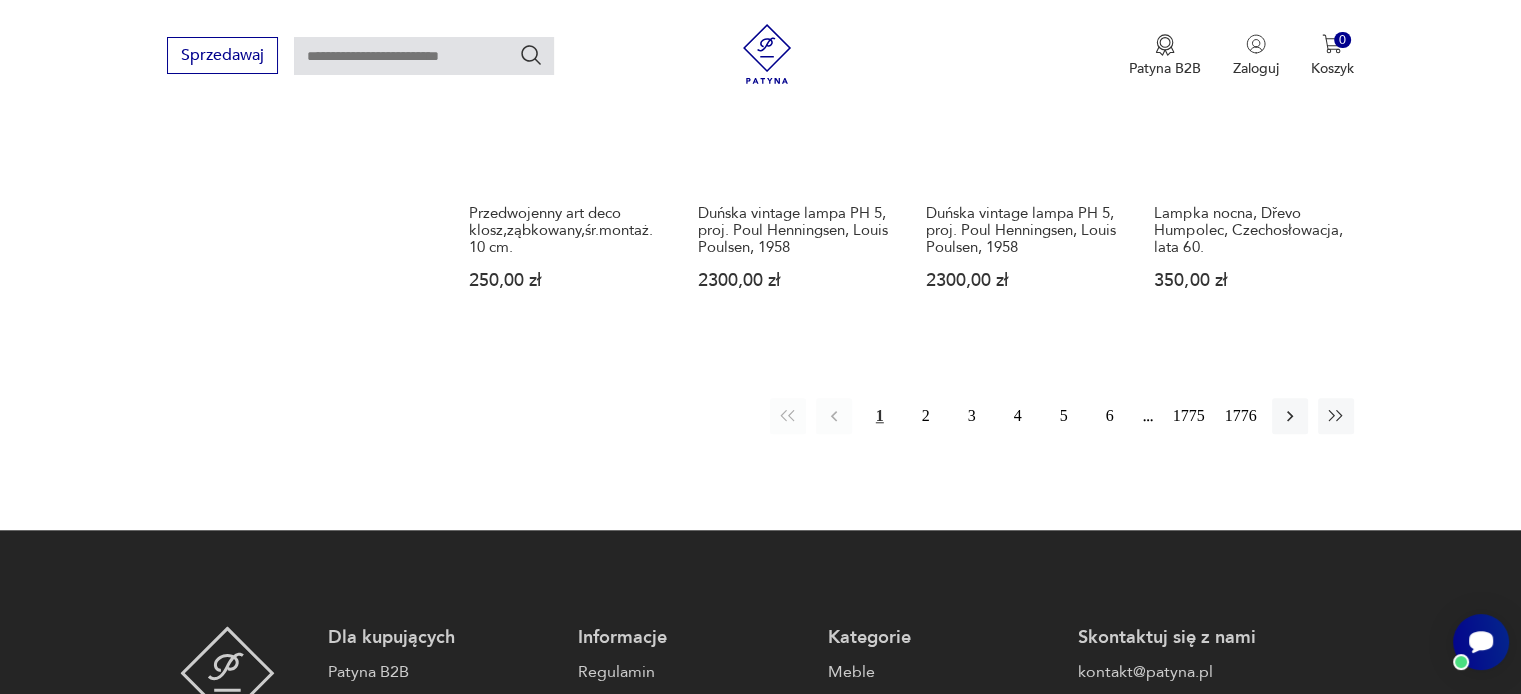 scroll, scrollTop: 1889, scrollLeft: 0, axis: vertical 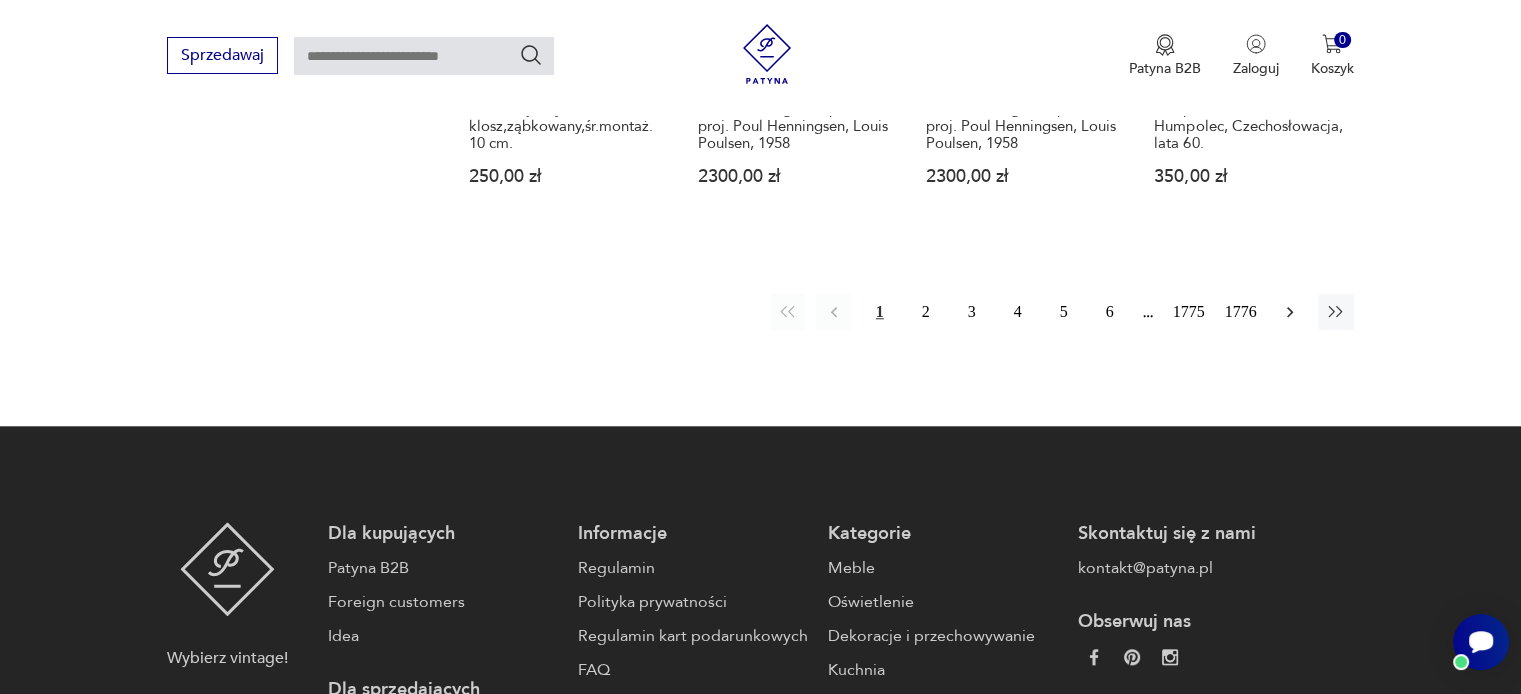 click 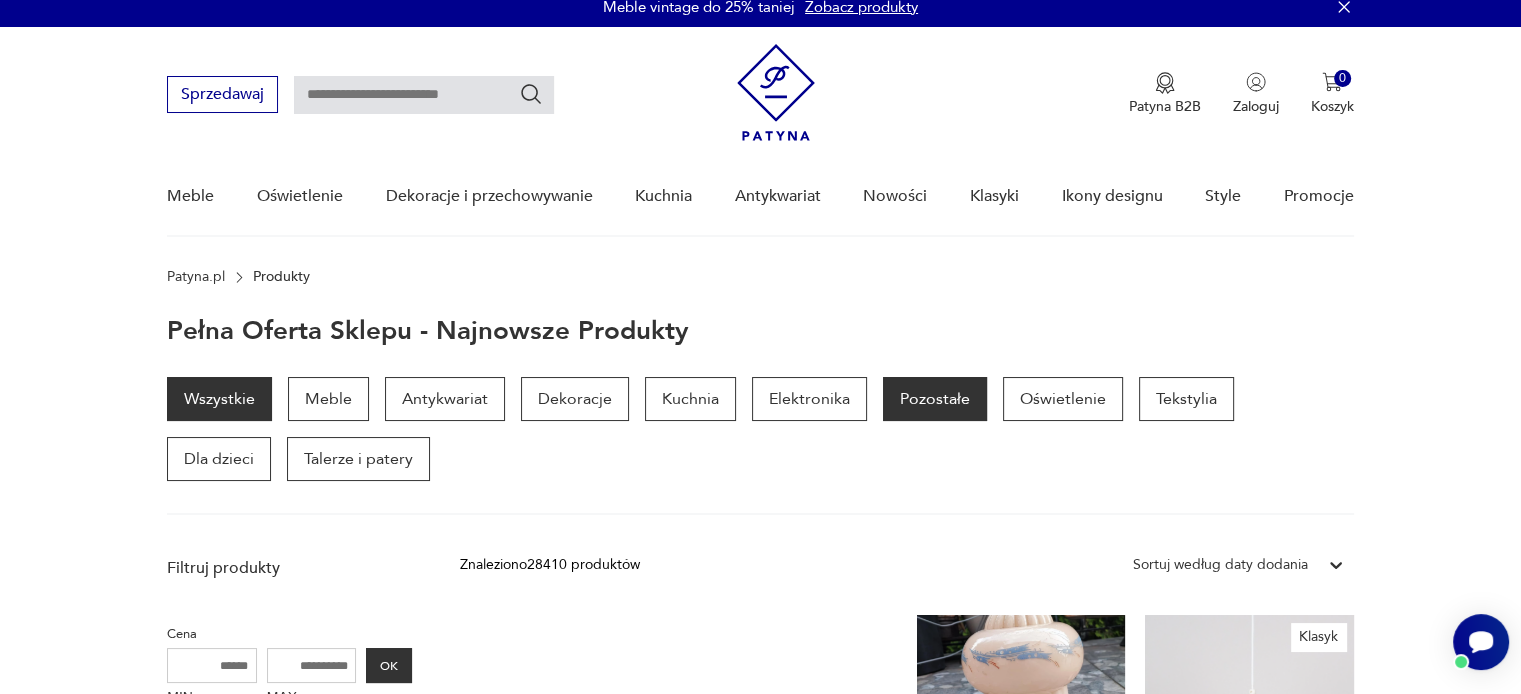 scroll, scrollTop: 0, scrollLeft: 0, axis: both 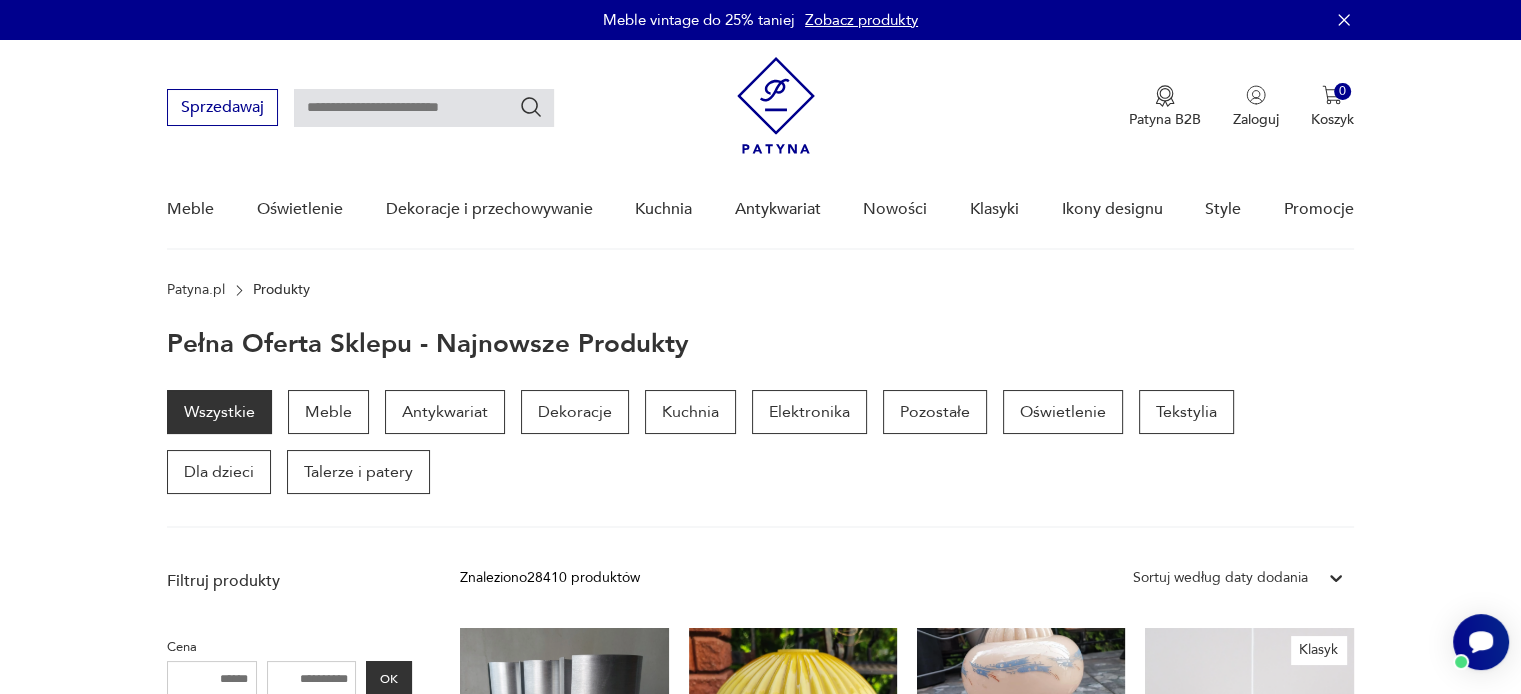 click on "Zobacz produkty" at bounding box center (861, 20) 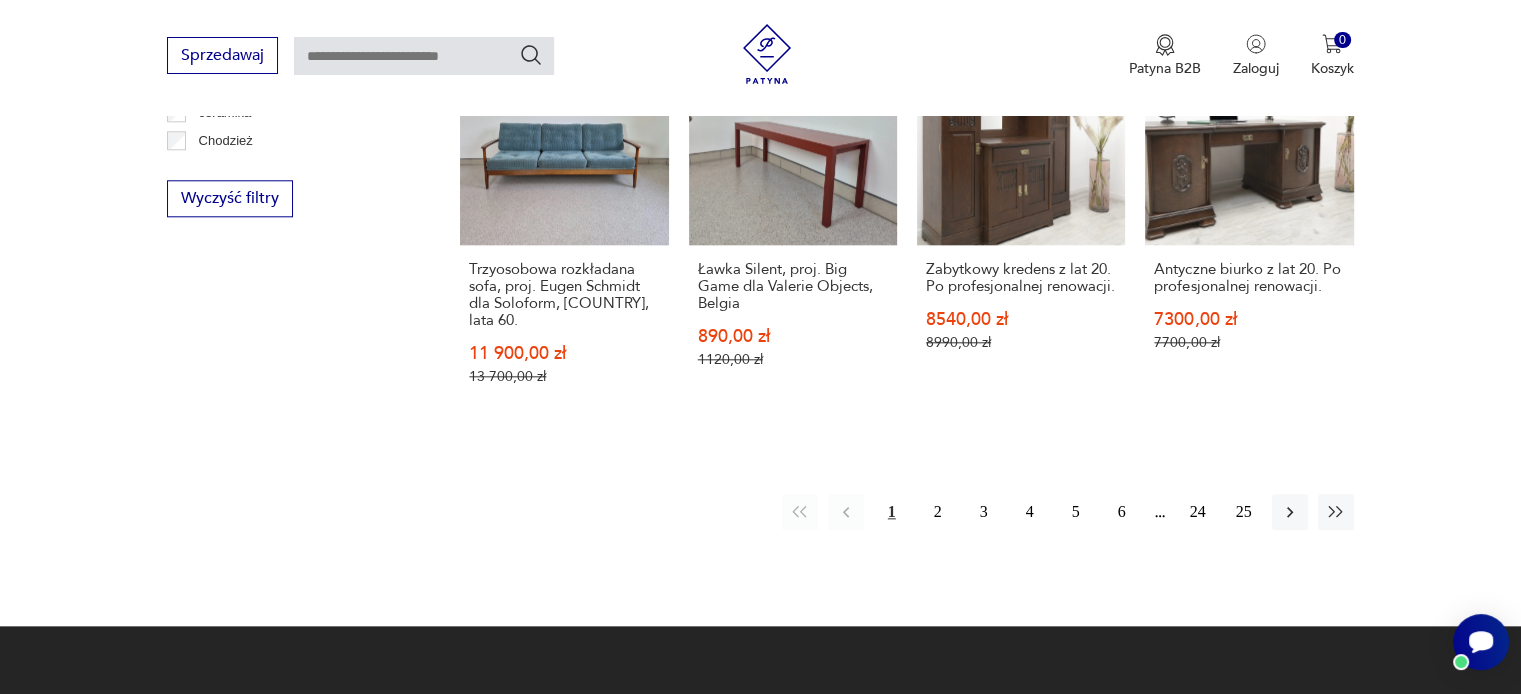 scroll, scrollTop: 2098, scrollLeft: 0, axis: vertical 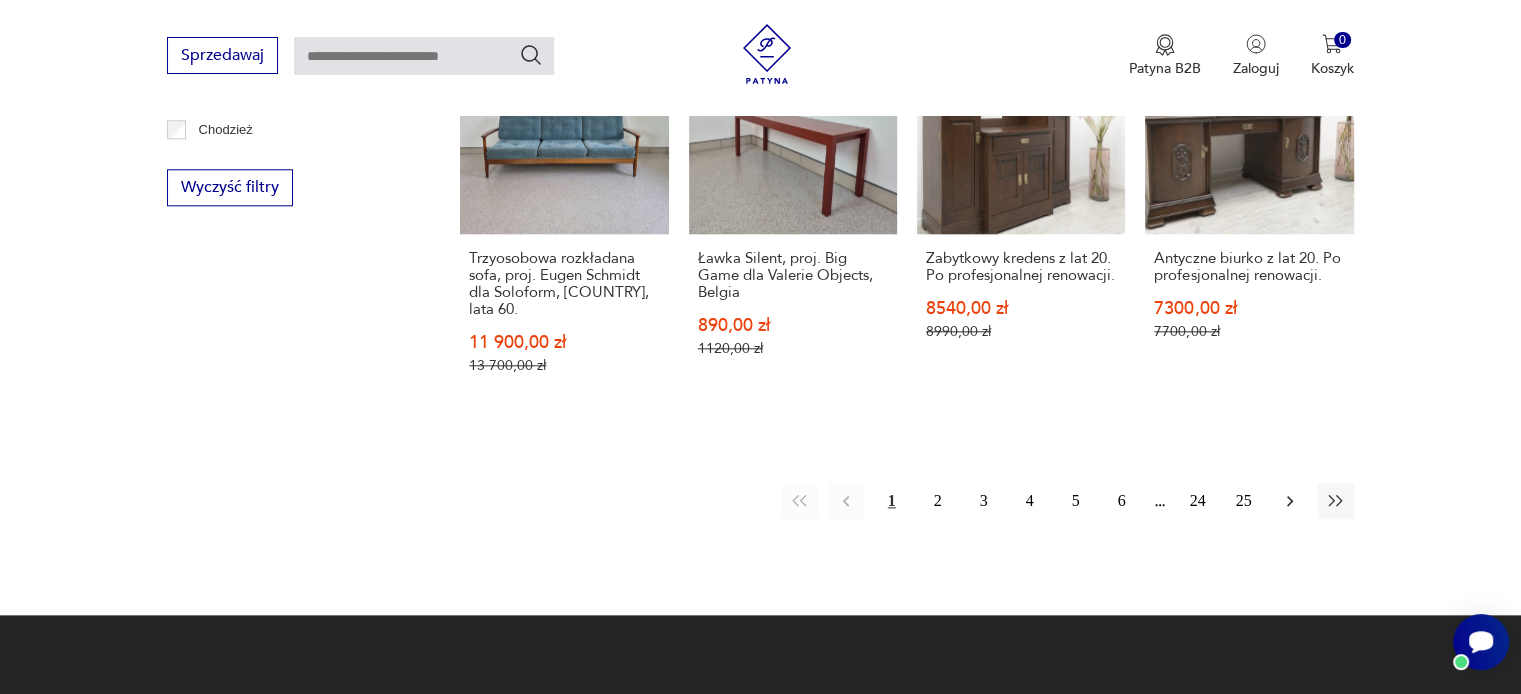 click 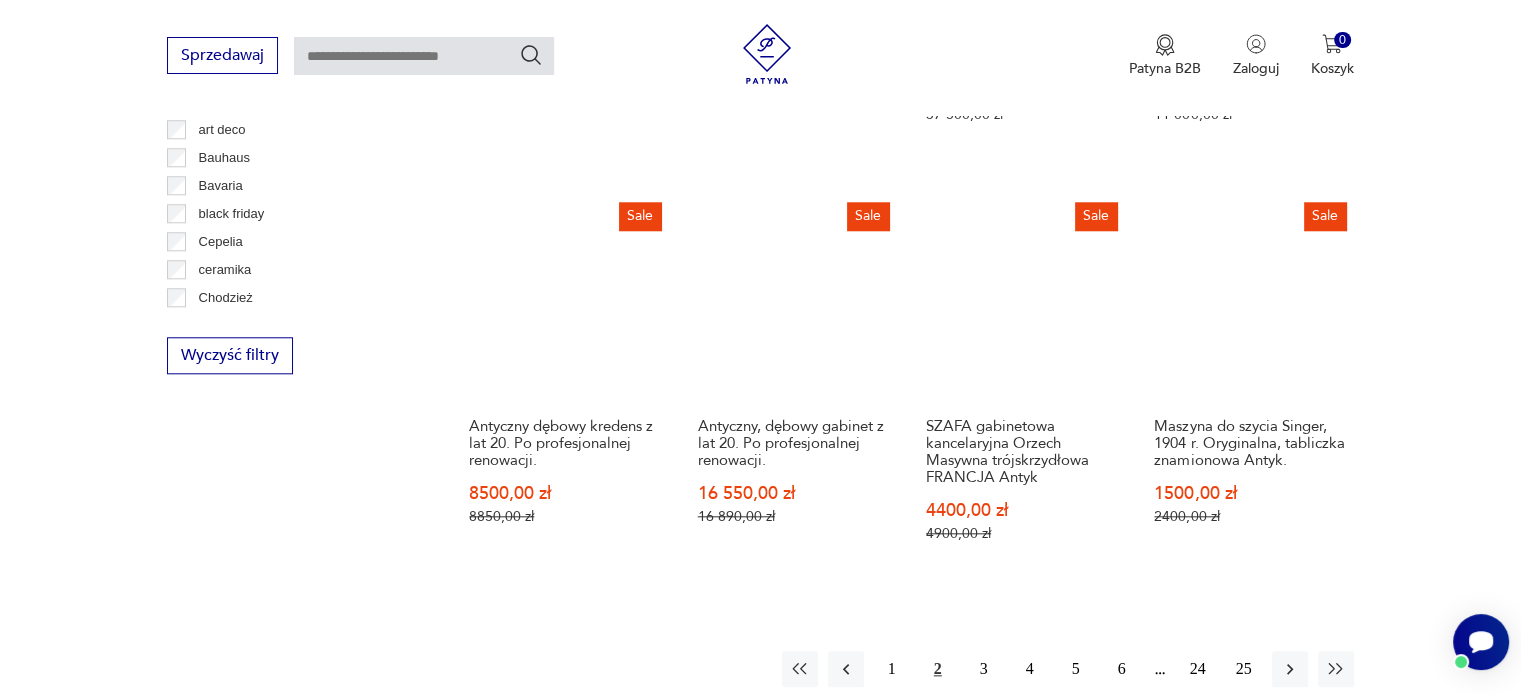 scroll, scrollTop: 2030, scrollLeft: 0, axis: vertical 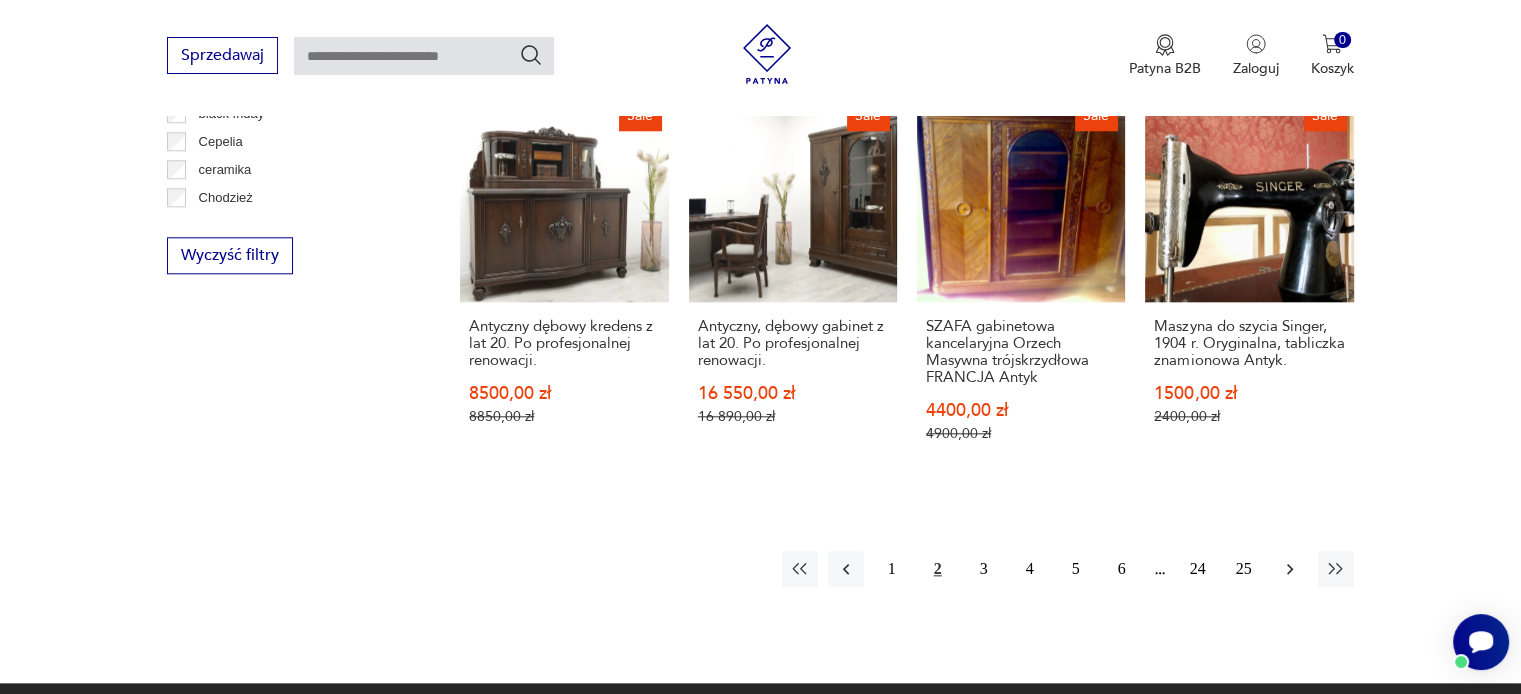 click 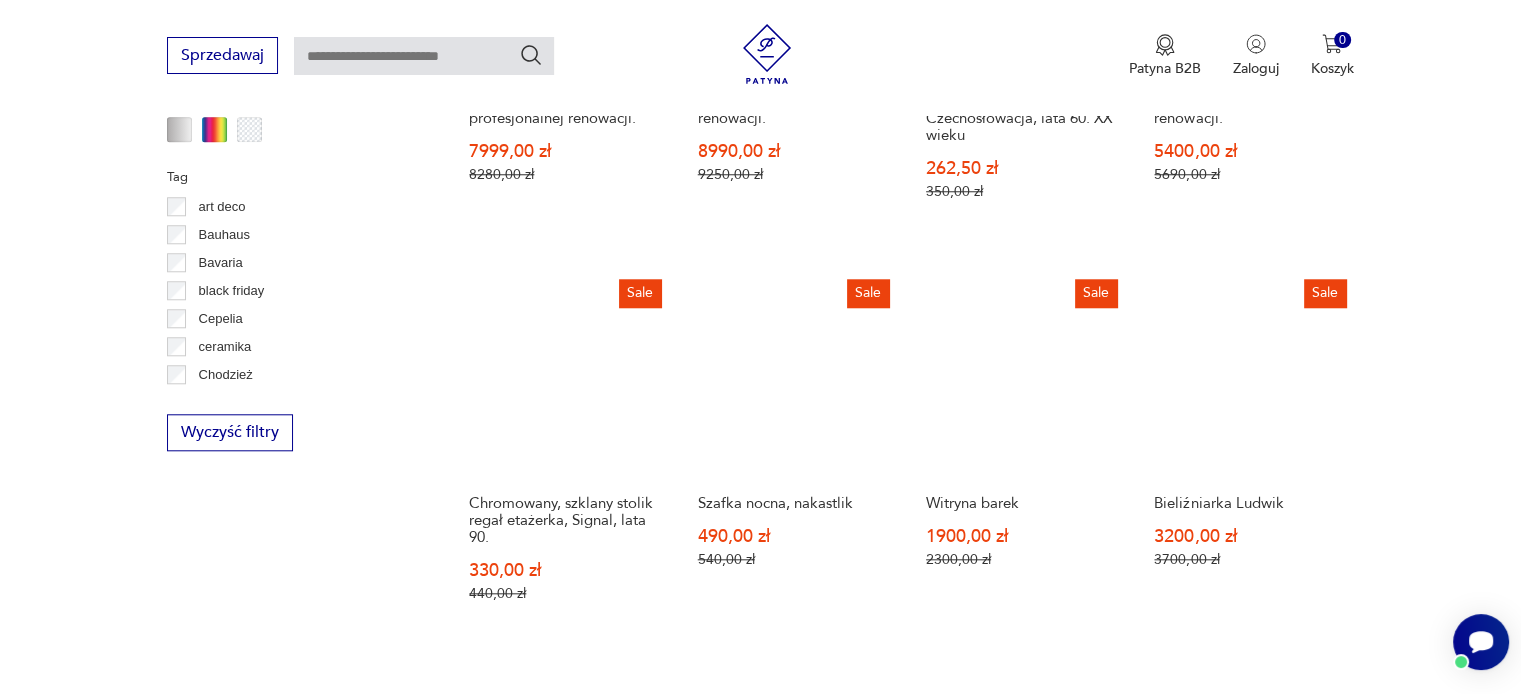 scroll, scrollTop: 1930, scrollLeft: 0, axis: vertical 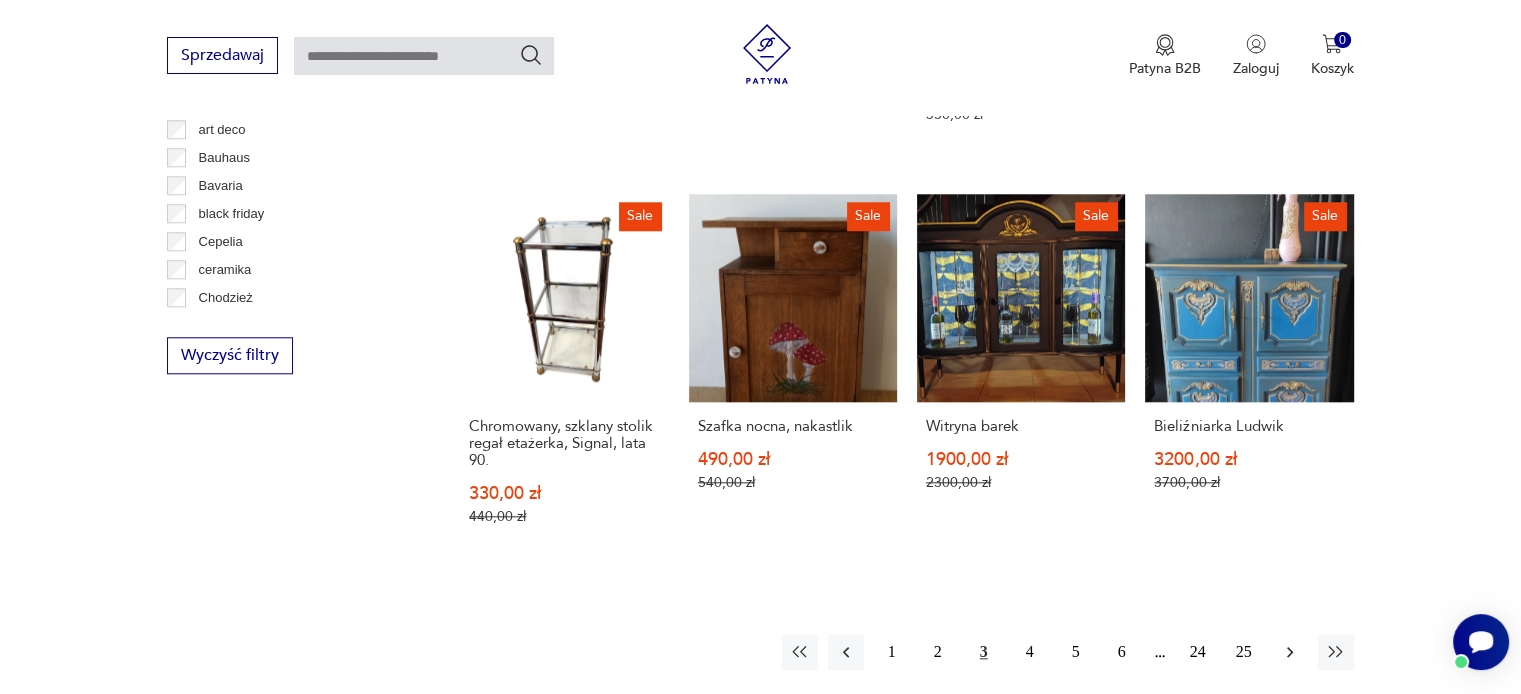 click 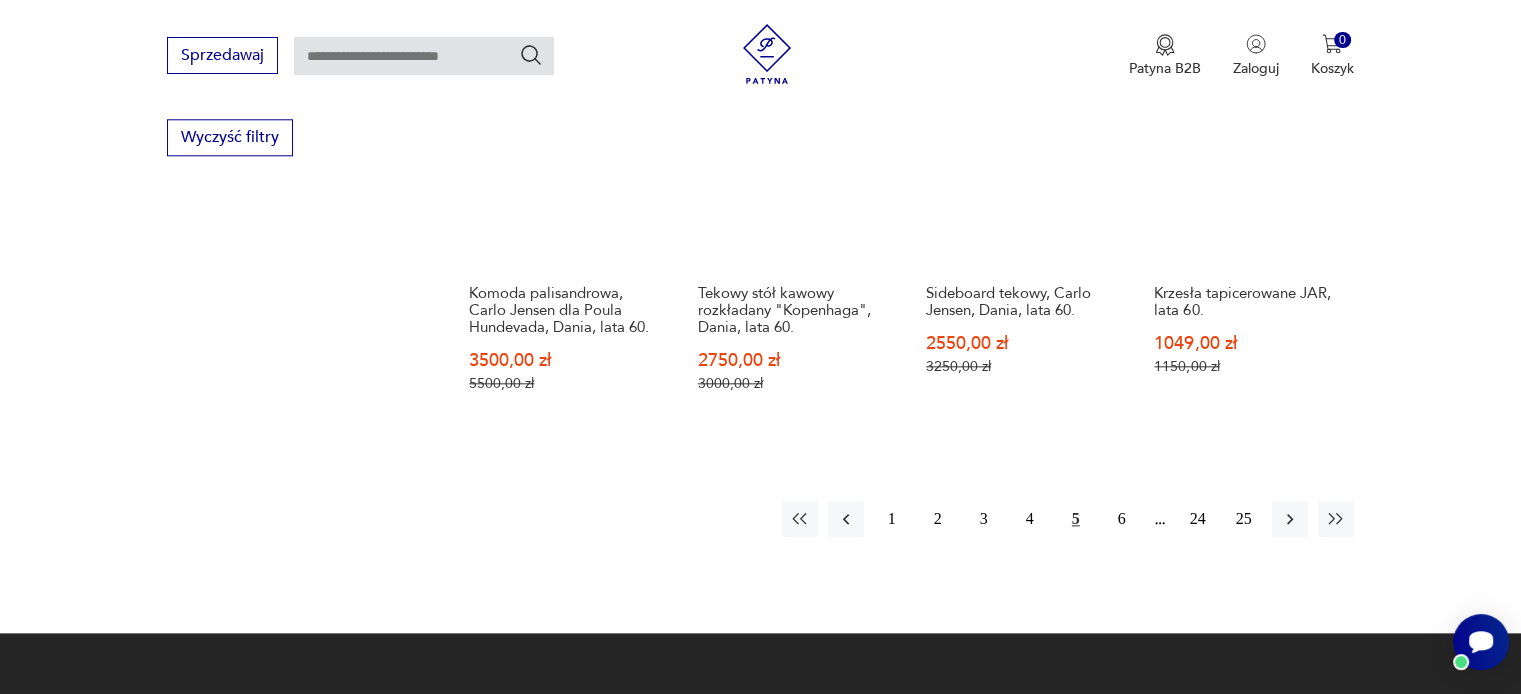 scroll, scrollTop: 2230, scrollLeft: 0, axis: vertical 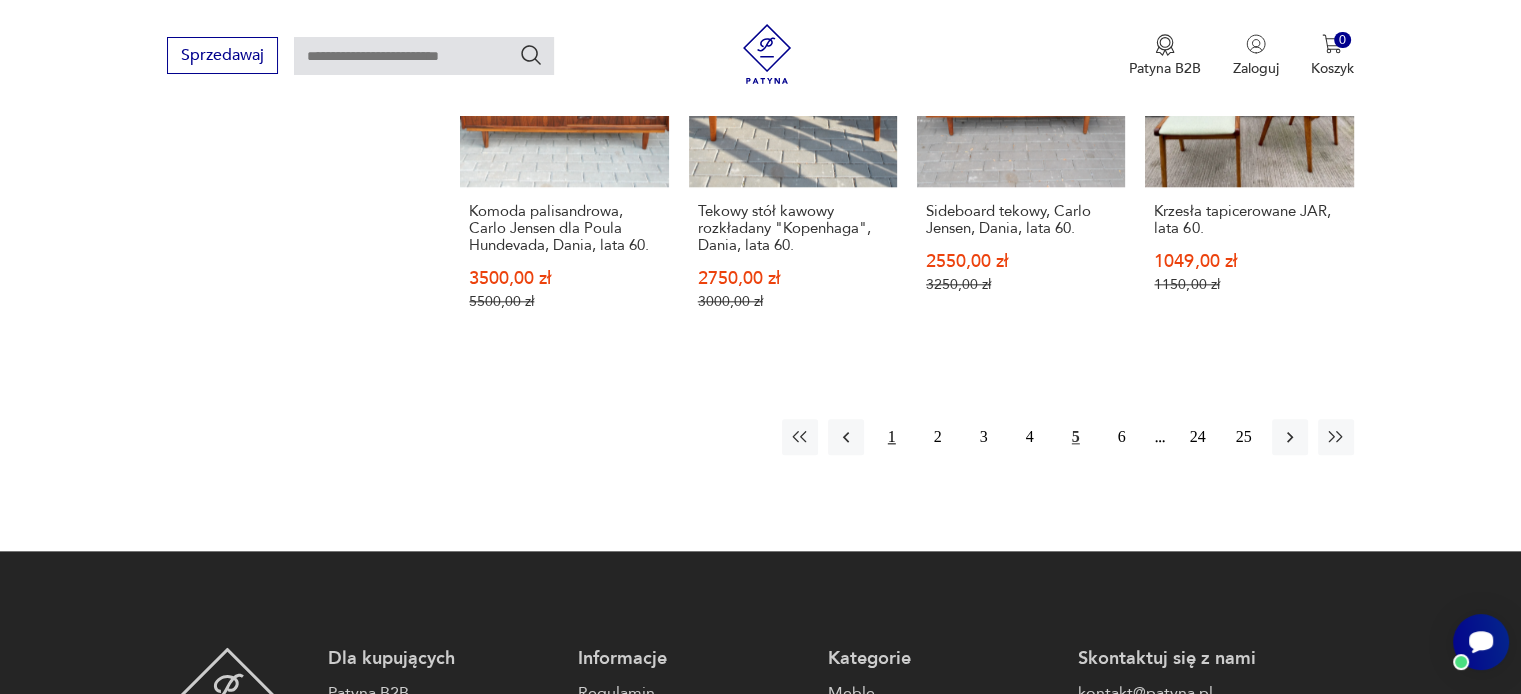 click on "1" at bounding box center (892, 437) 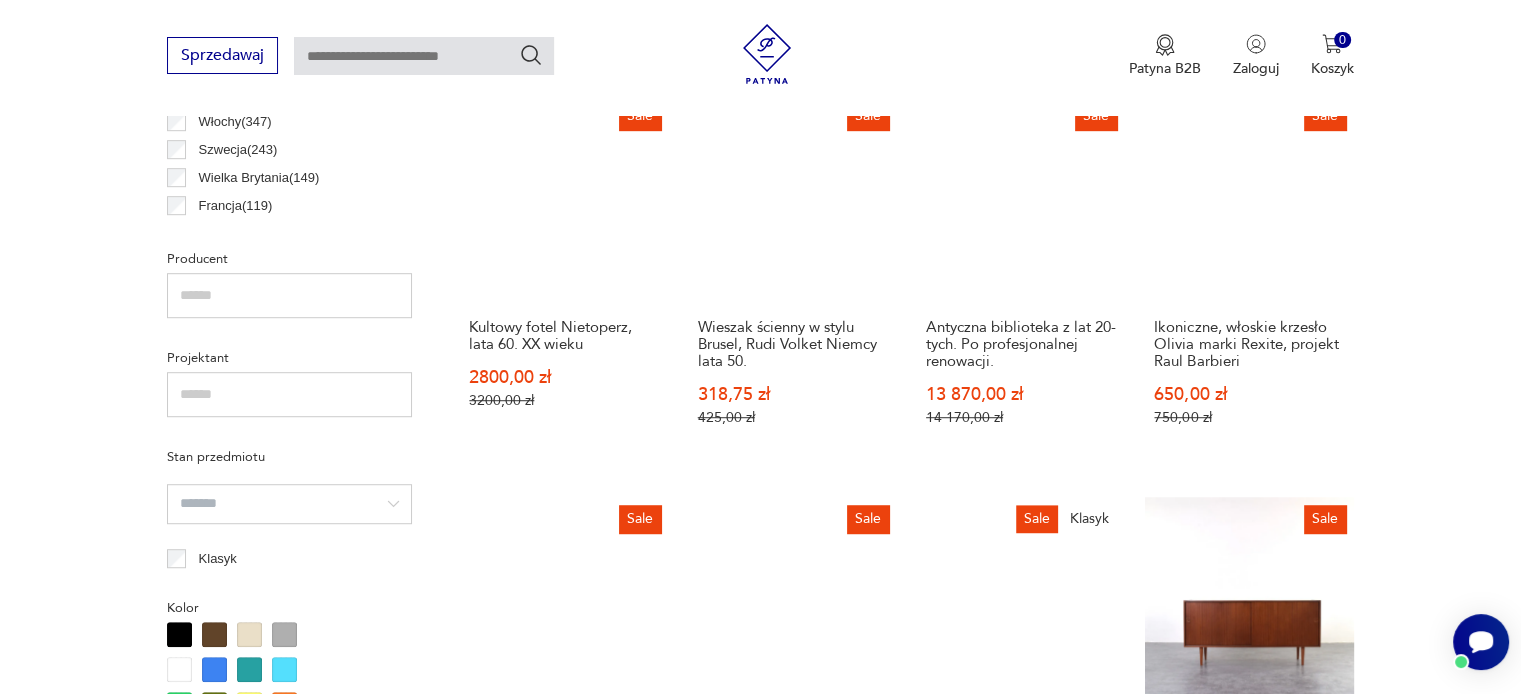 scroll, scrollTop: 1230, scrollLeft: 0, axis: vertical 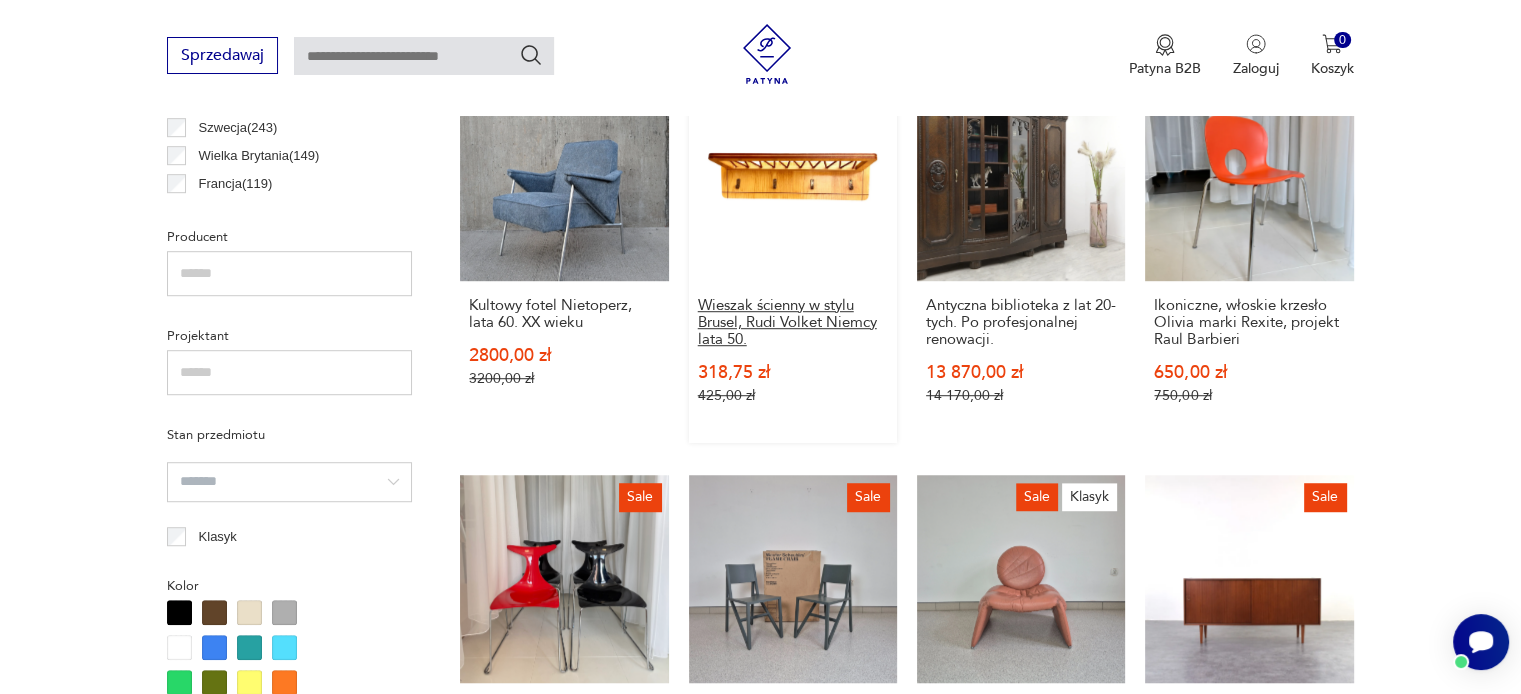 click on "Wieszak ścienny w stylu Brusel, Rudi Volket Niemcy lata 50." at bounding box center (793, 322) 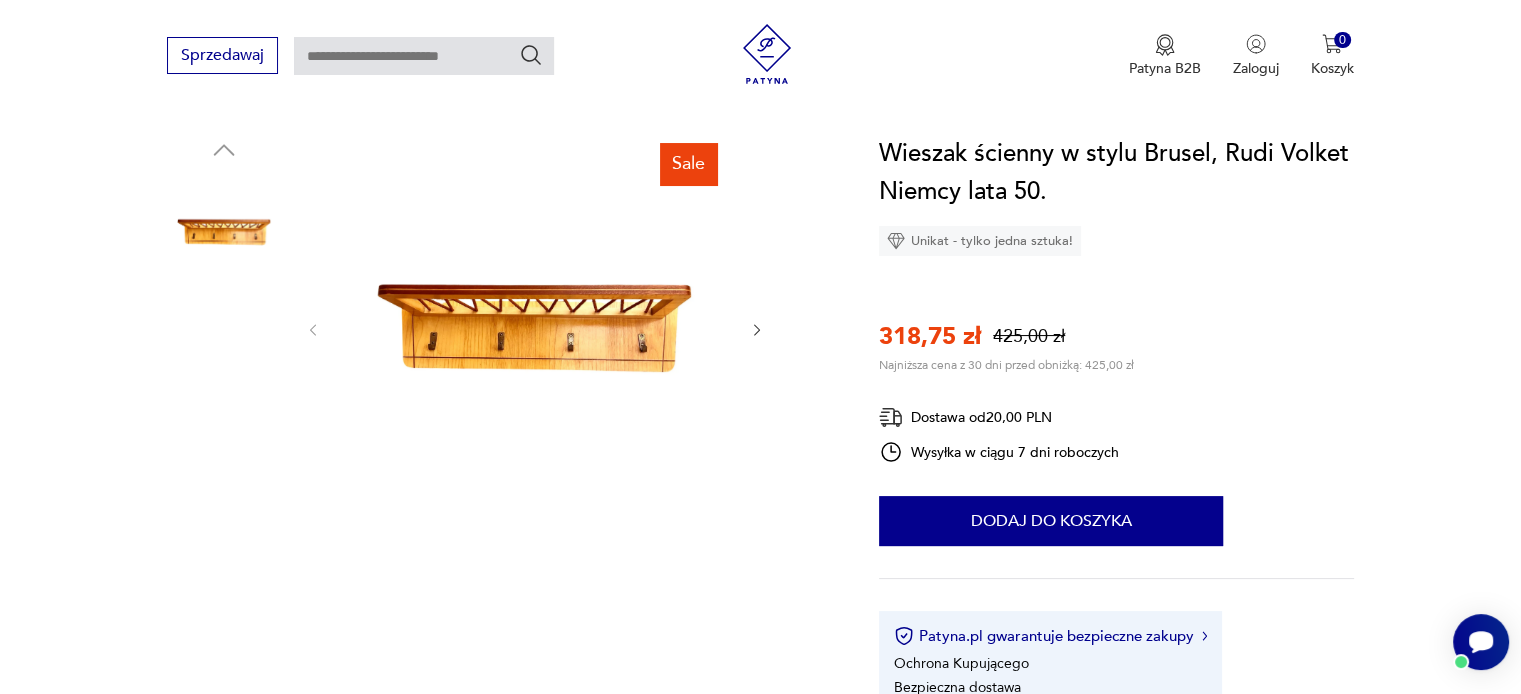 scroll, scrollTop: 200, scrollLeft: 0, axis: vertical 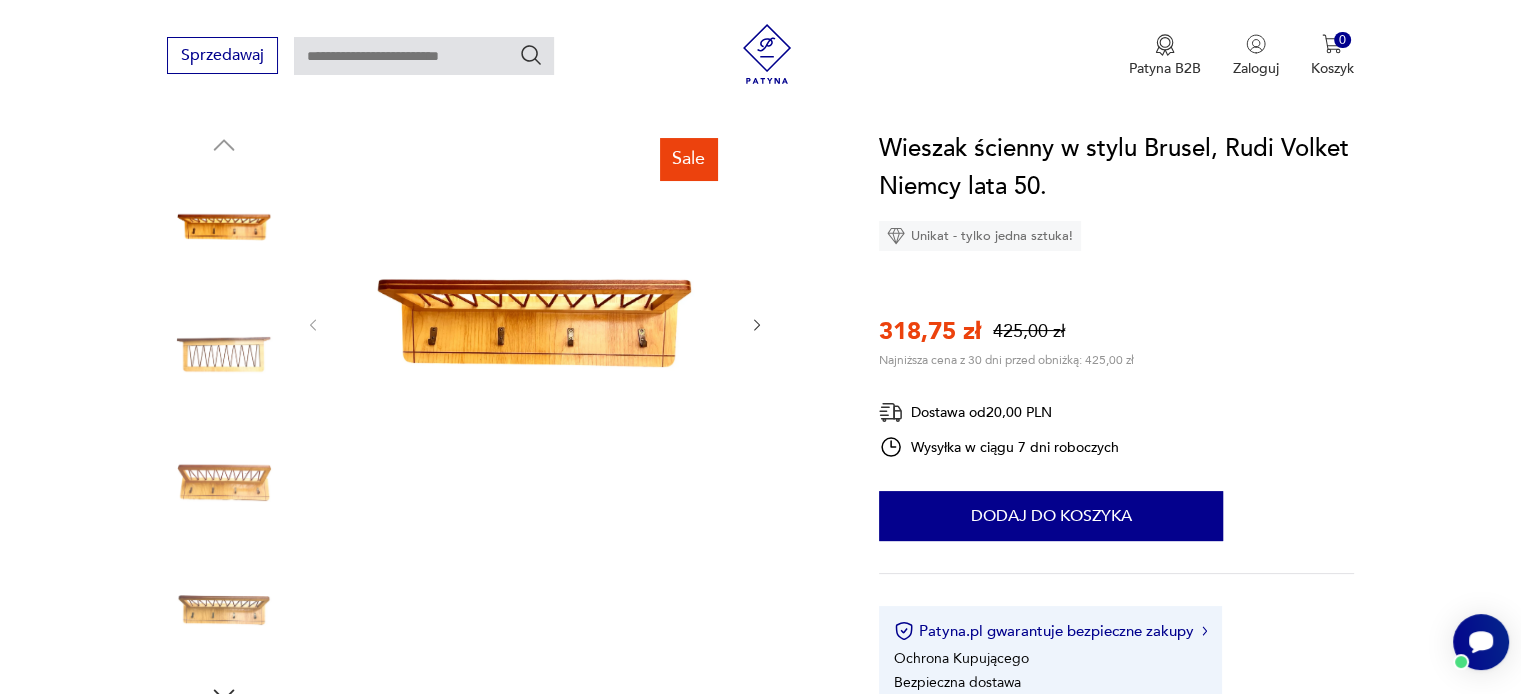 click at bounding box center (535, 323) 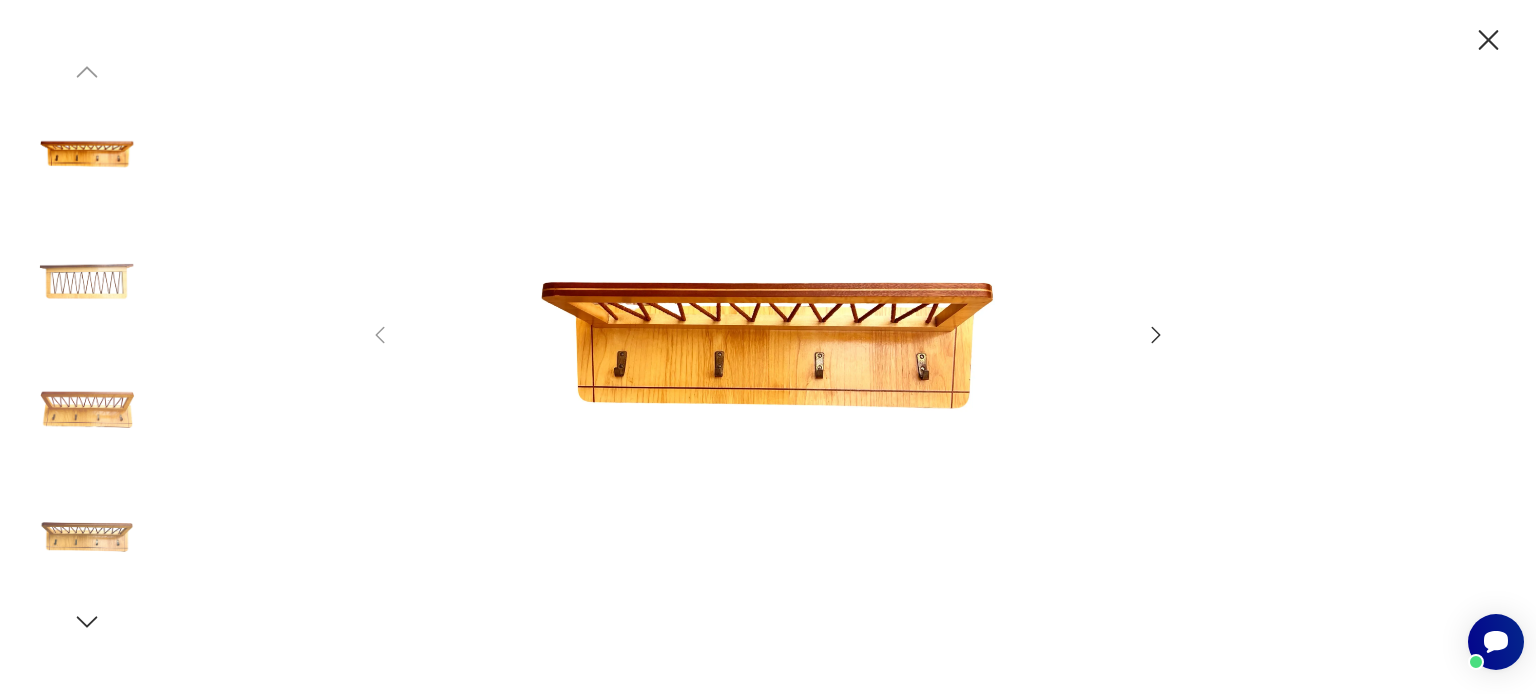 click 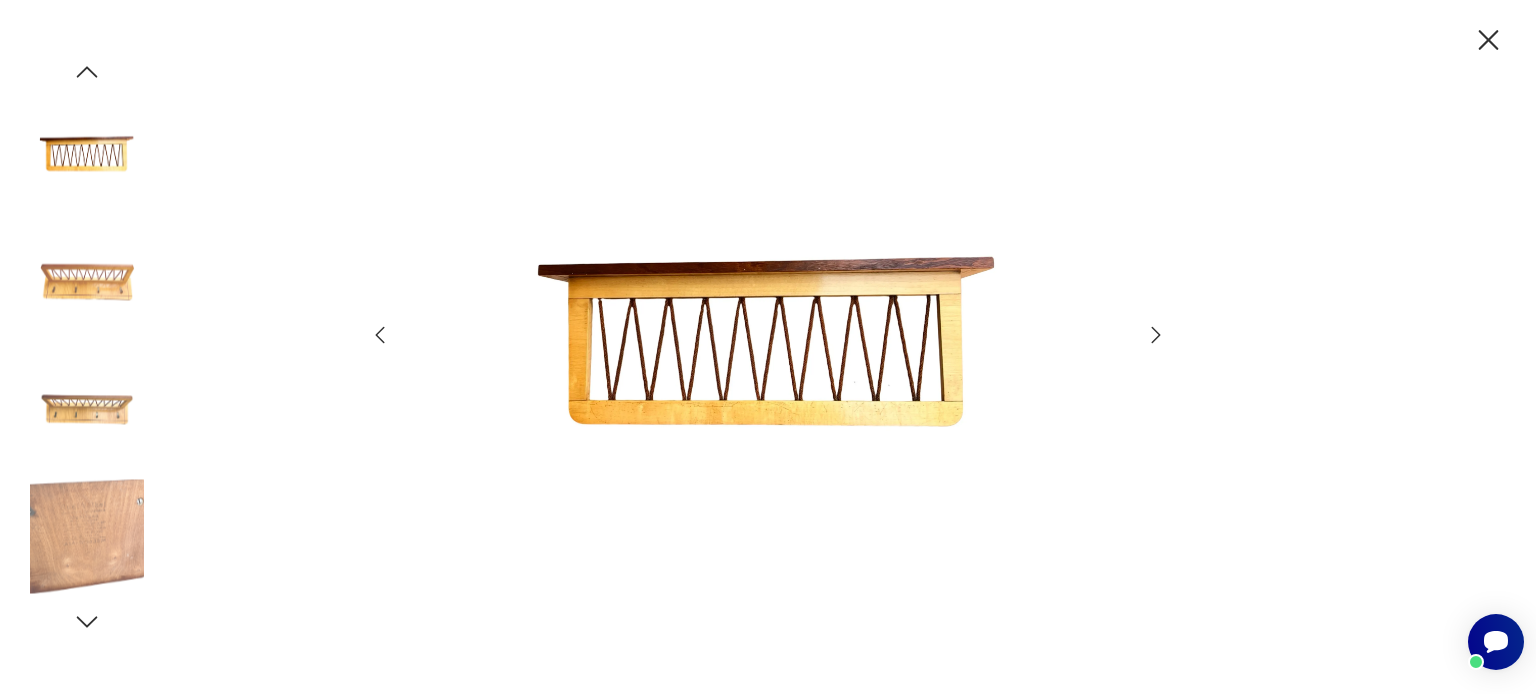 click 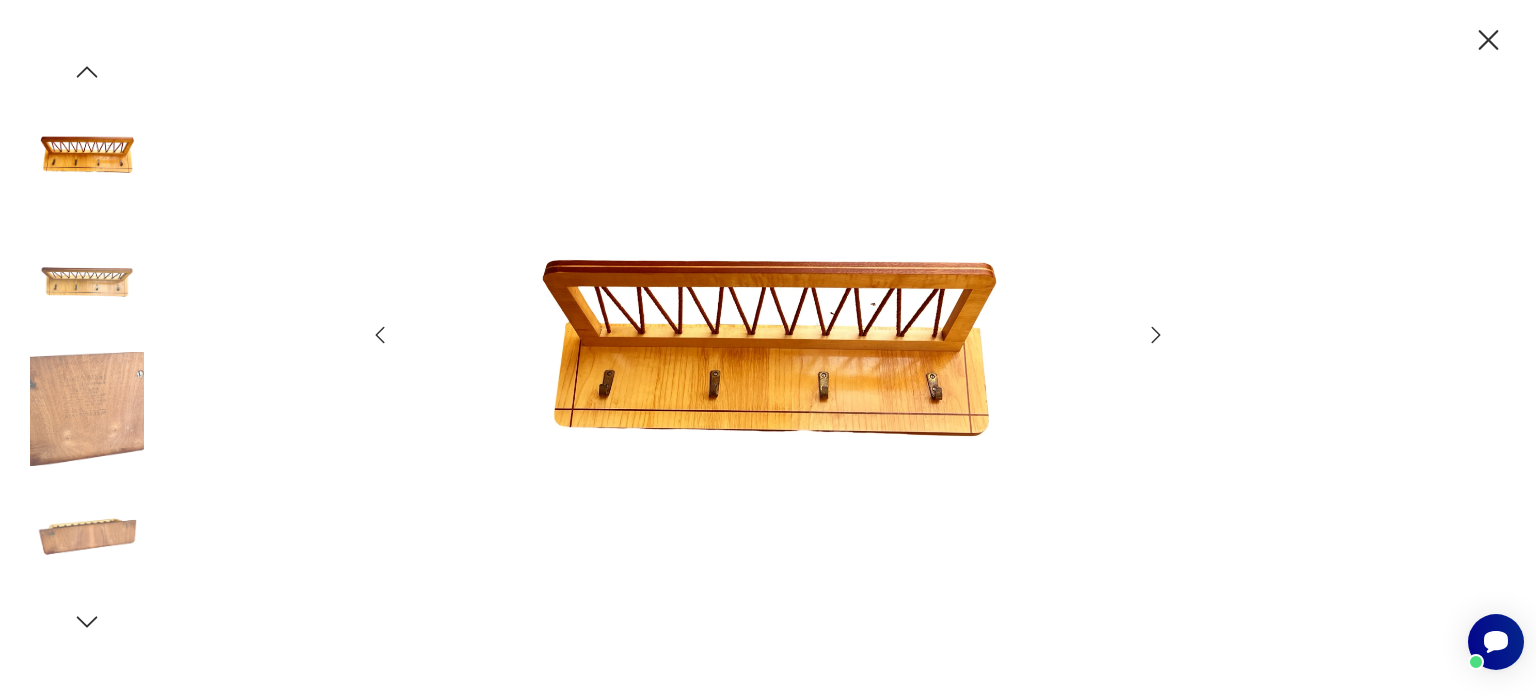 click 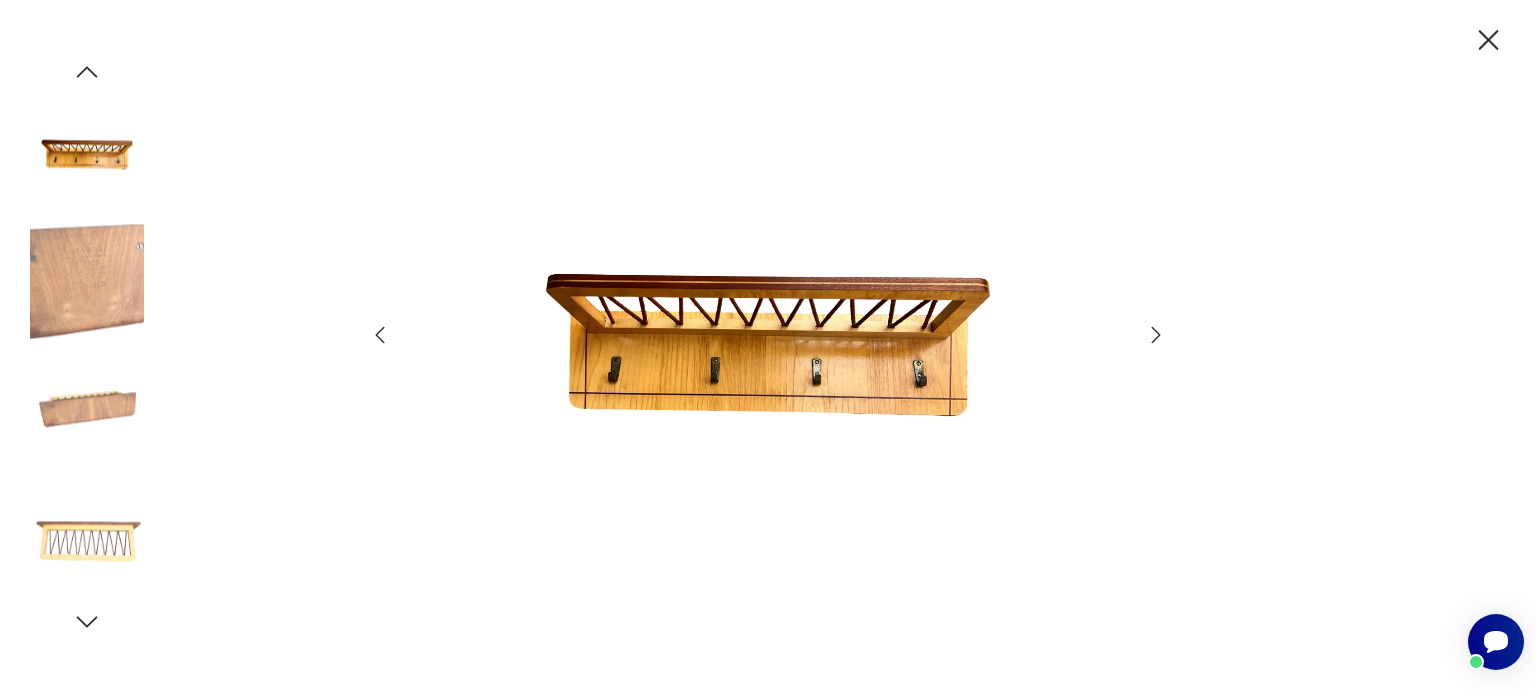click 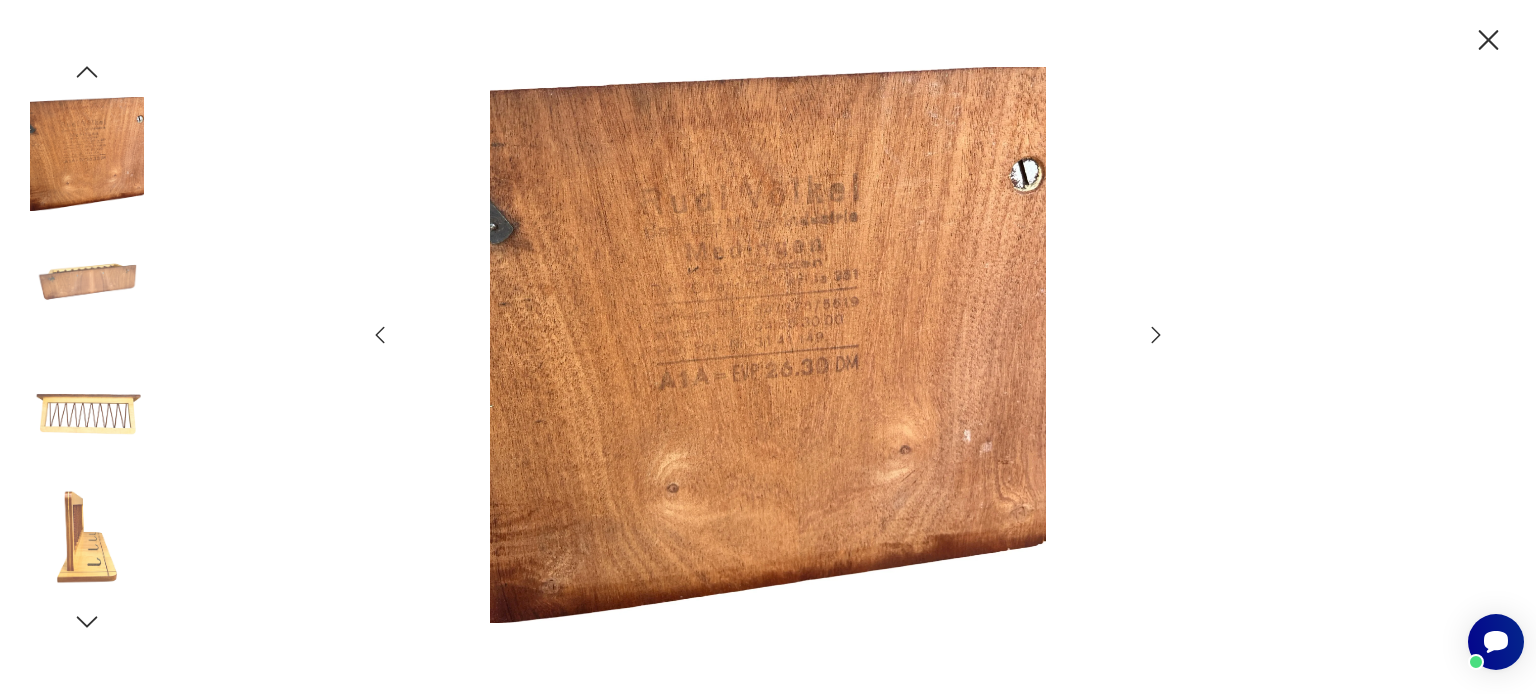click 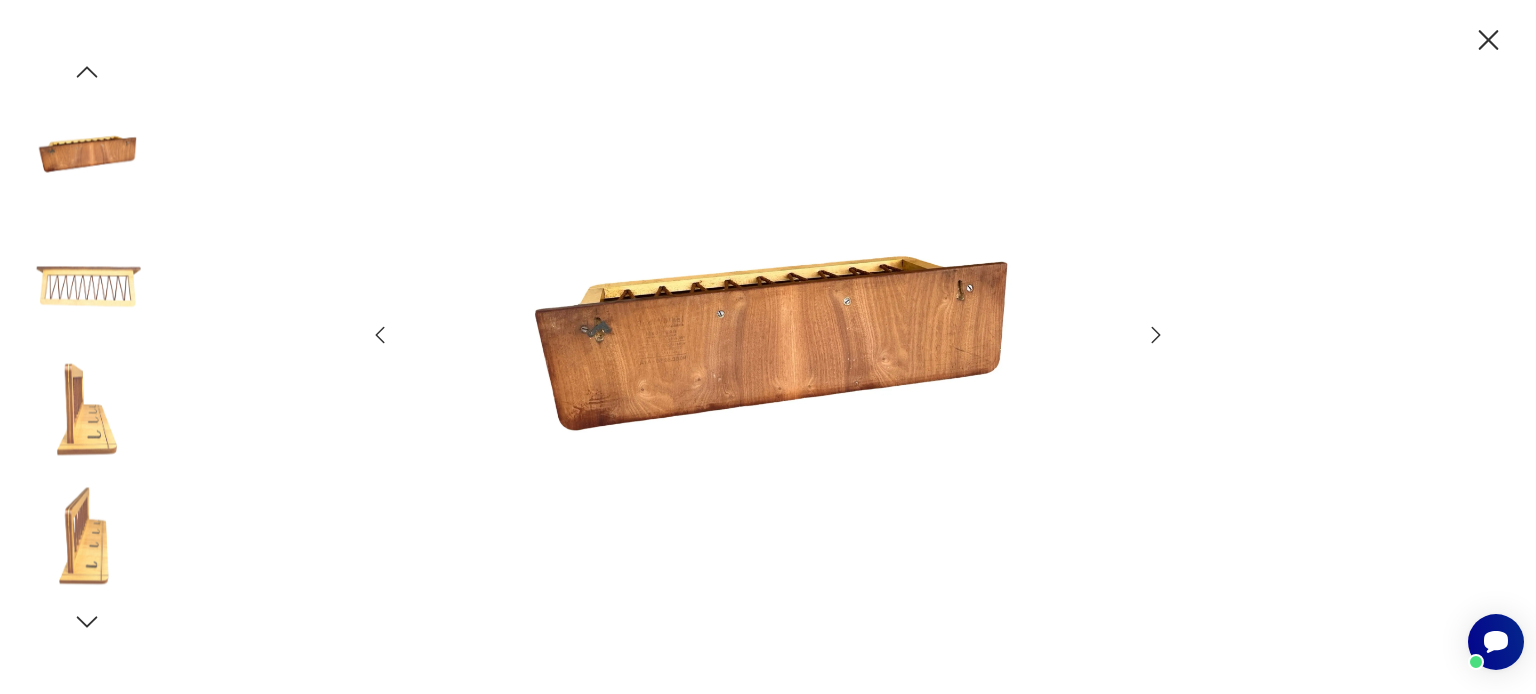 click 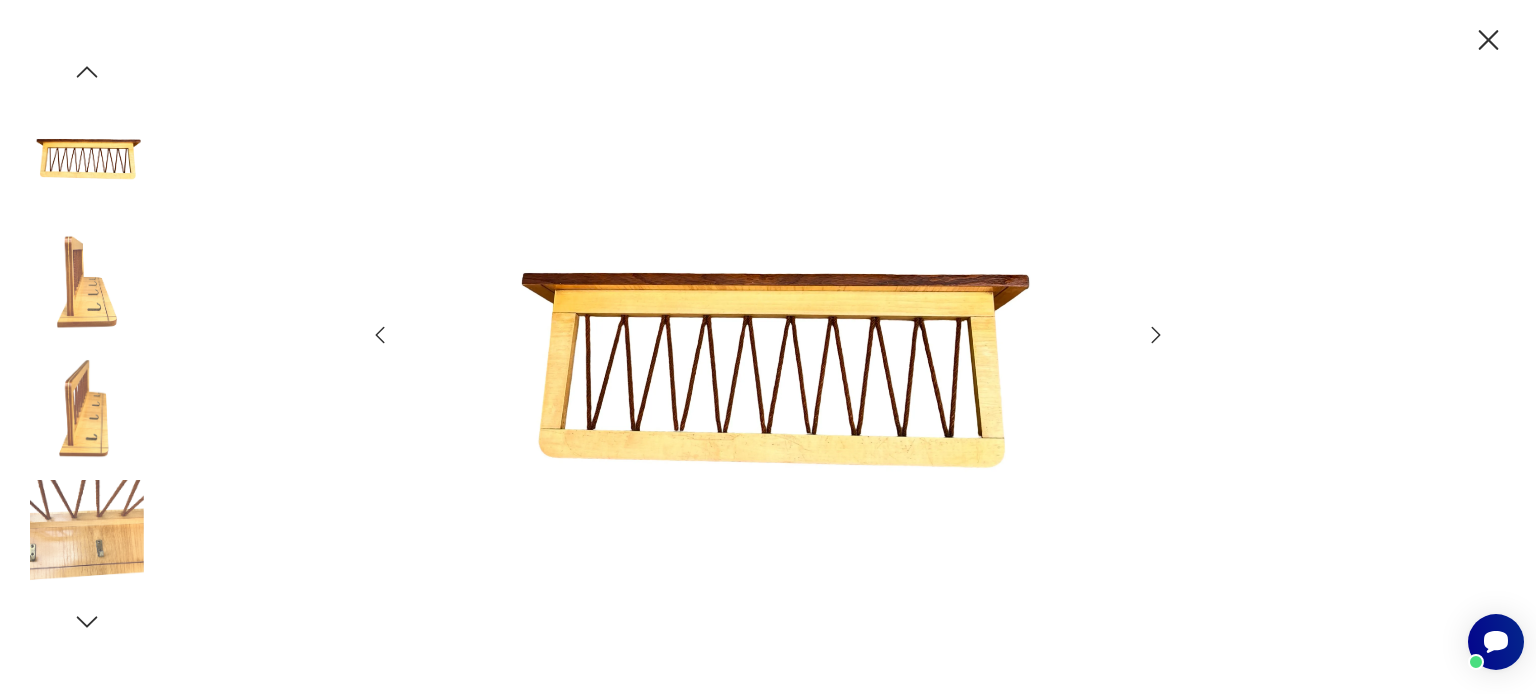 click 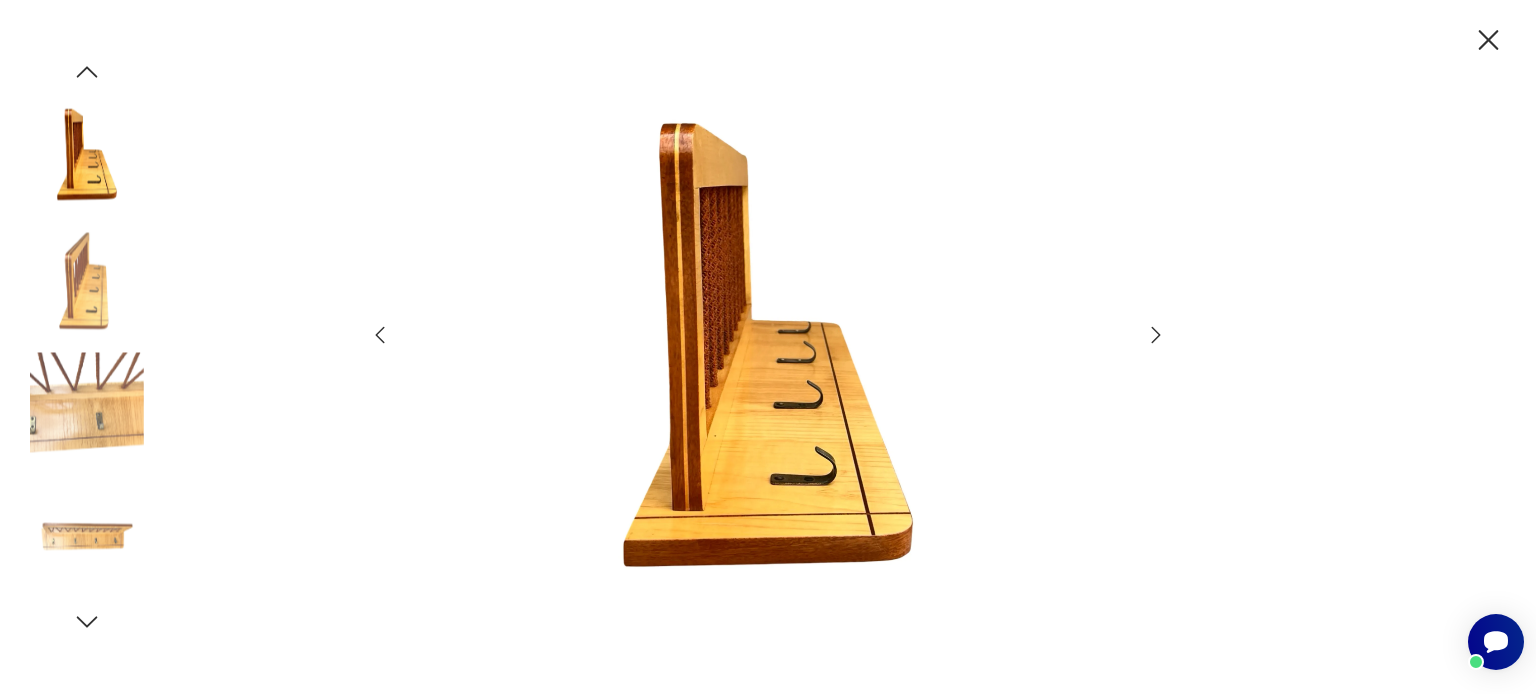click 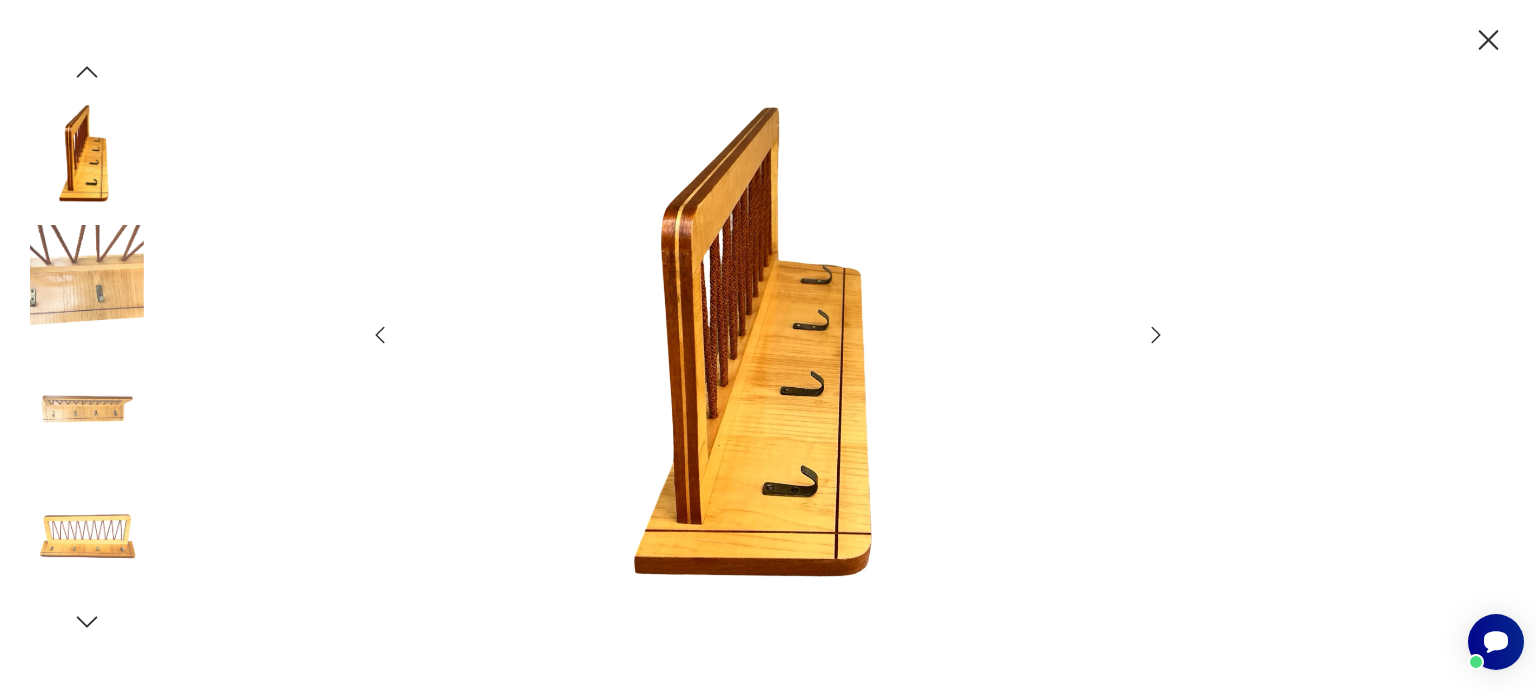 click 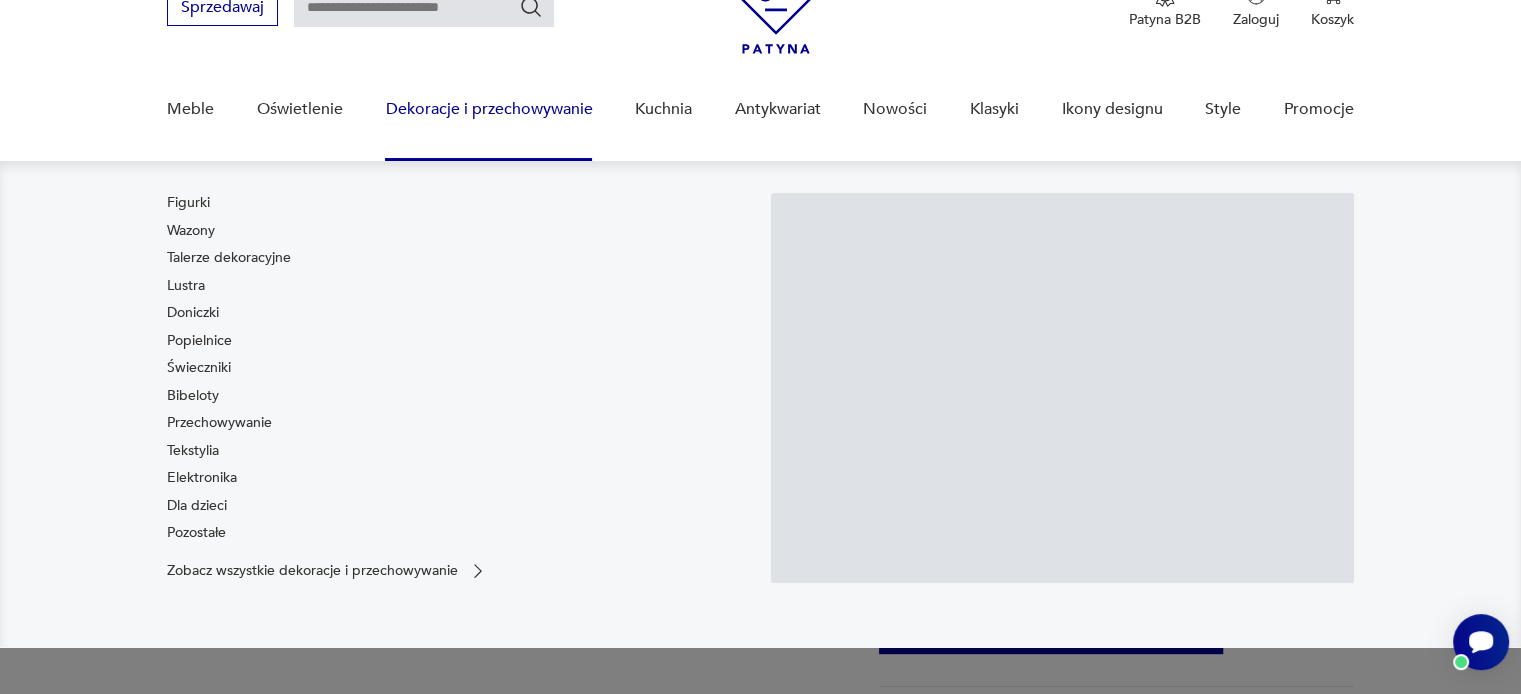 scroll, scrollTop: 0, scrollLeft: 0, axis: both 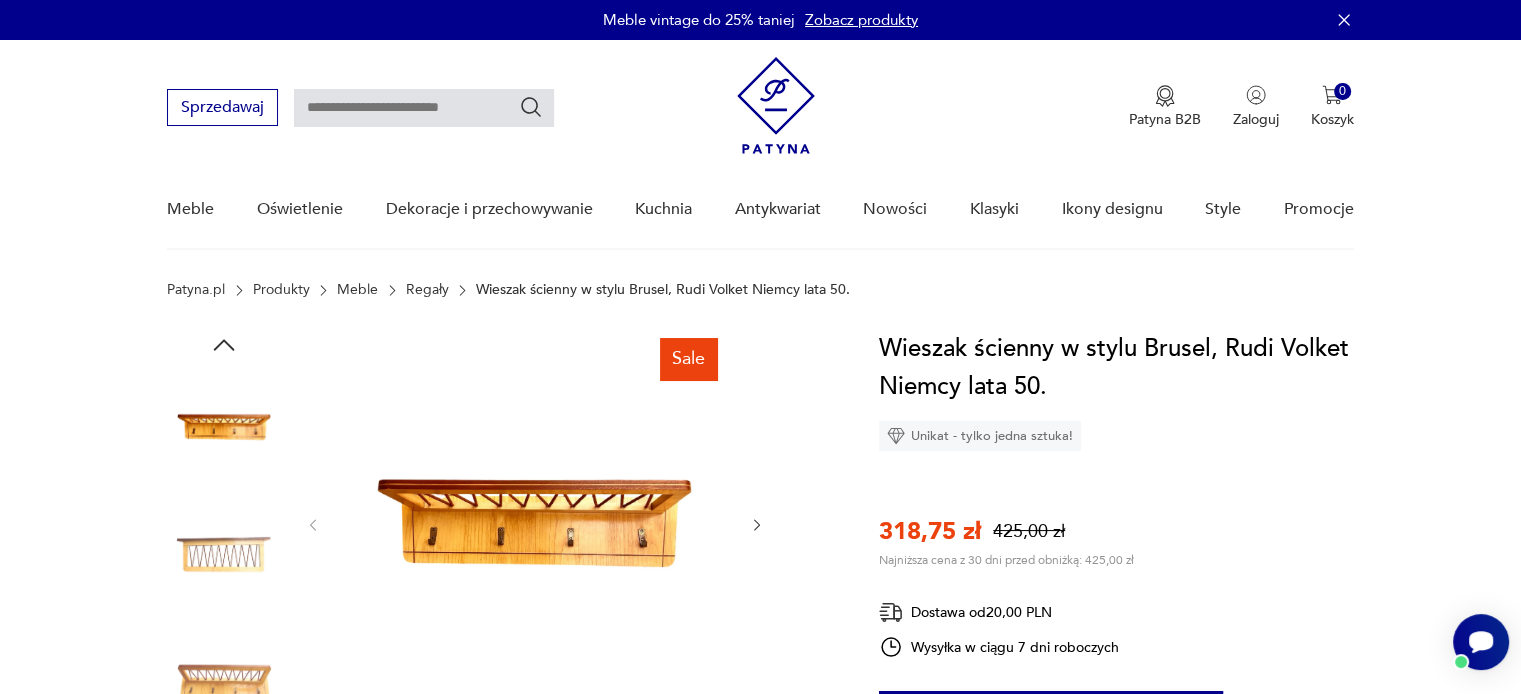click at bounding box center (424, 108) 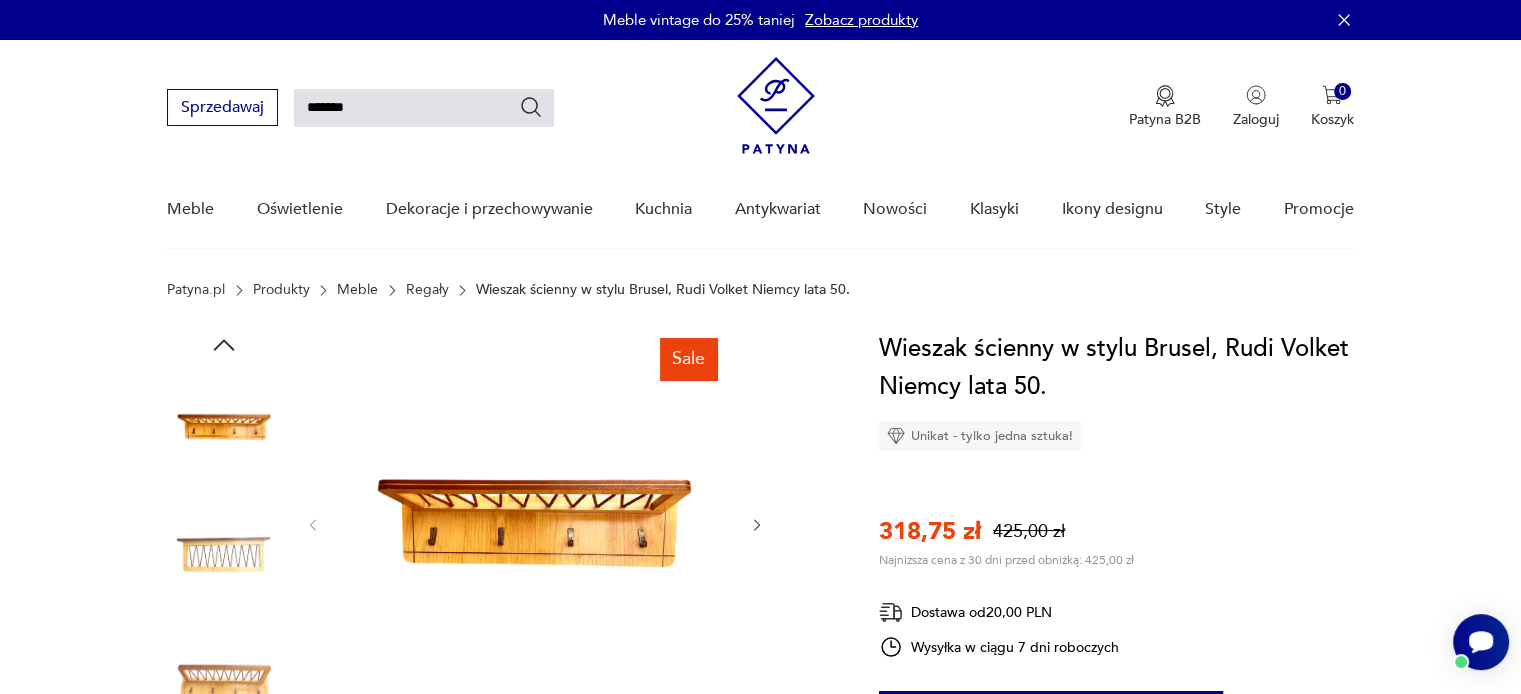 type on "*******" 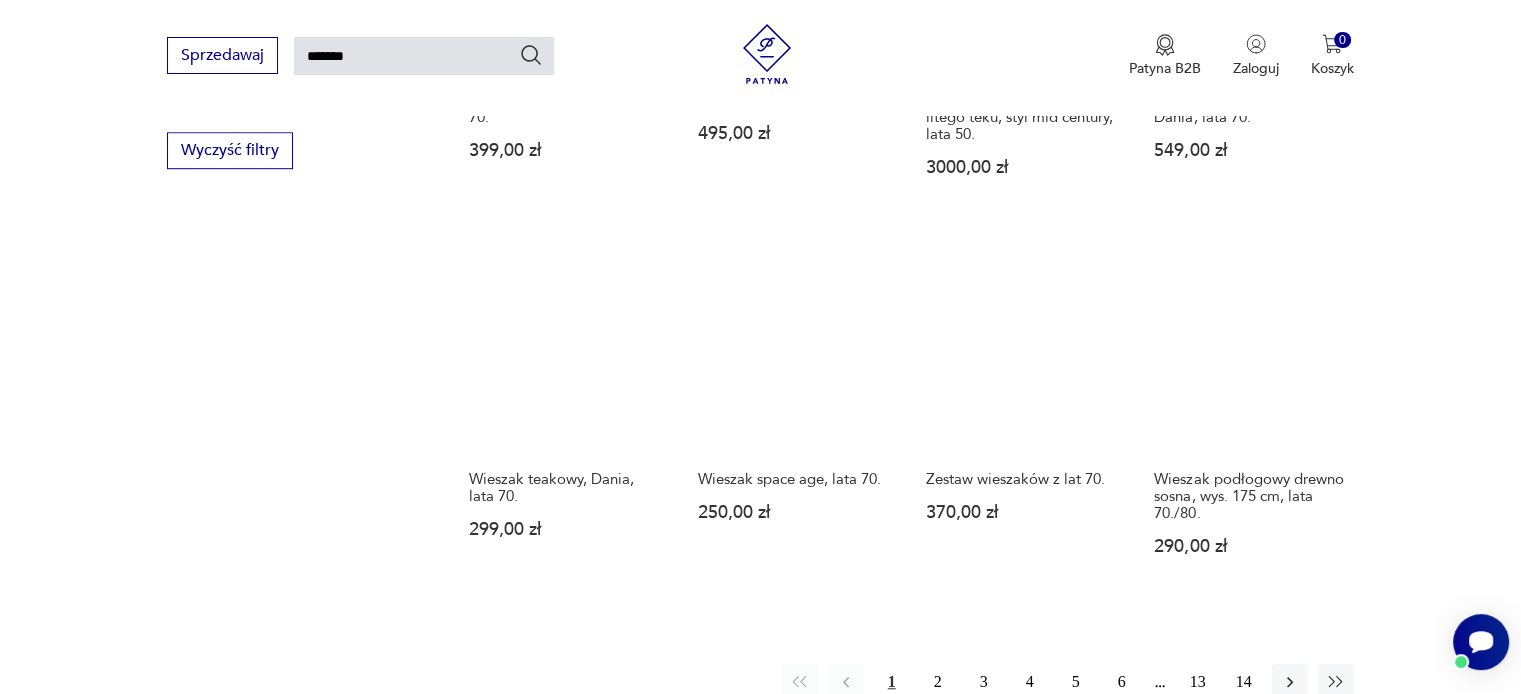 scroll, scrollTop: 1471, scrollLeft: 0, axis: vertical 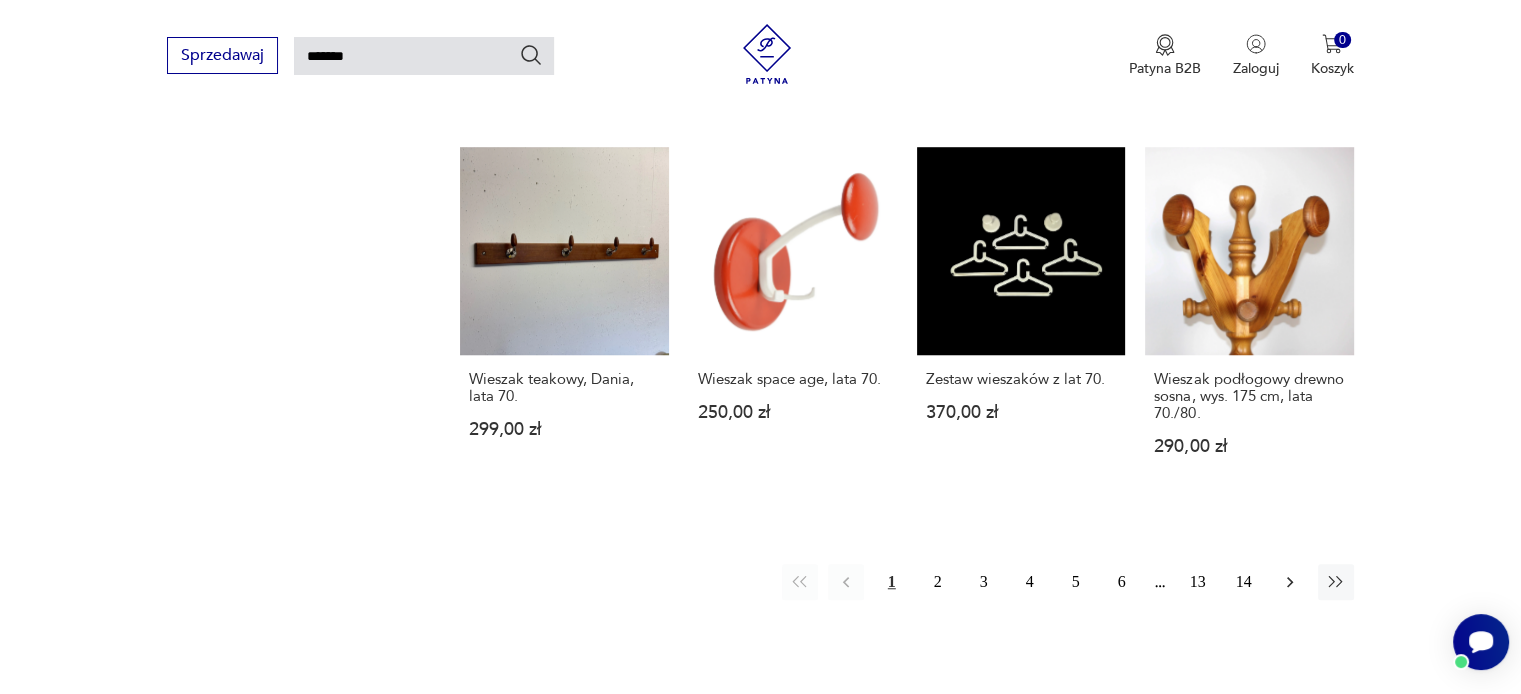 click 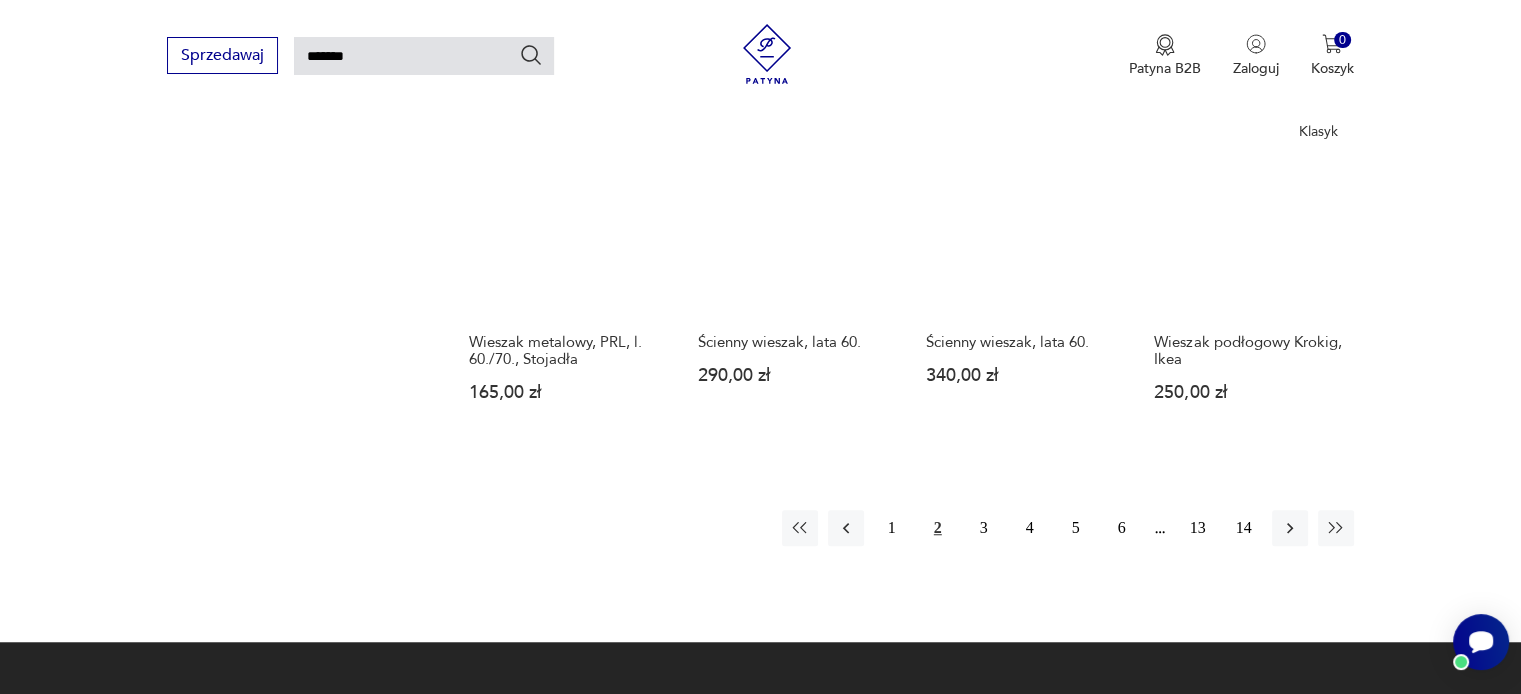 scroll, scrollTop: 1471, scrollLeft: 0, axis: vertical 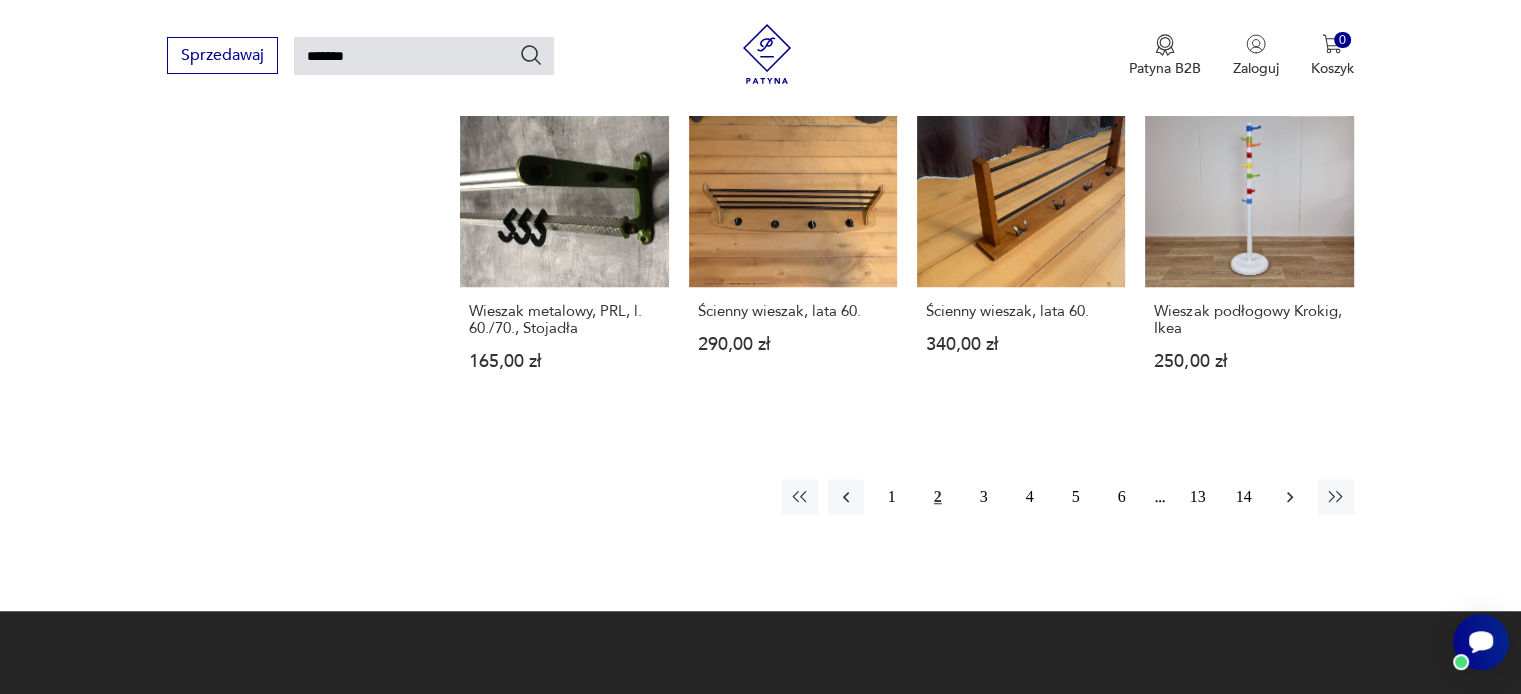 click 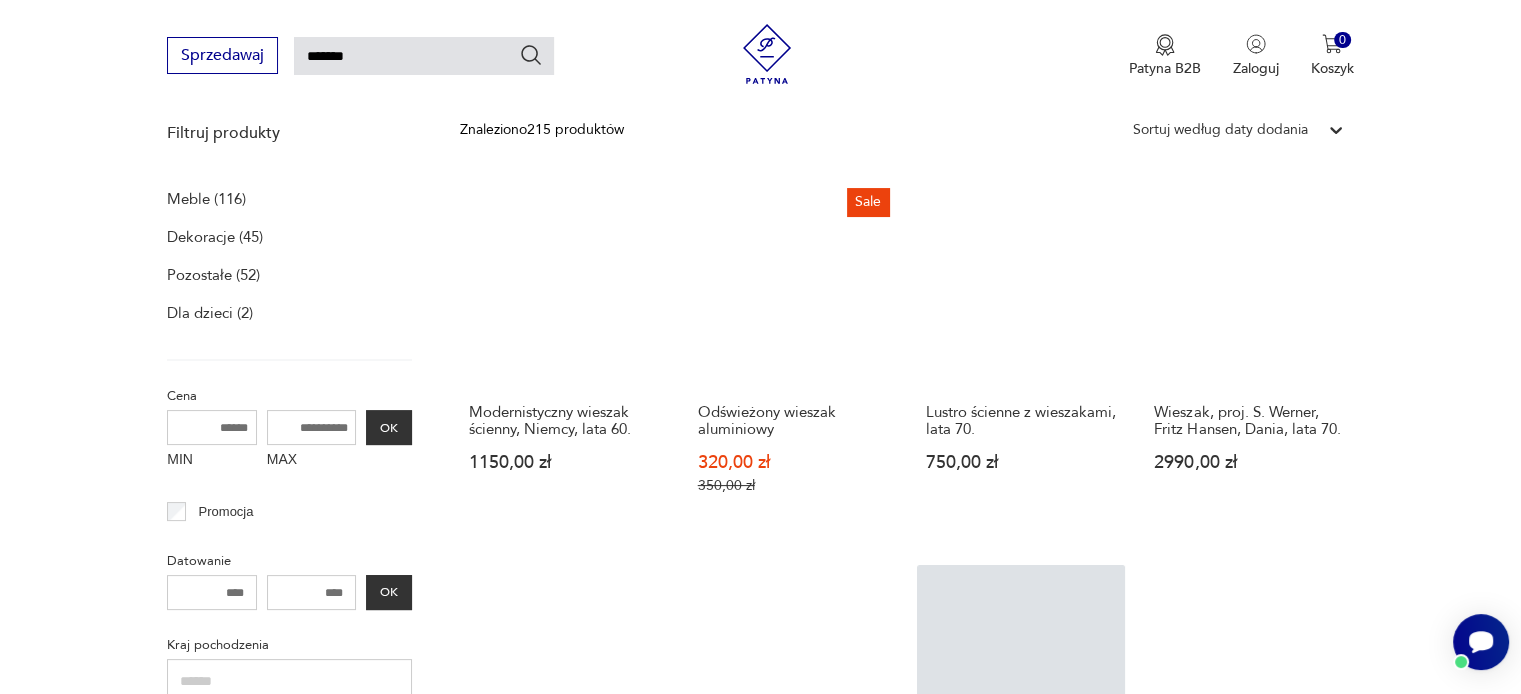 scroll, scrollTop: 271, scrollLeft: 0, axis: vertical 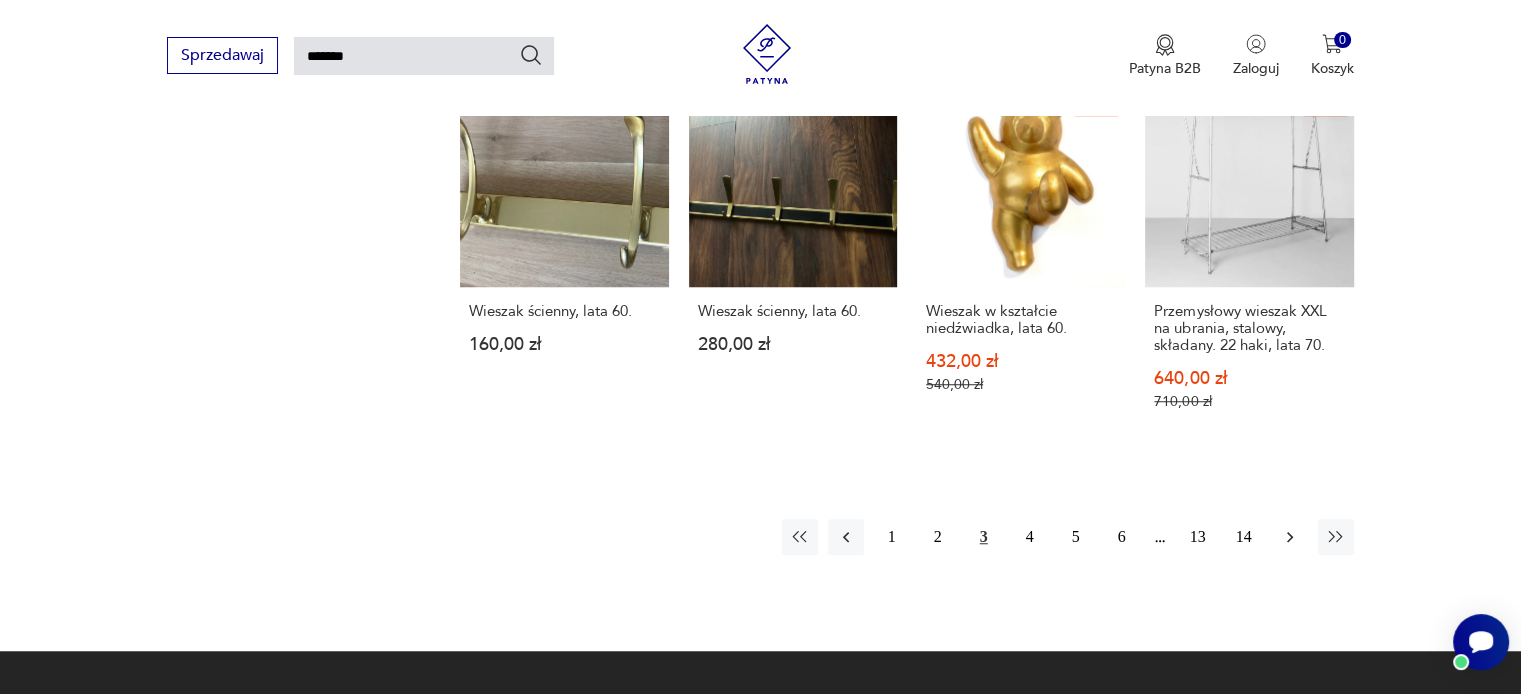 click 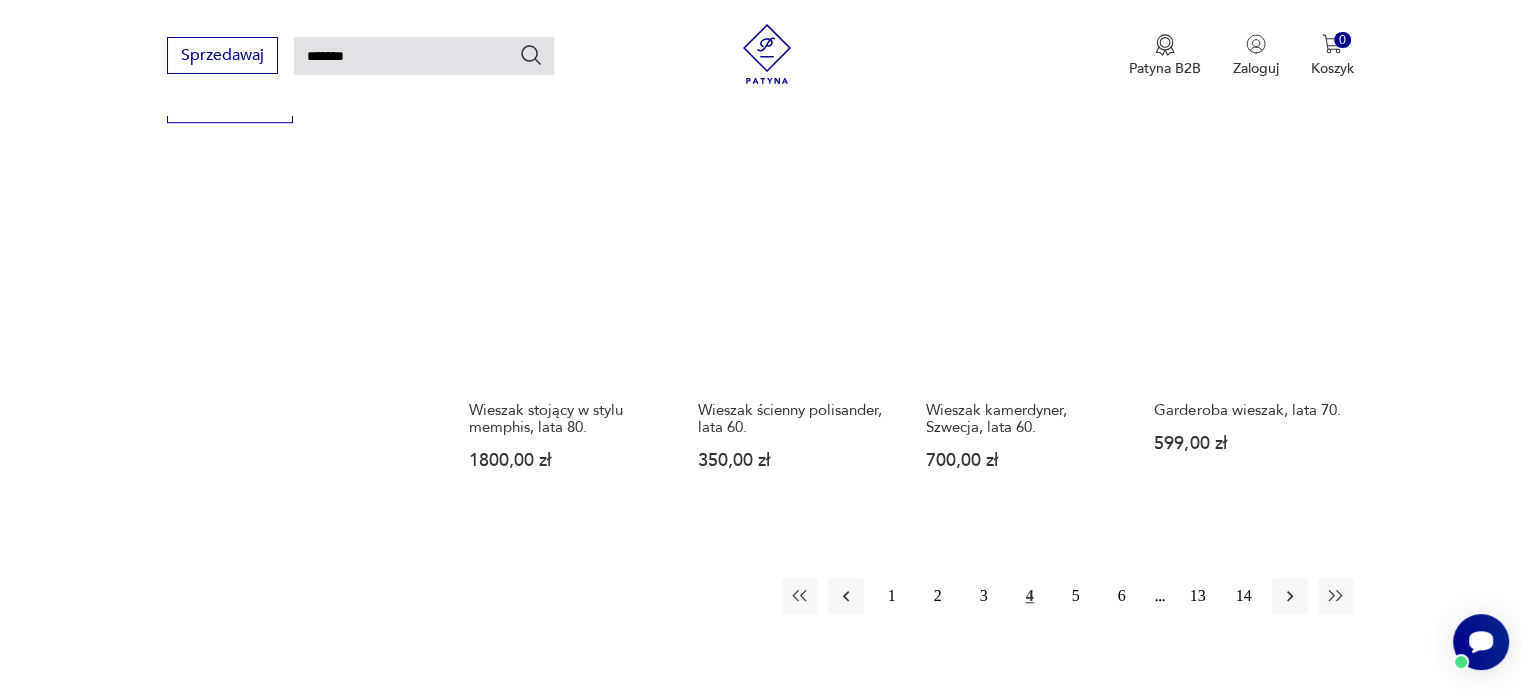scroll, scrollTop: 1471, scrollLeft: 0, axis: vertical 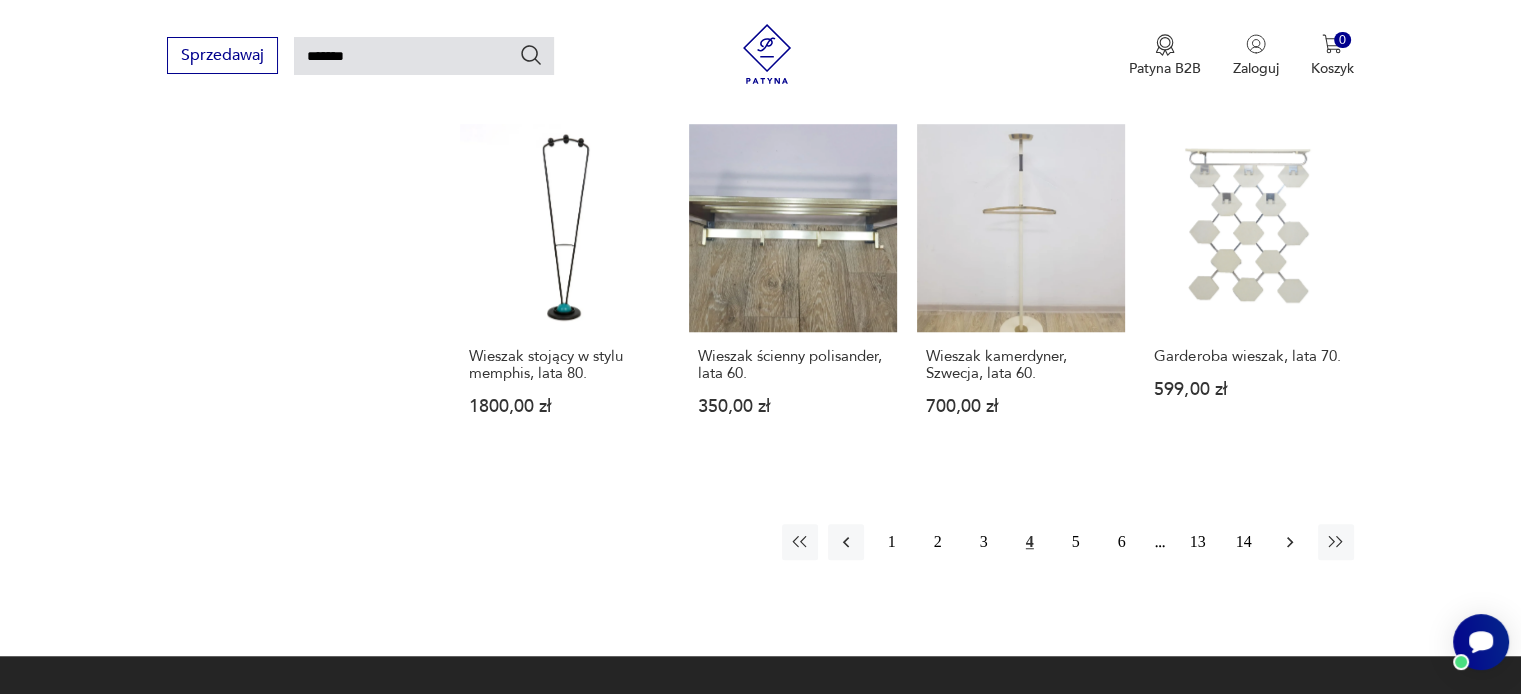 click 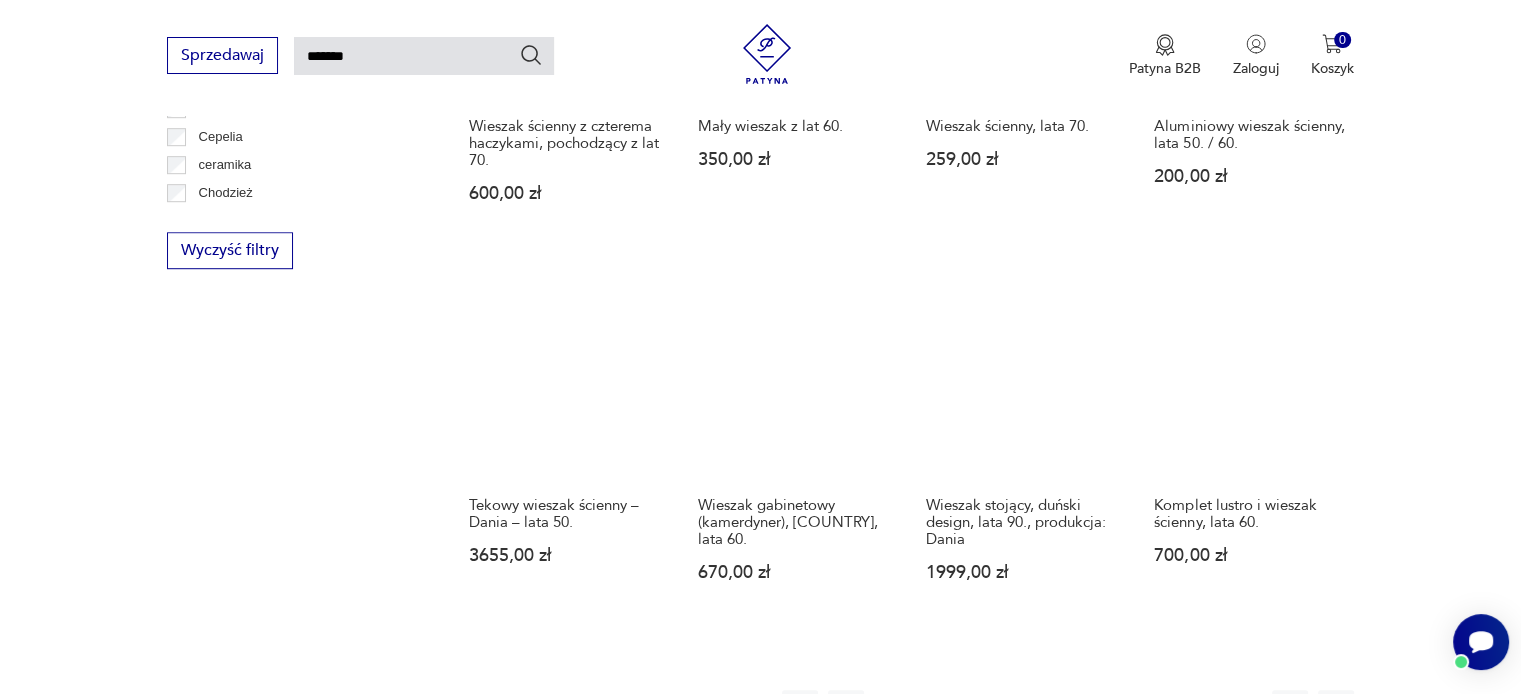 scroll, scrollTop: 1371, scrollLeft: 0, axis: vertical 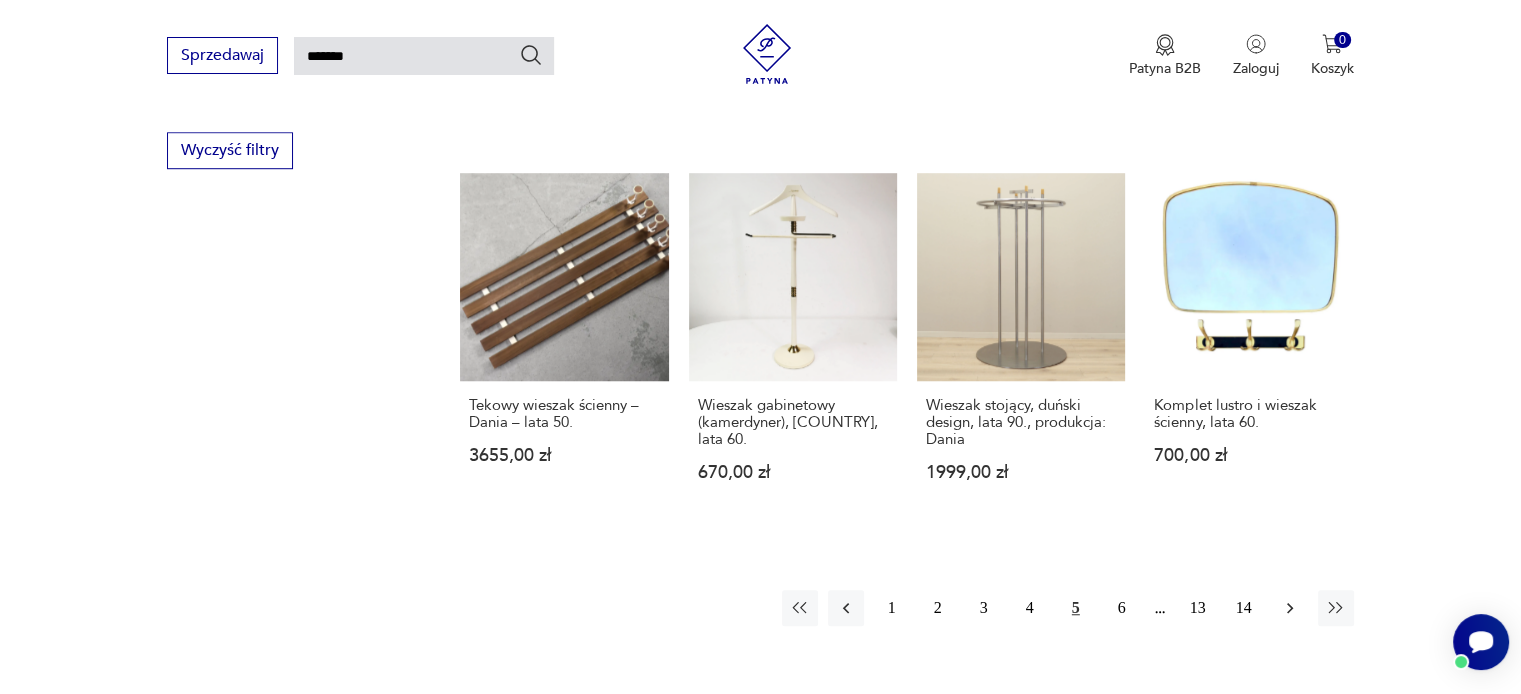 click 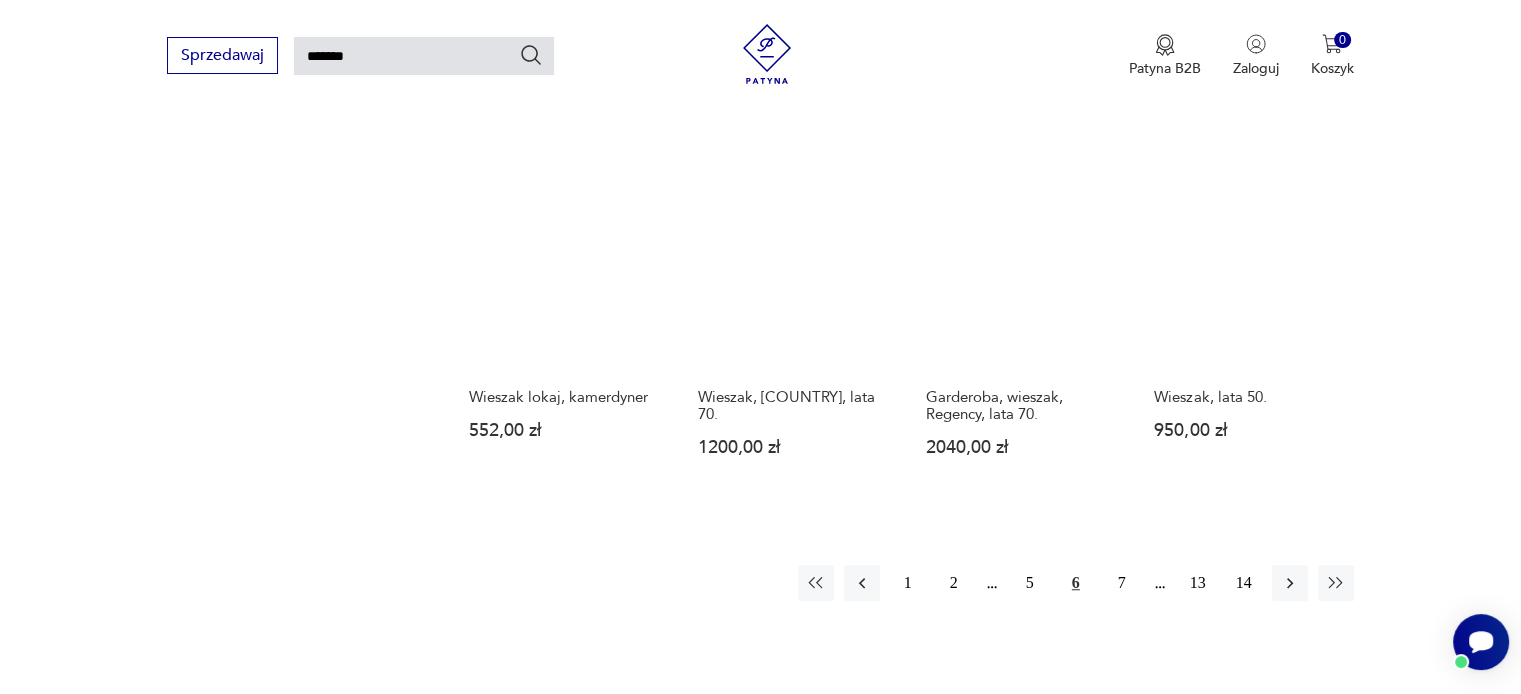 scroll, scrollTop: 1471, scrollLeft: 0, axis: vertical 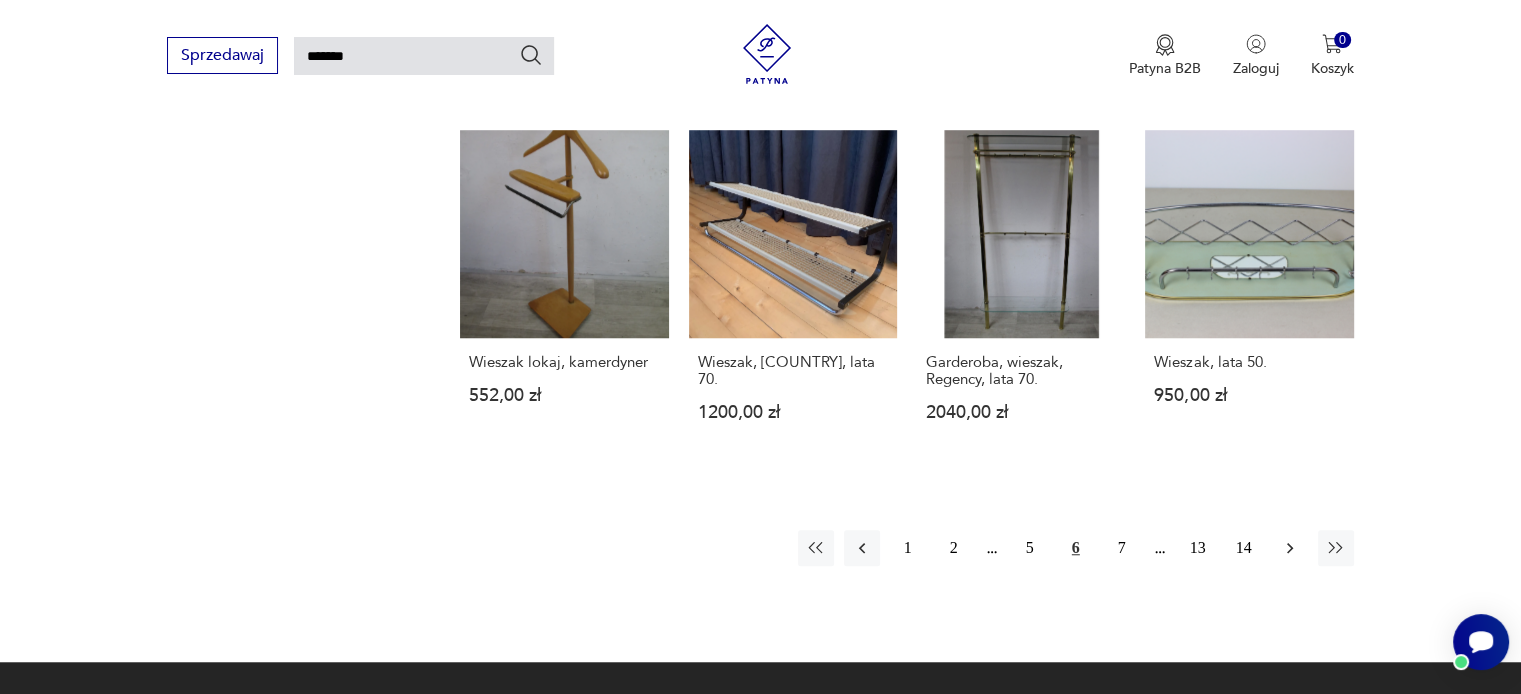 click 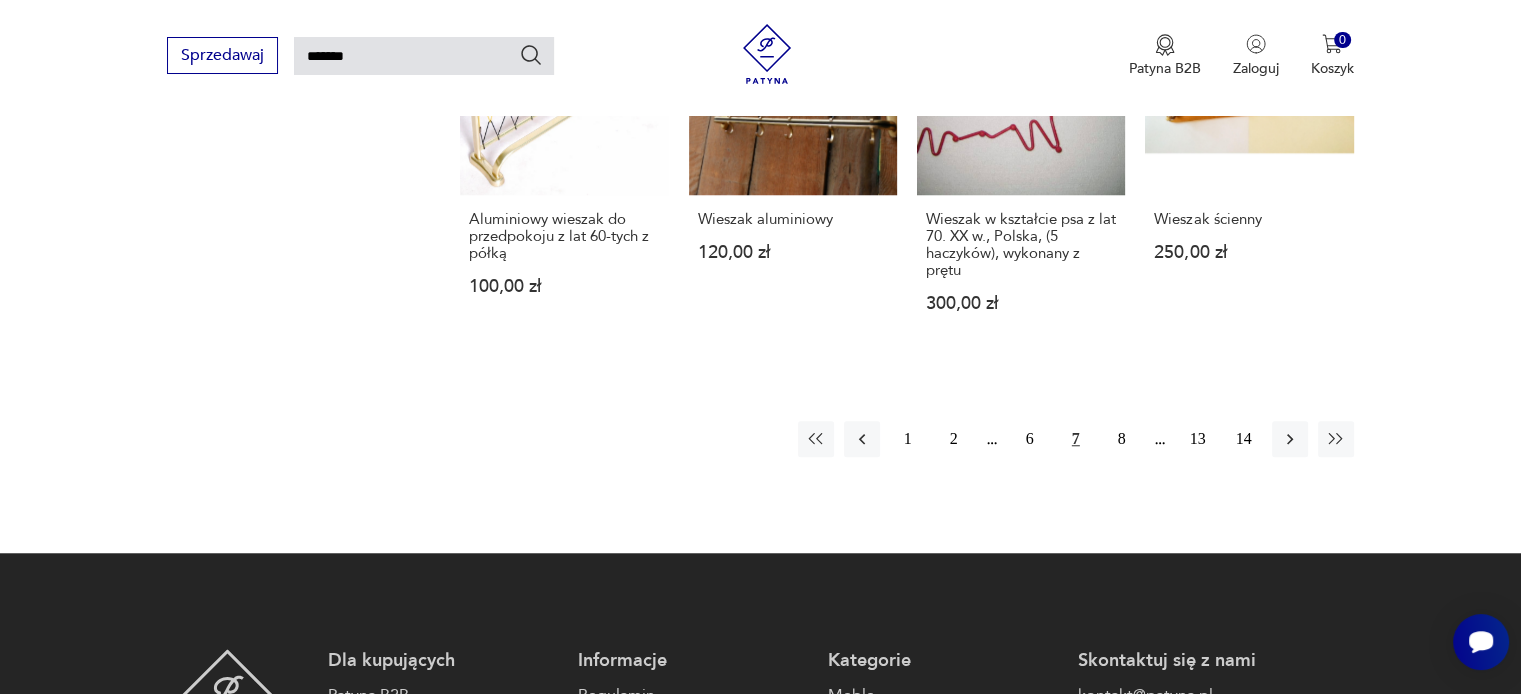 scroll, scrollTop: 1571, scrollLeft: 0, axis: vertical 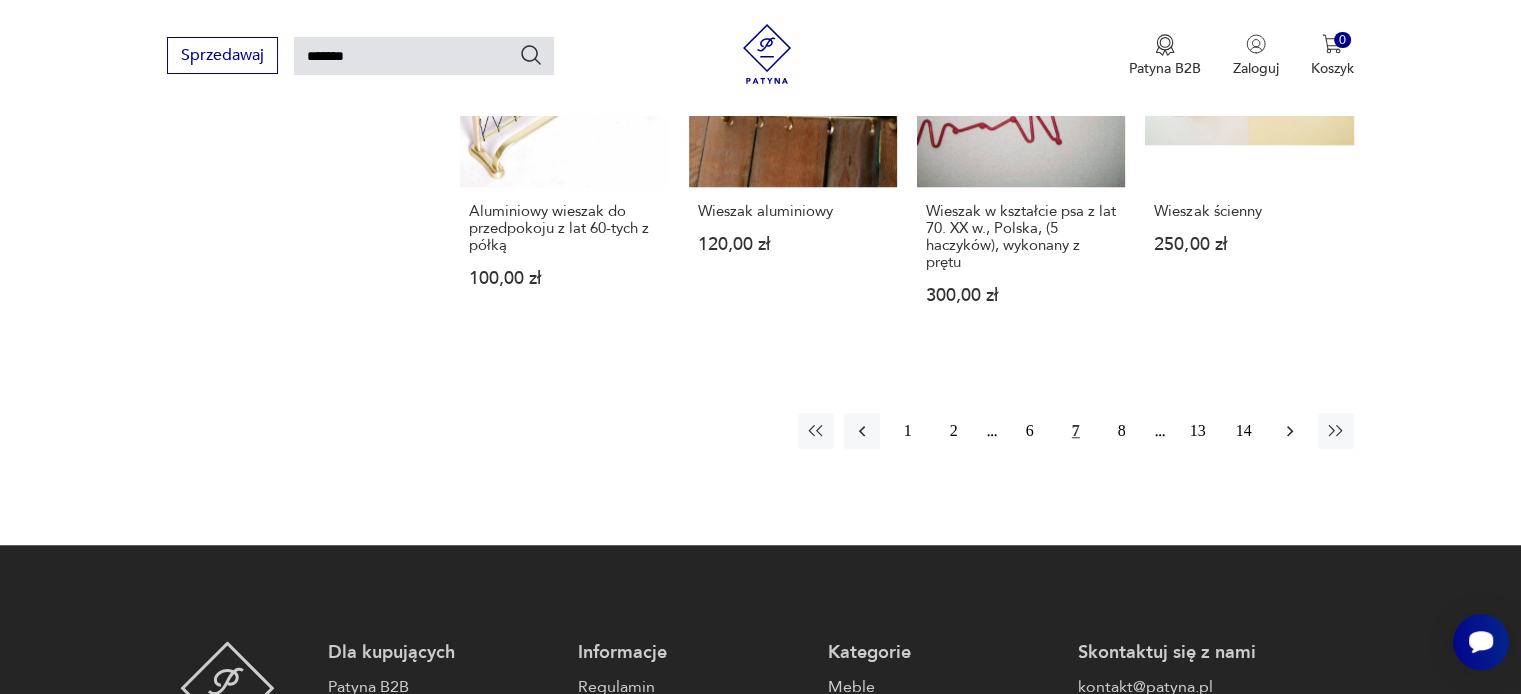 click 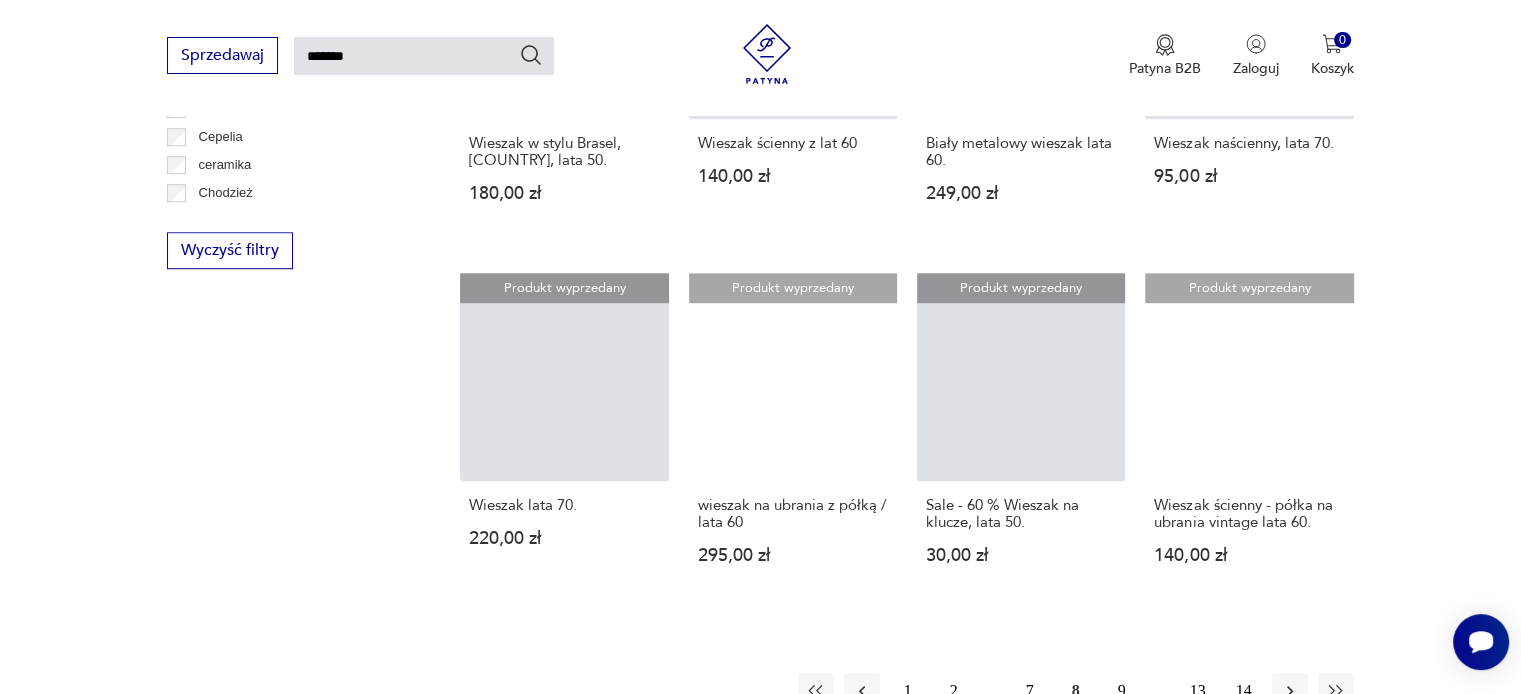 scroll, scrollTop: 1471, scrollLeft: 0, axis: vertical 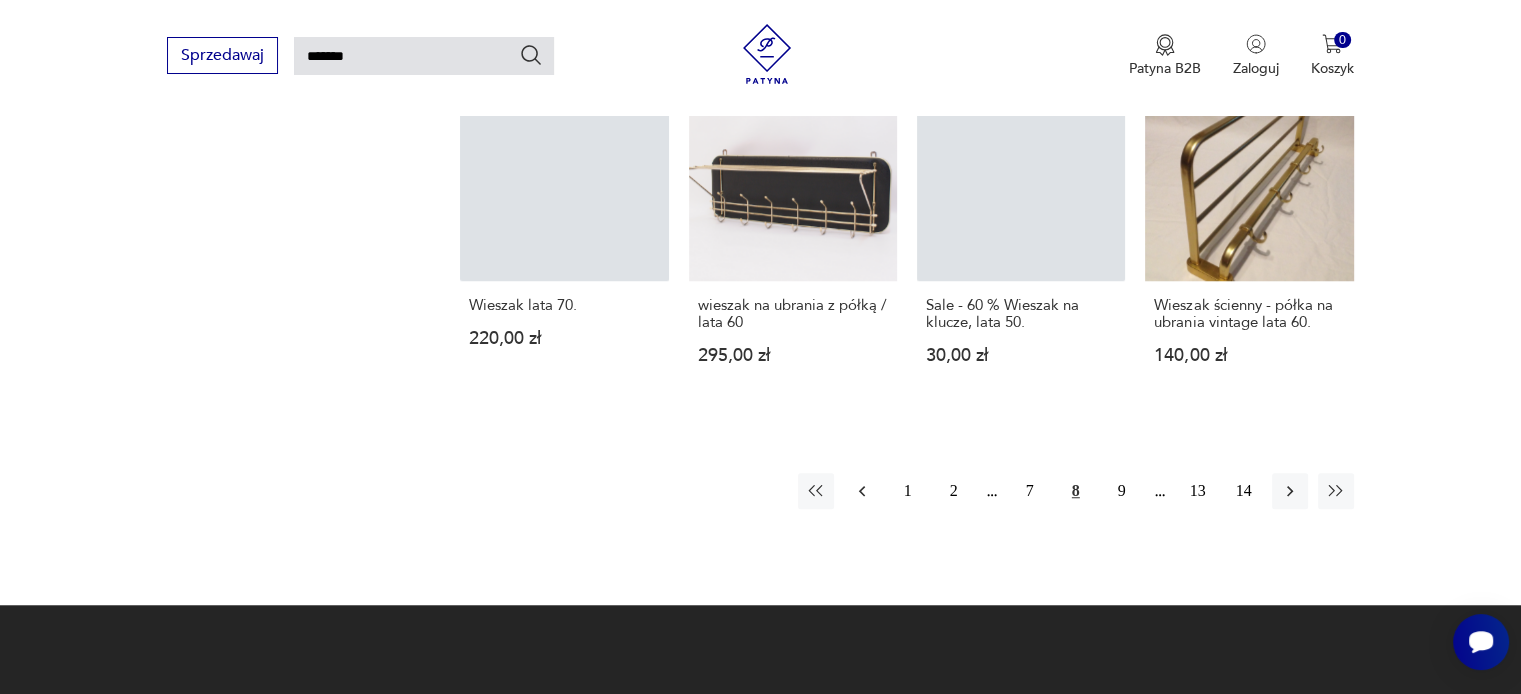 click 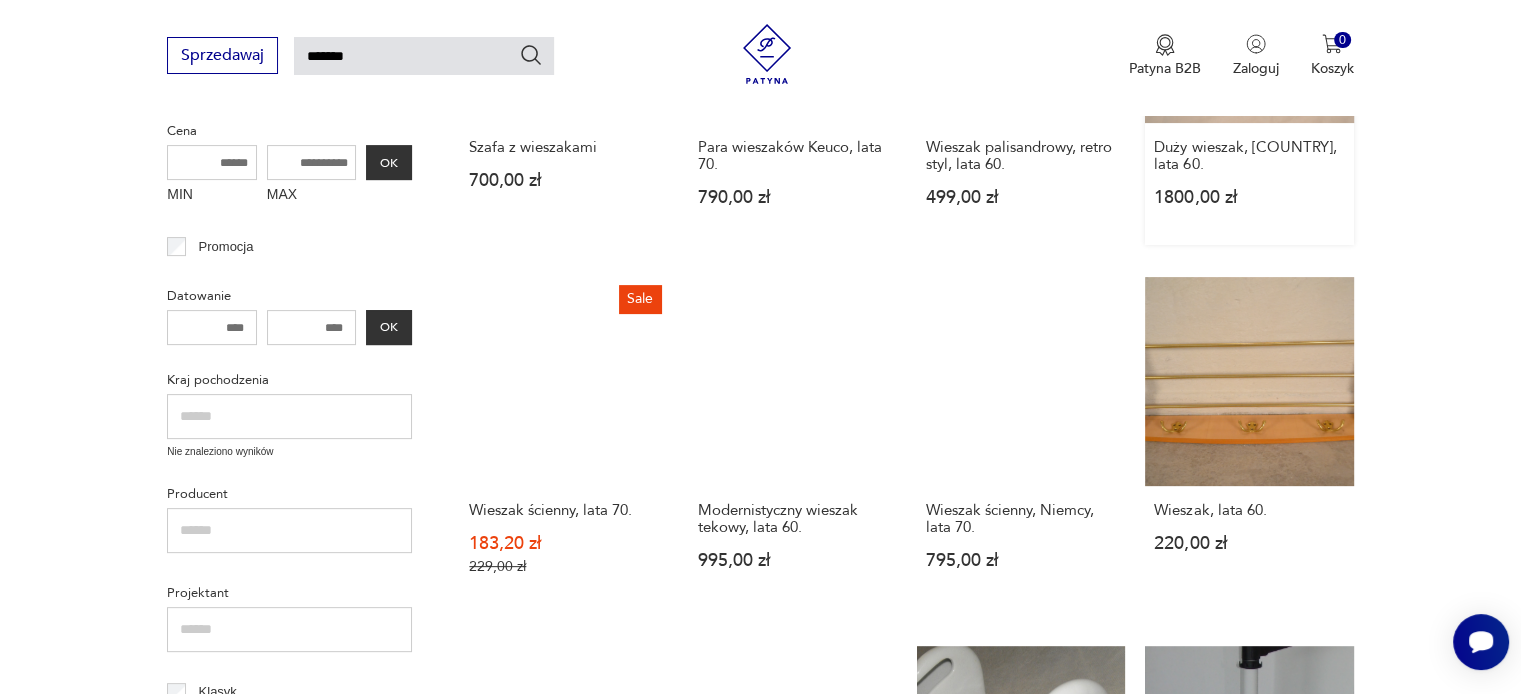 scroll, scrollTop: 571, scrollLeft: 0, axis: vertical 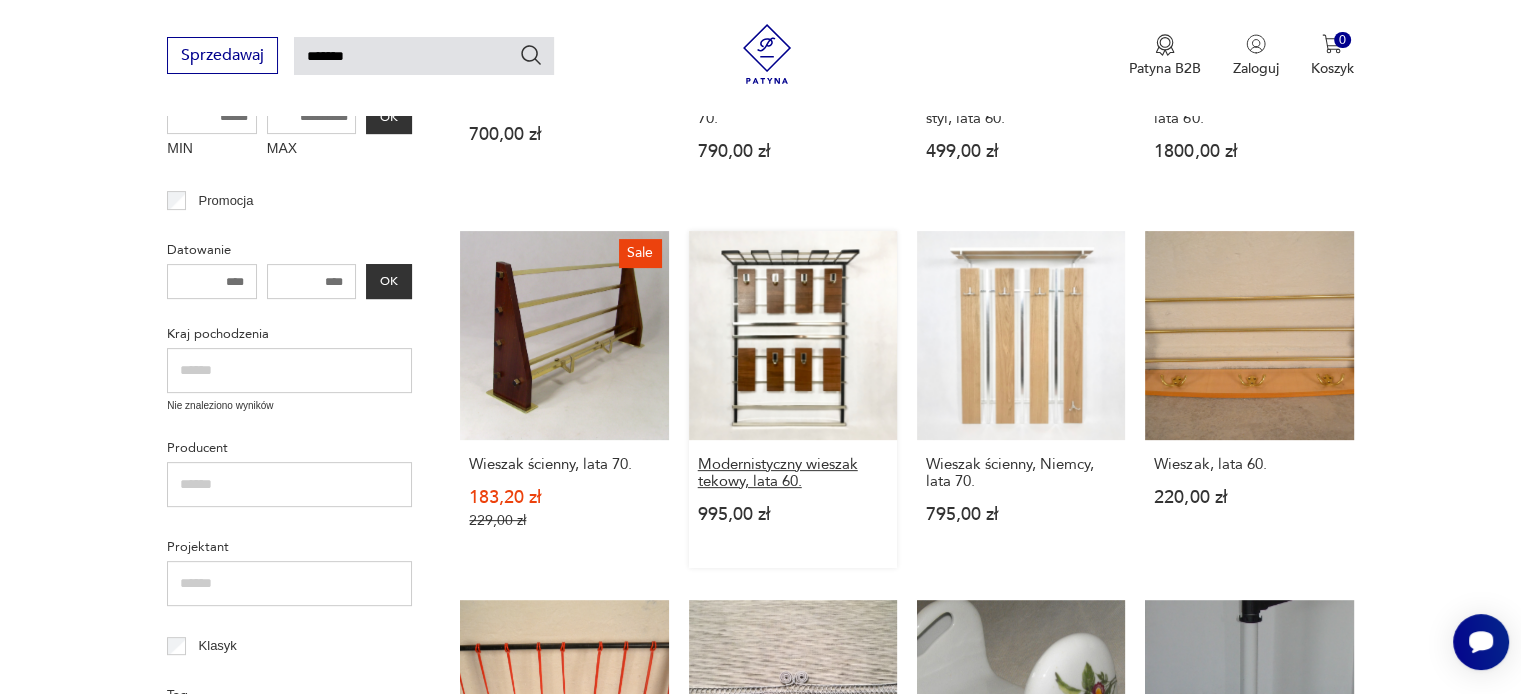click on "Modernistyczny wieszak tekowy, lata 60." at bounding box center [793, 473] 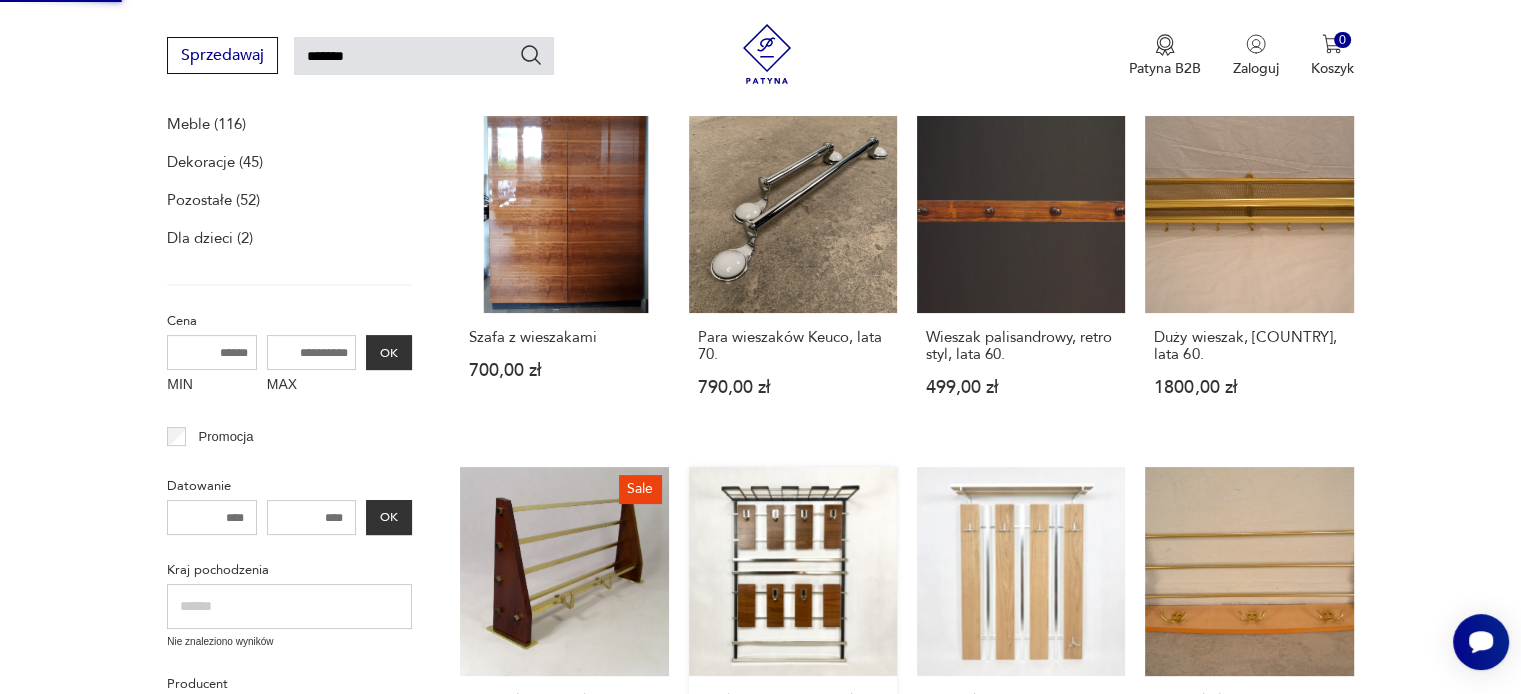 type 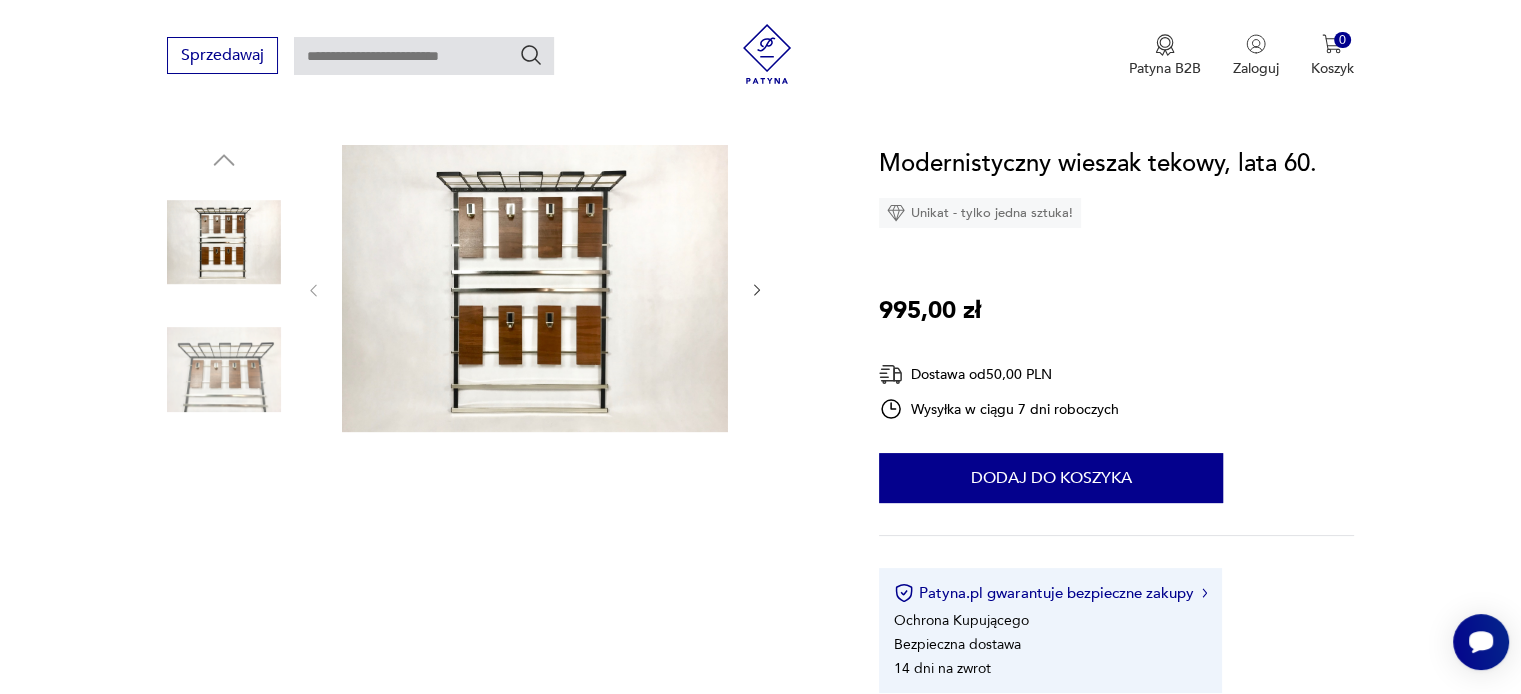 scroll, scrollTop: 200, scrollLeft: 0, axis: vertical 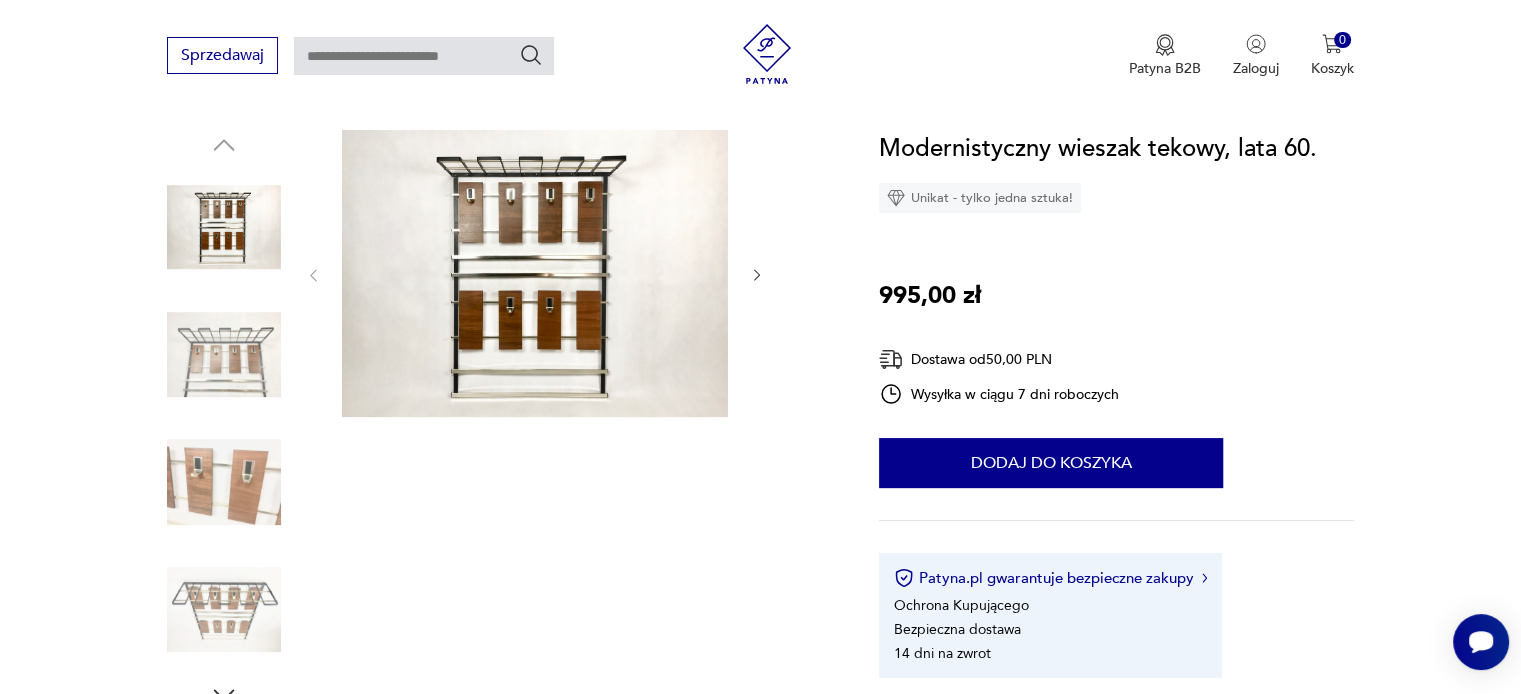 click at bounding box center (535, 273) 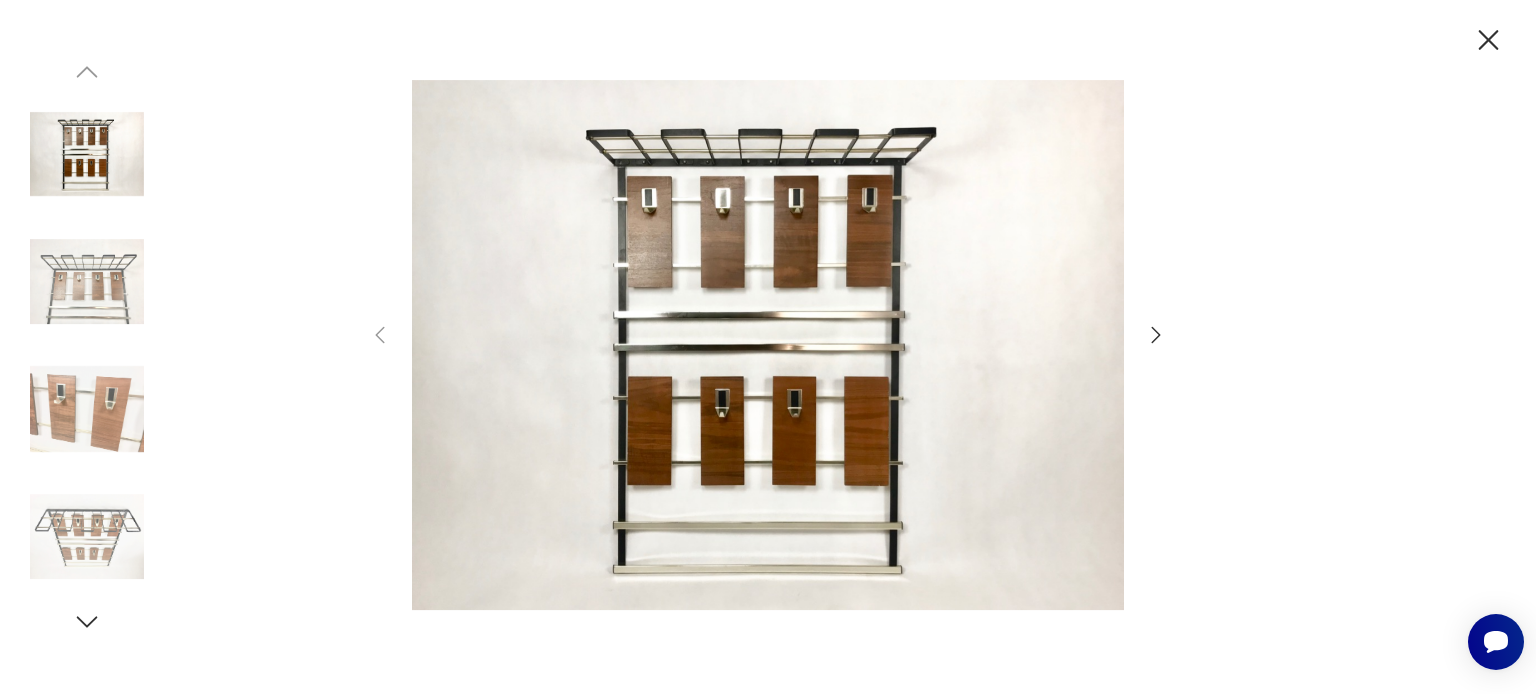 click 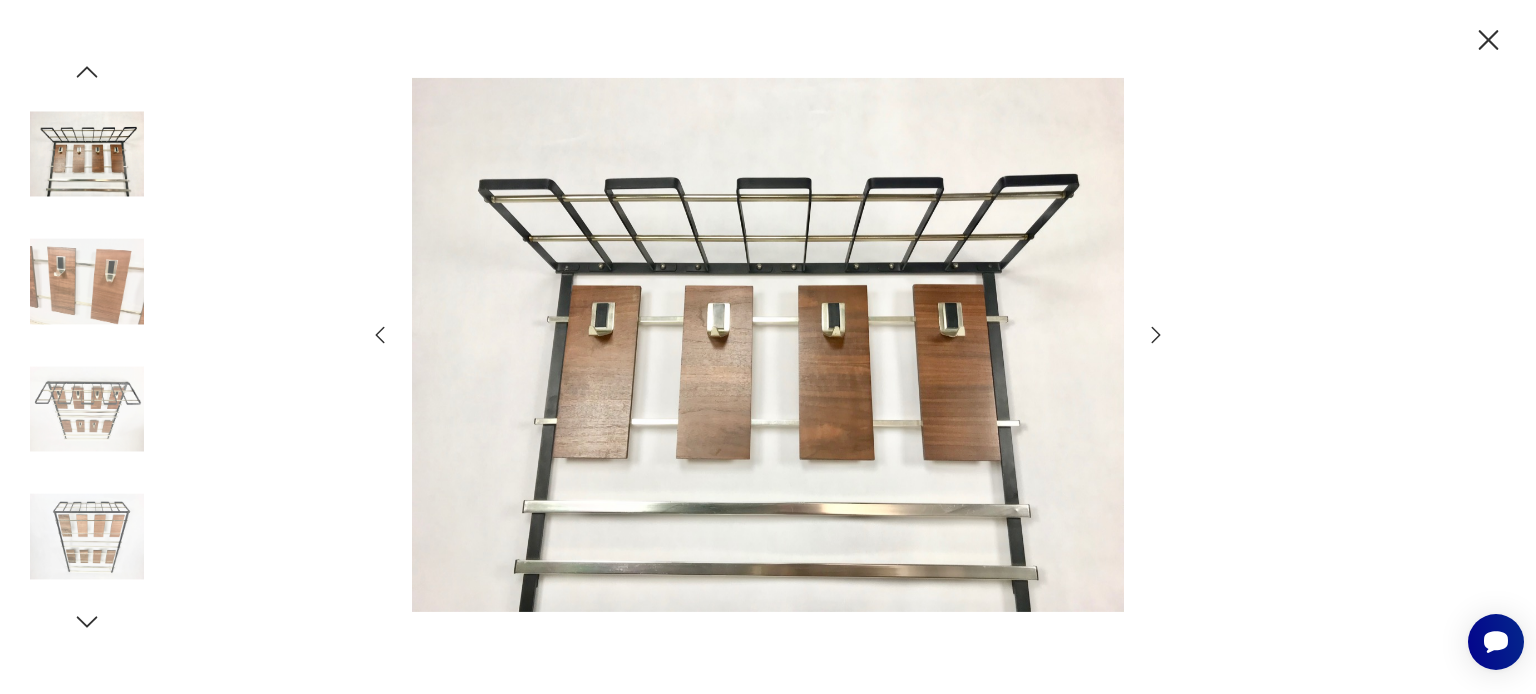 click 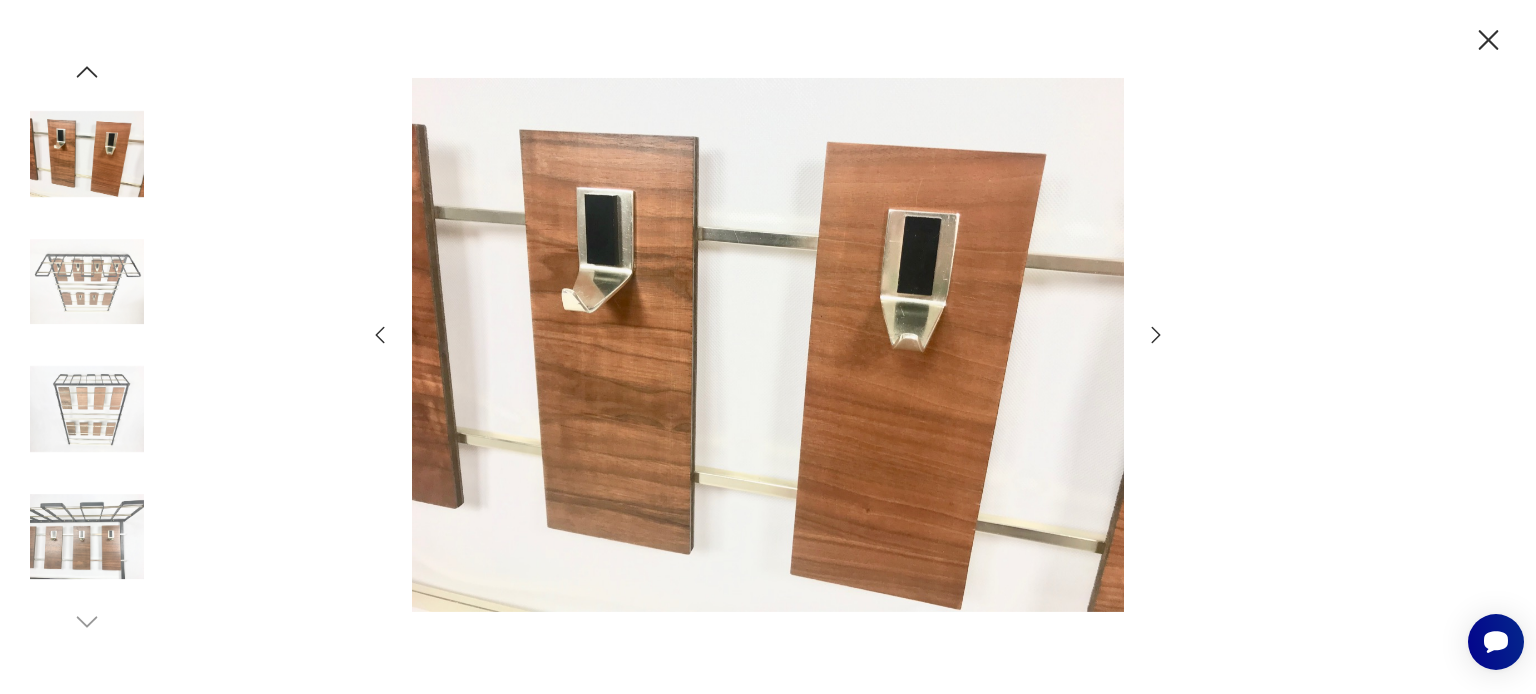 click 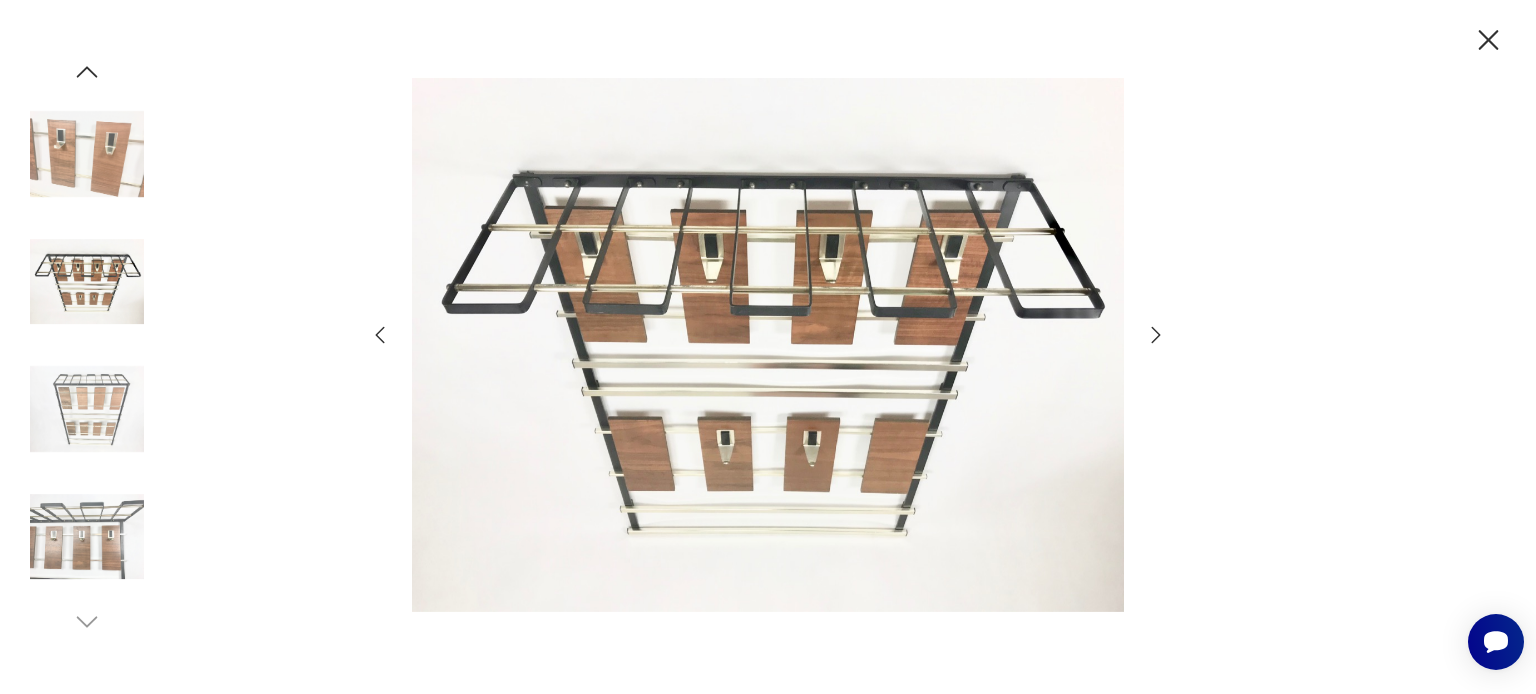 click 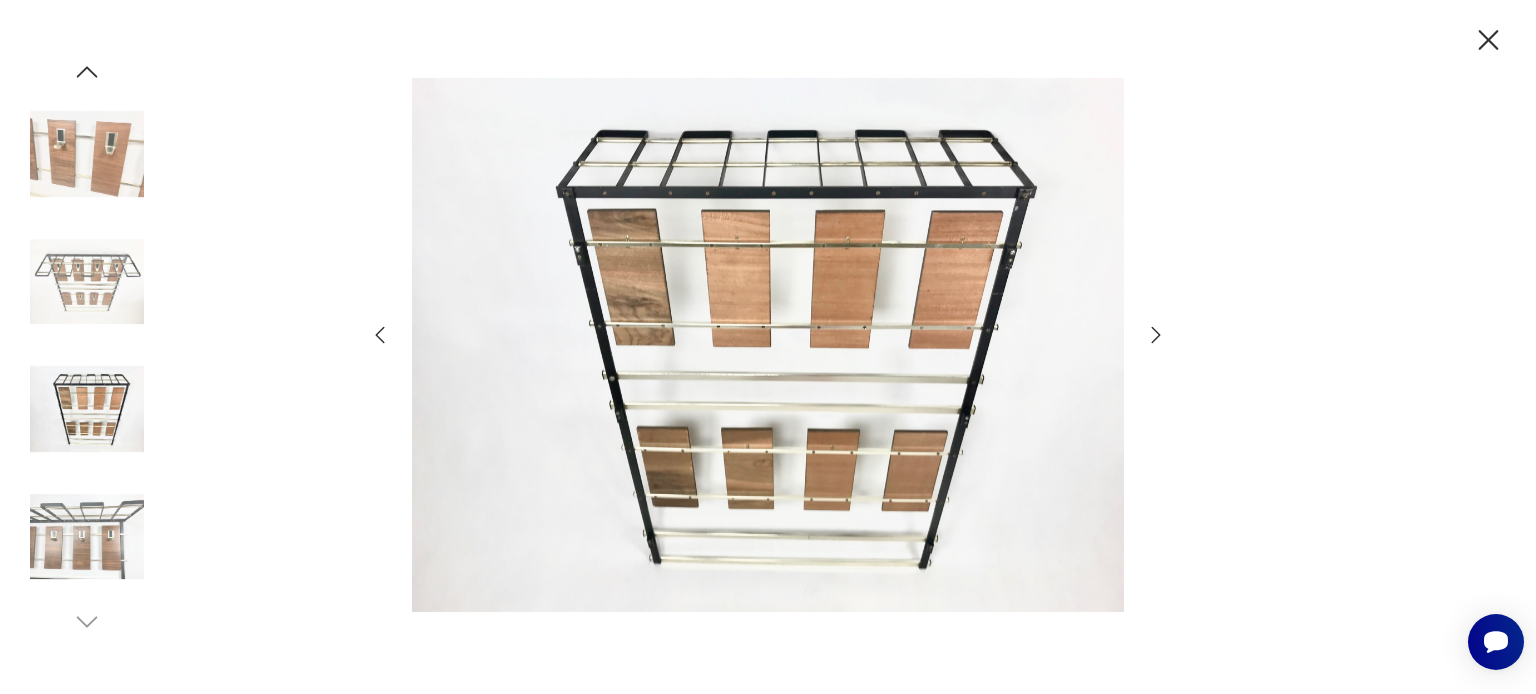 click 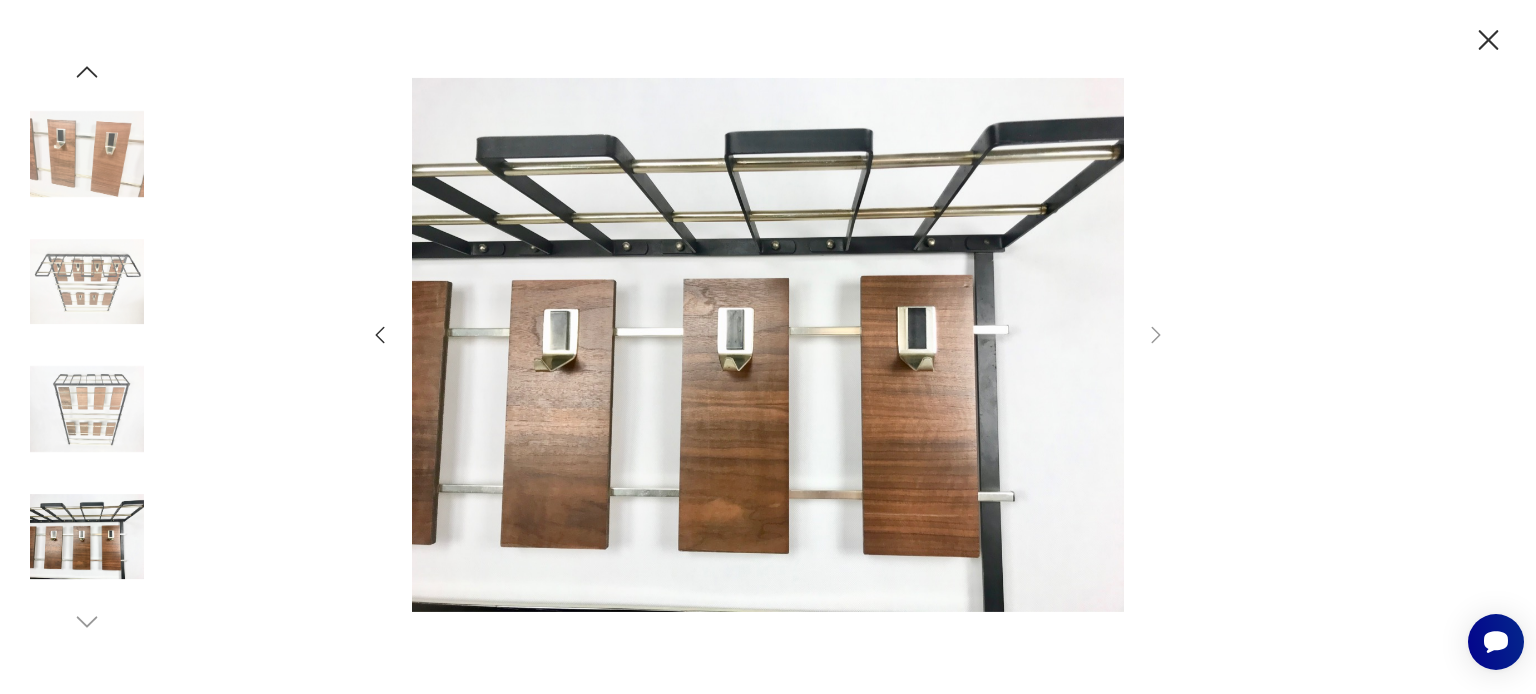 click 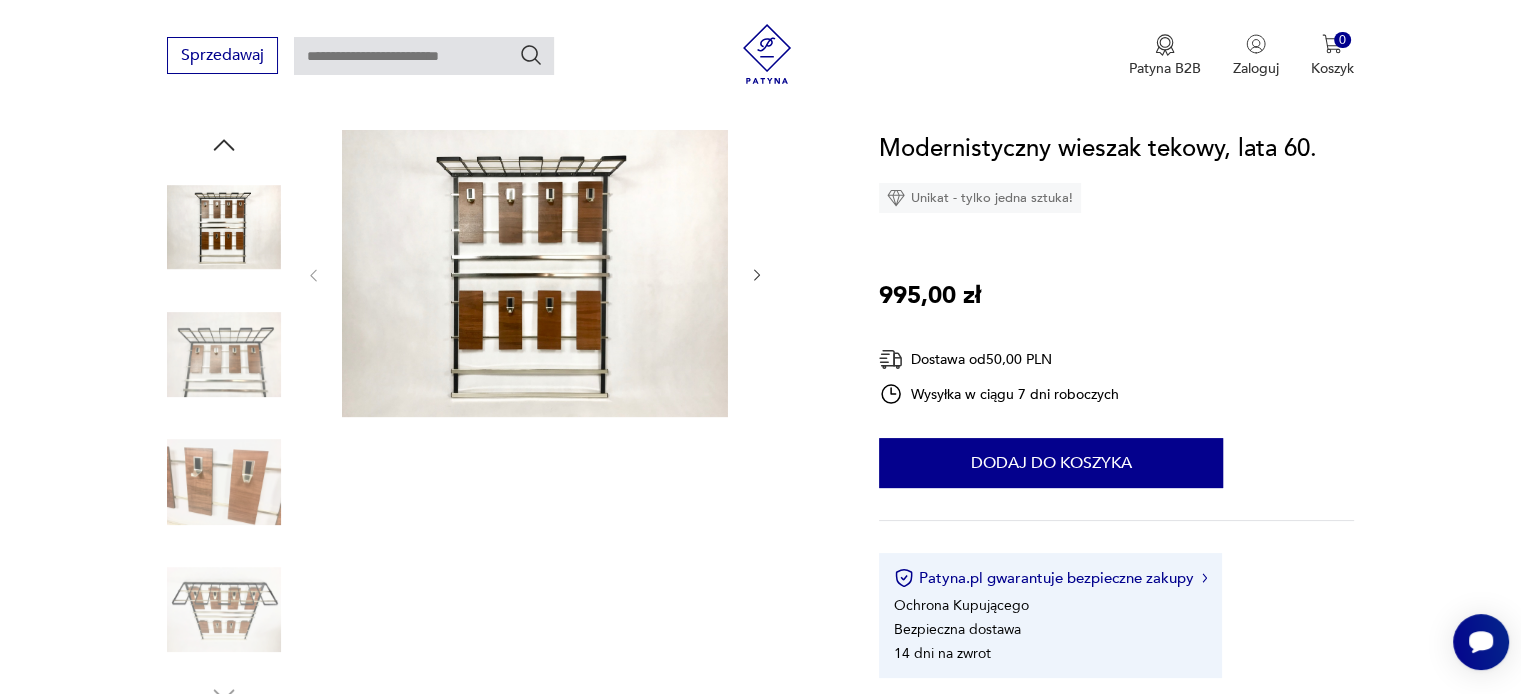 type on "*******" 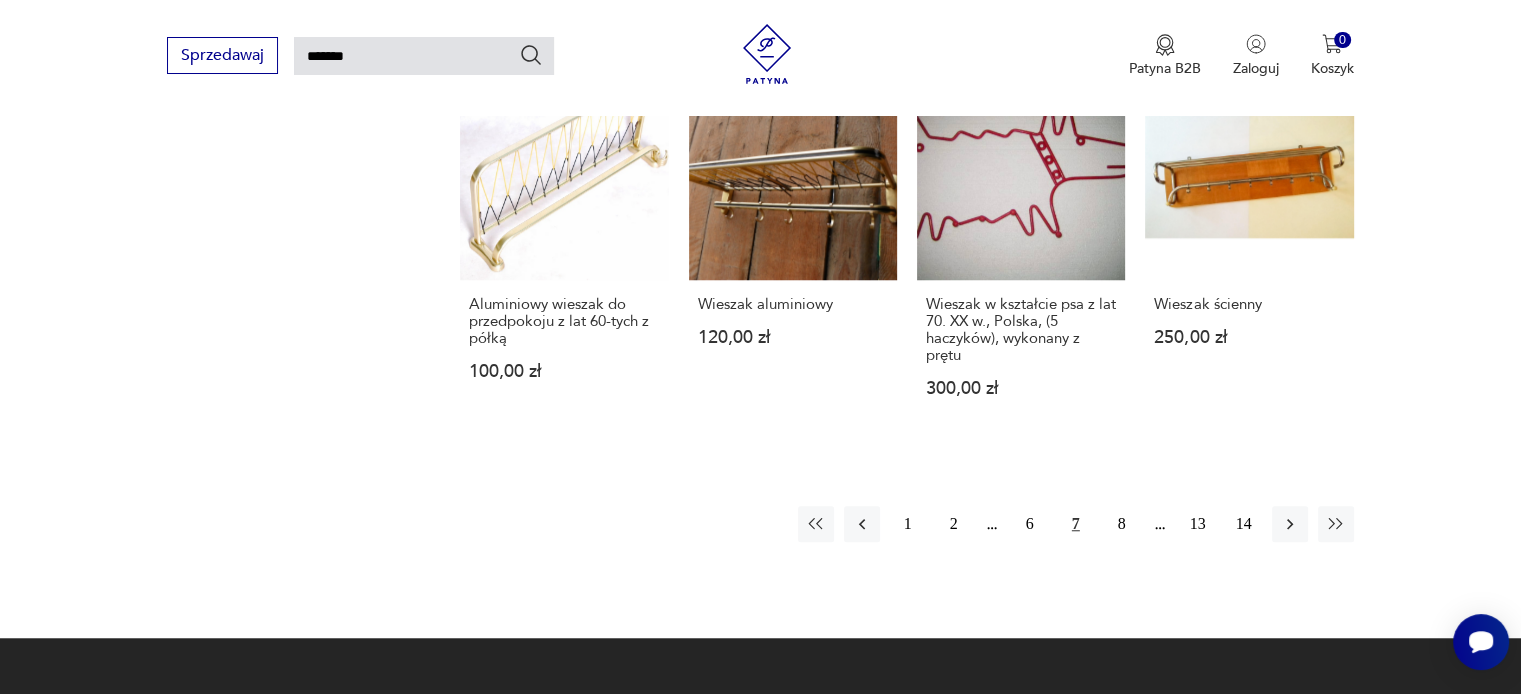 scroll, scrollTop: 1512, scrollLeft: 0, axis: vertical 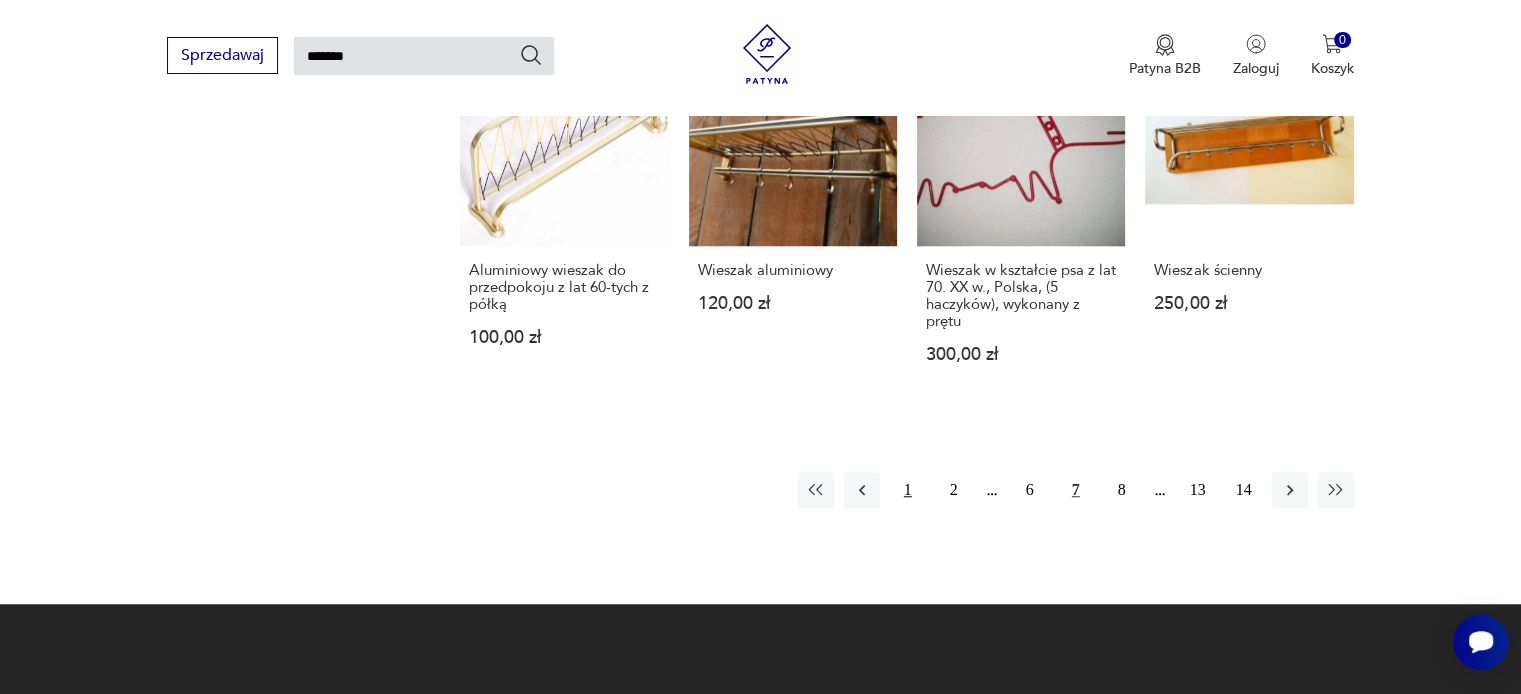 click on "1" at bounding box center [908, 490] 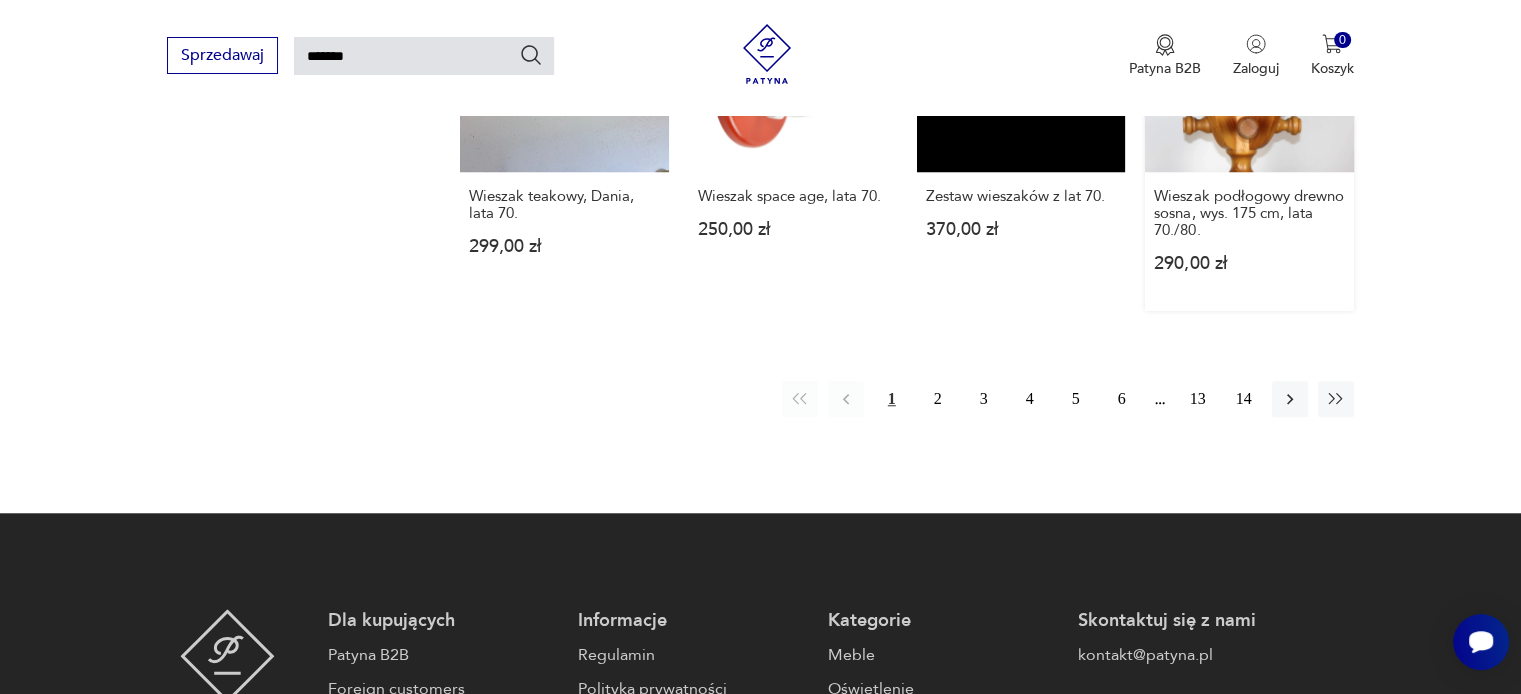 scroll, scrollTop: 1671, scrollLeft: 0, axis: vertical 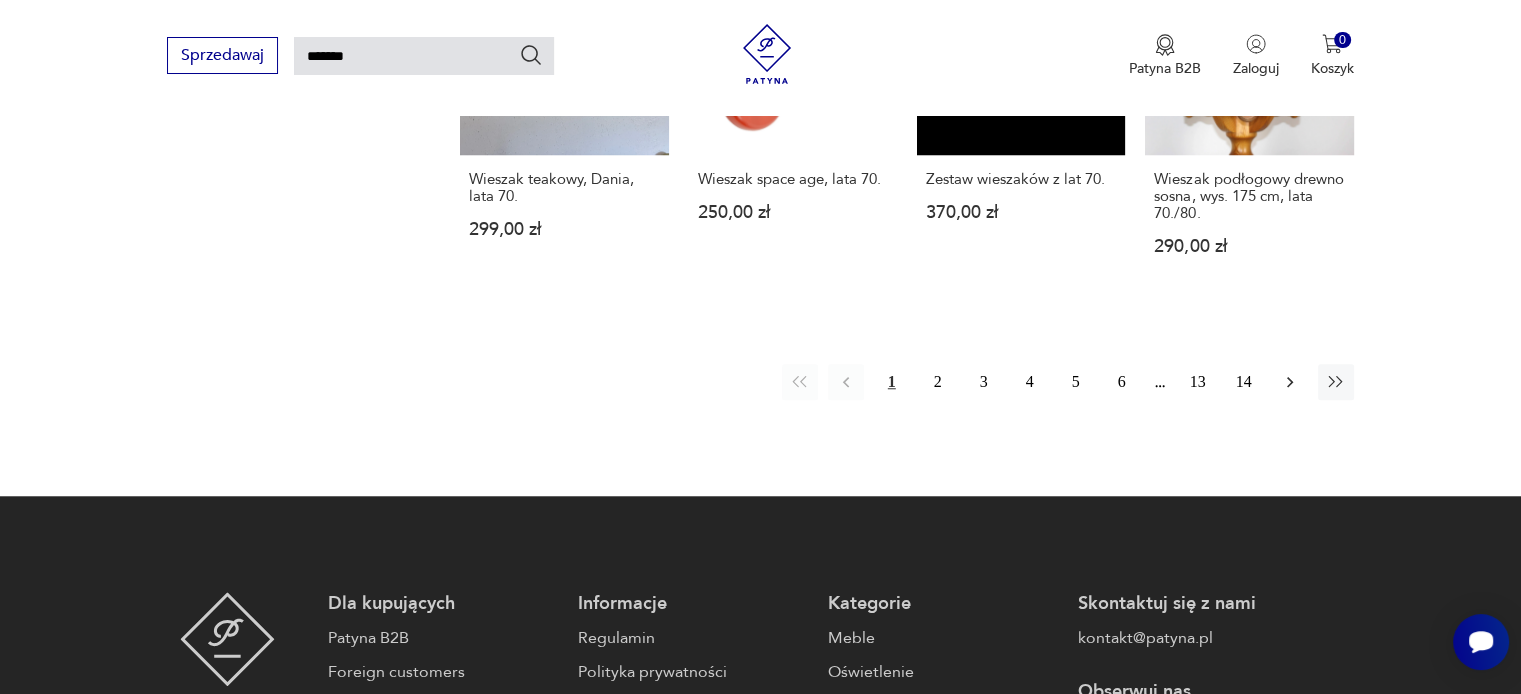 click 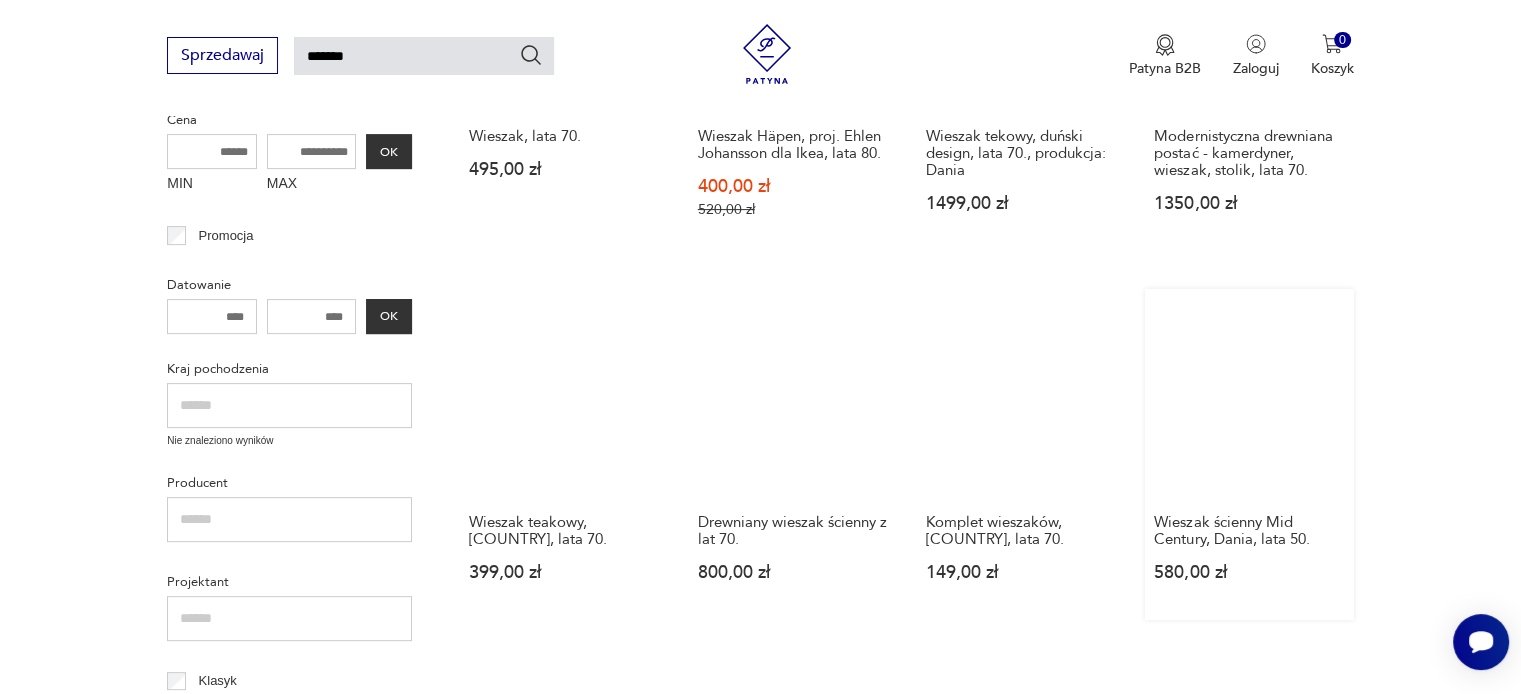 scroll, scrollTop: 571, scrollLeft: 0, axis: vertical 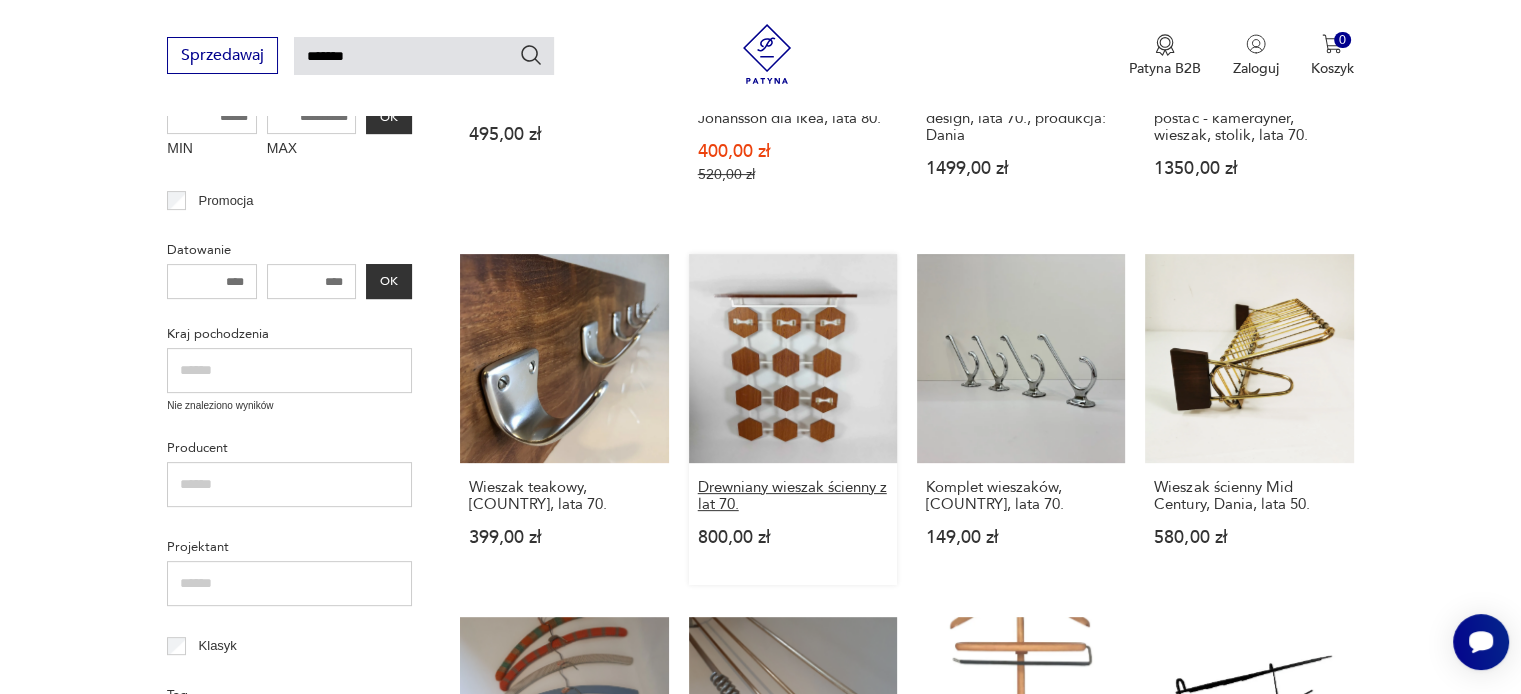 click on "Drewniany wieszak ścienny z lat 70." at bounding box center [793, 496] 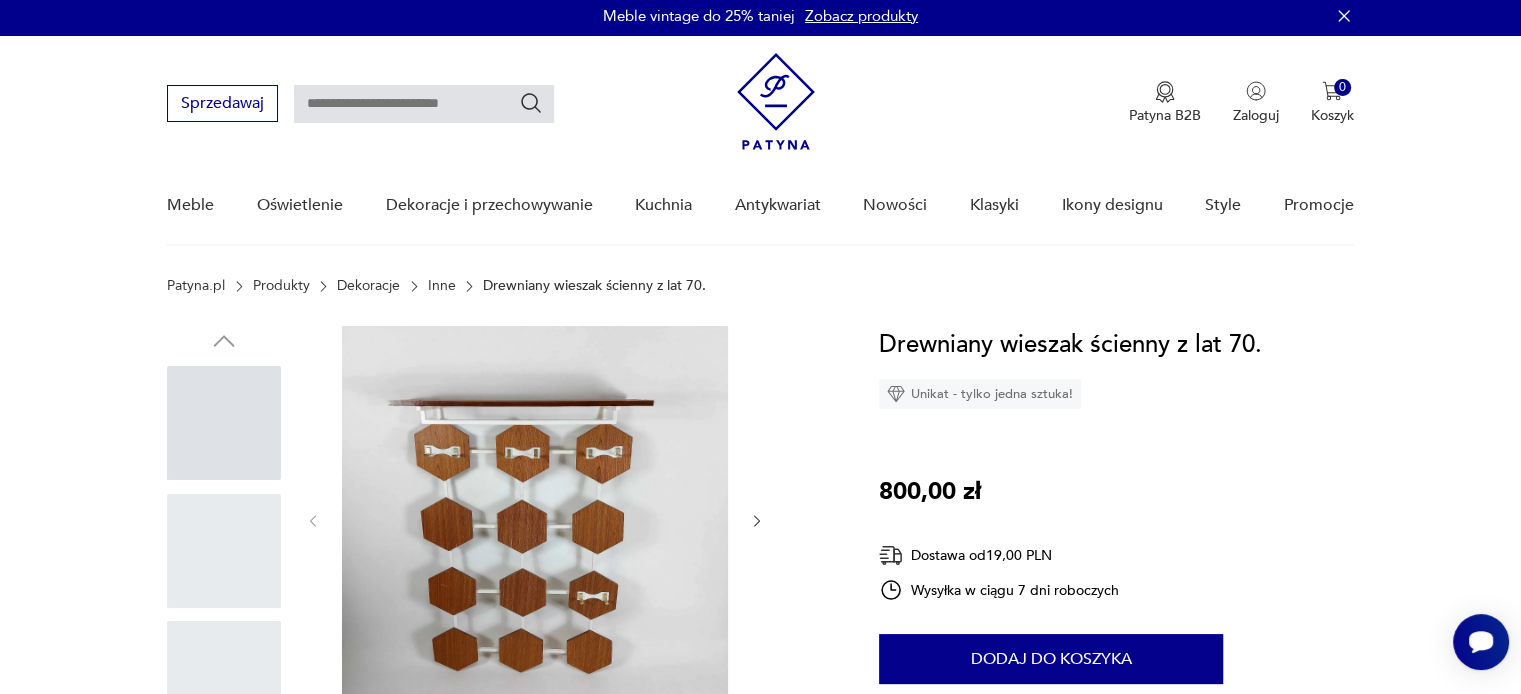 scroll, scrollTop: 0, scrollLeft: 0, axis: both 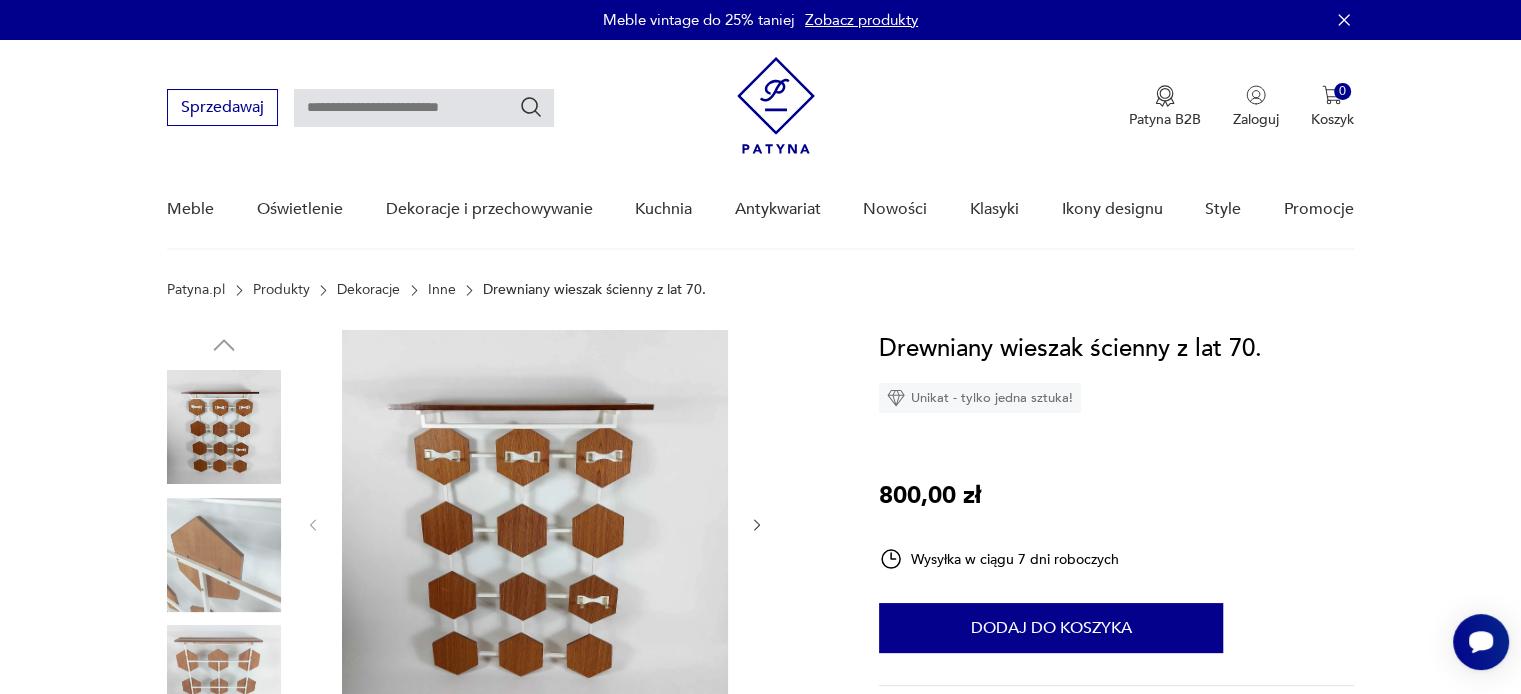 click at bounding box center [535, 523] 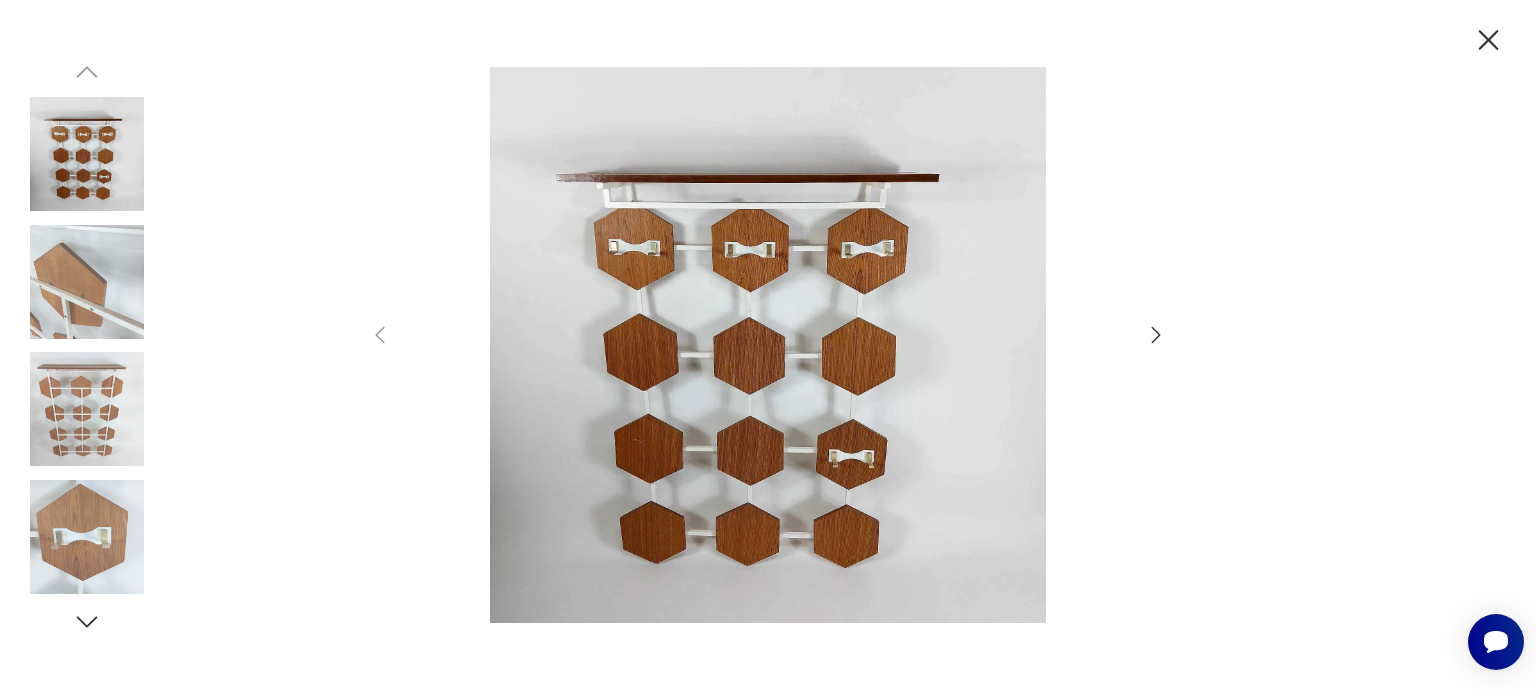 click 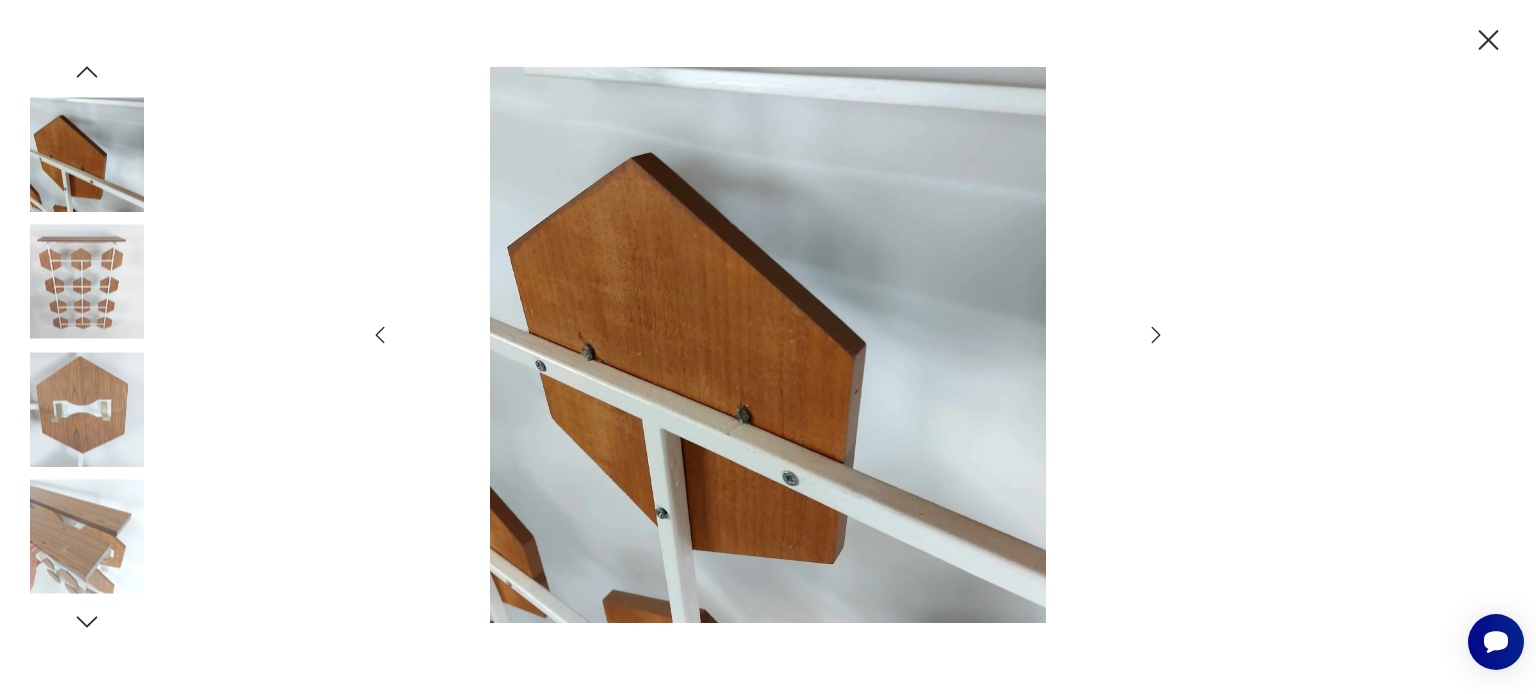 click 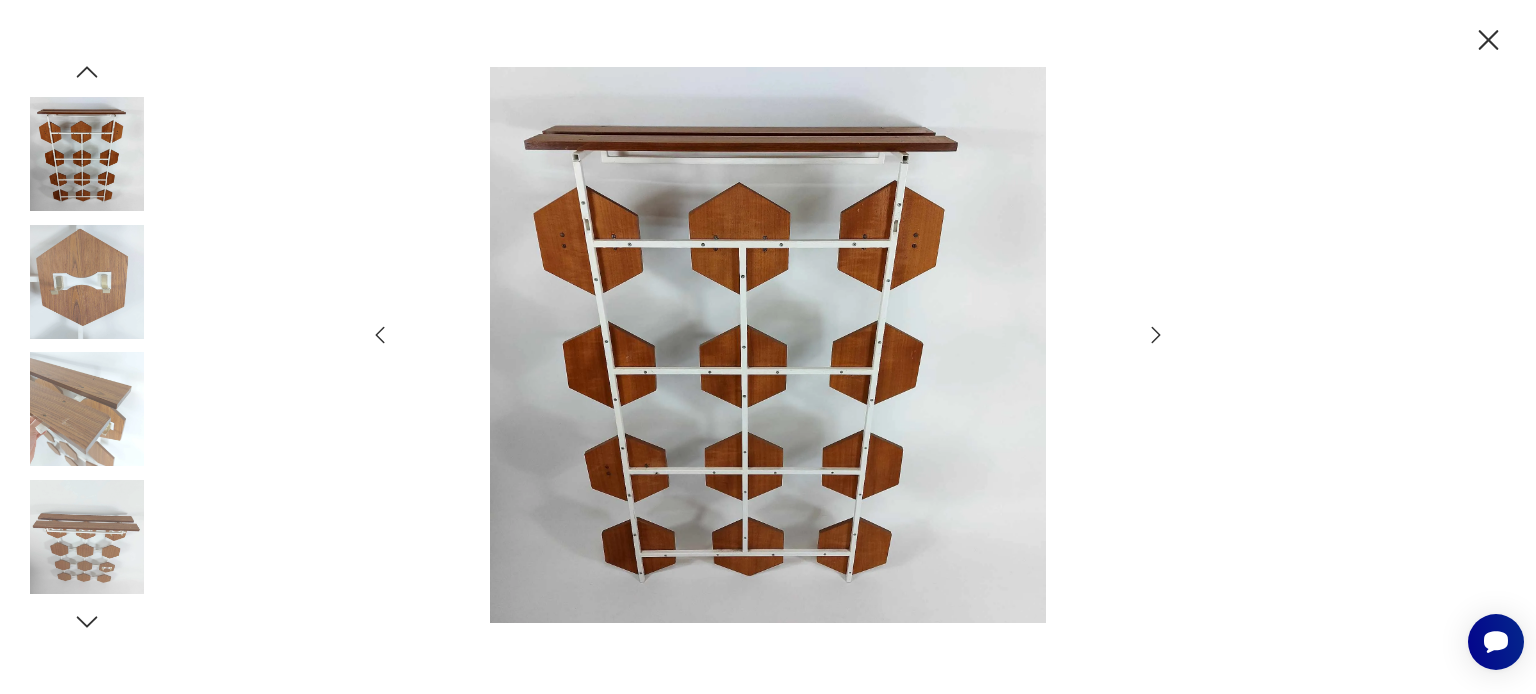 click 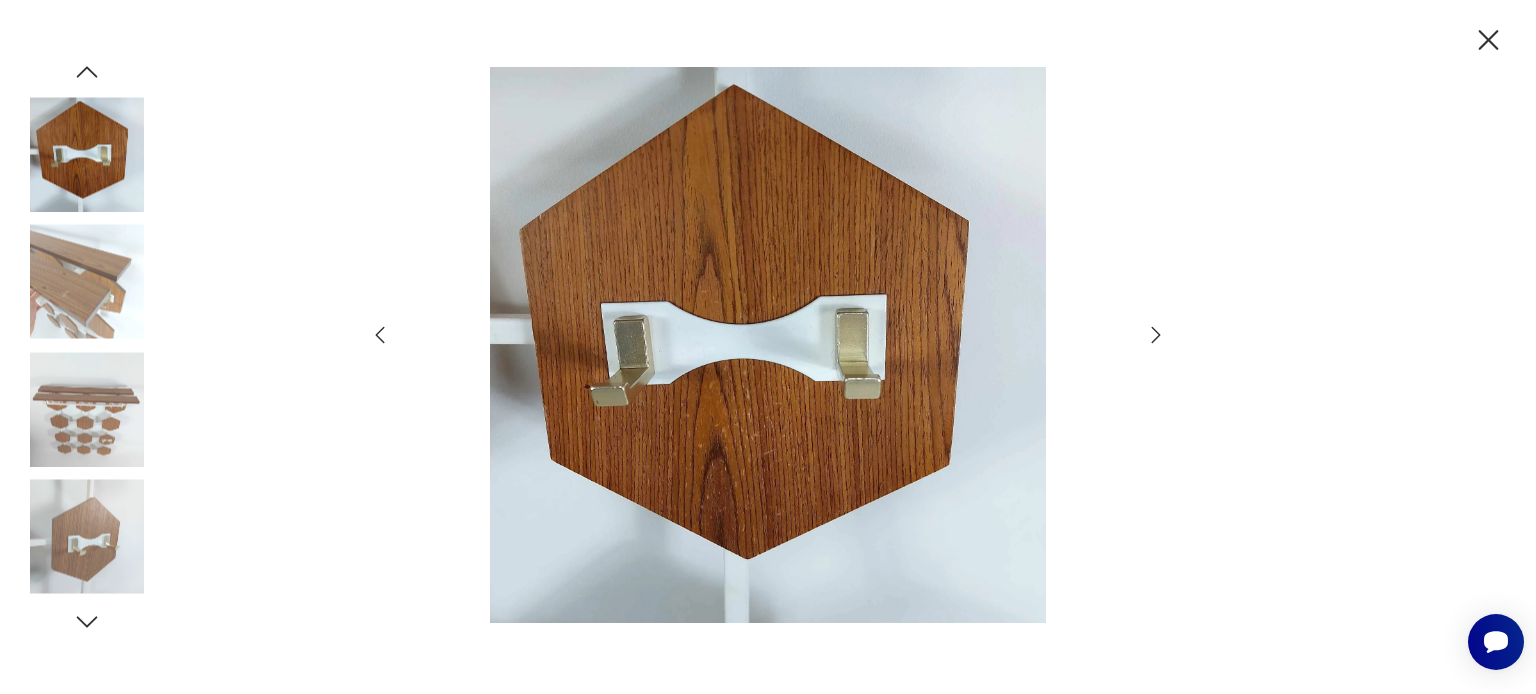 click 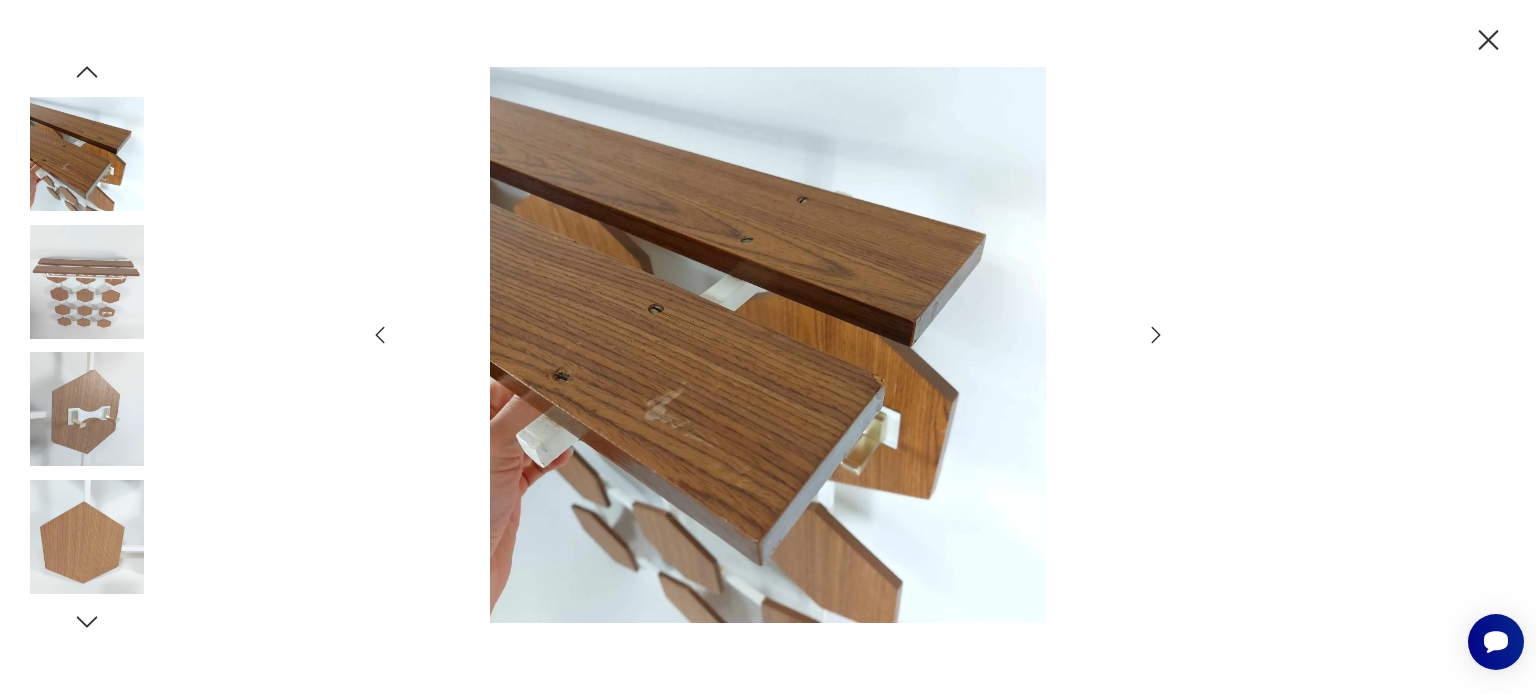 click 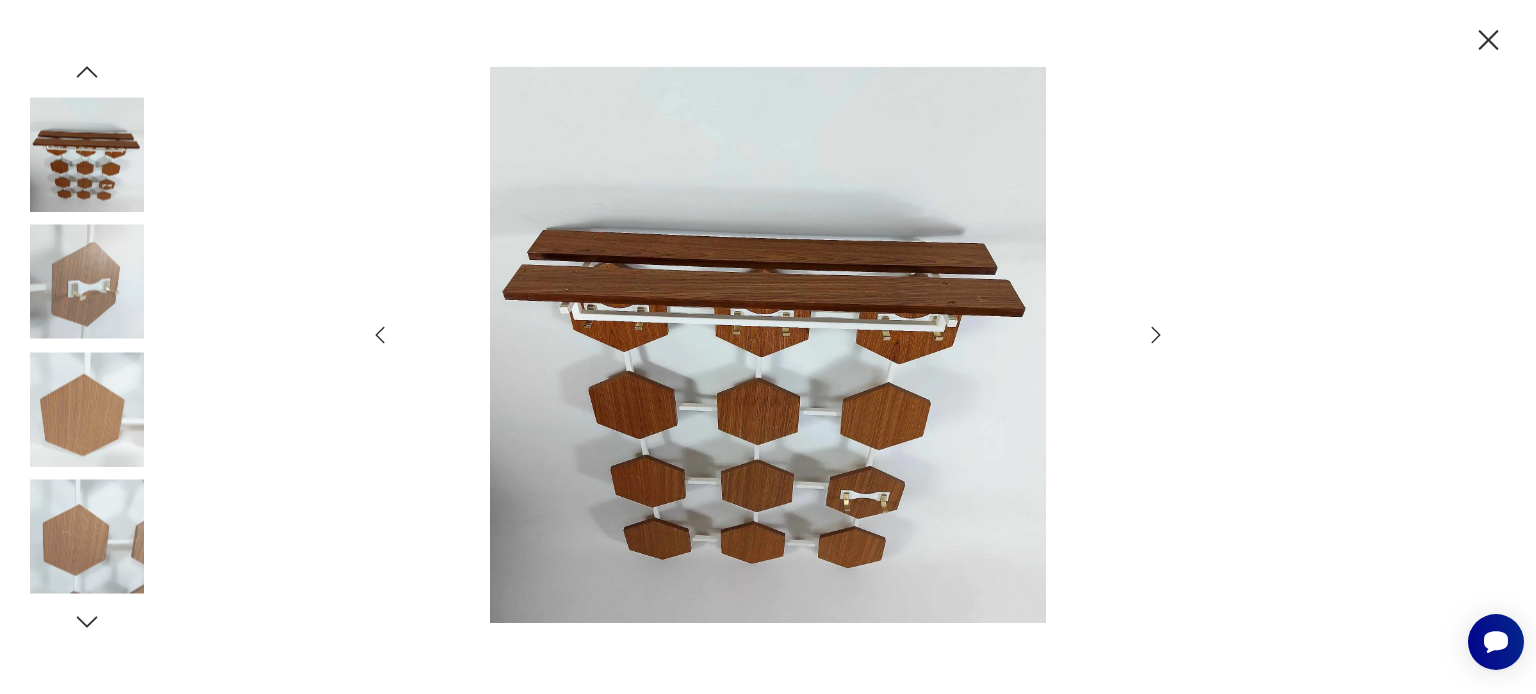 click 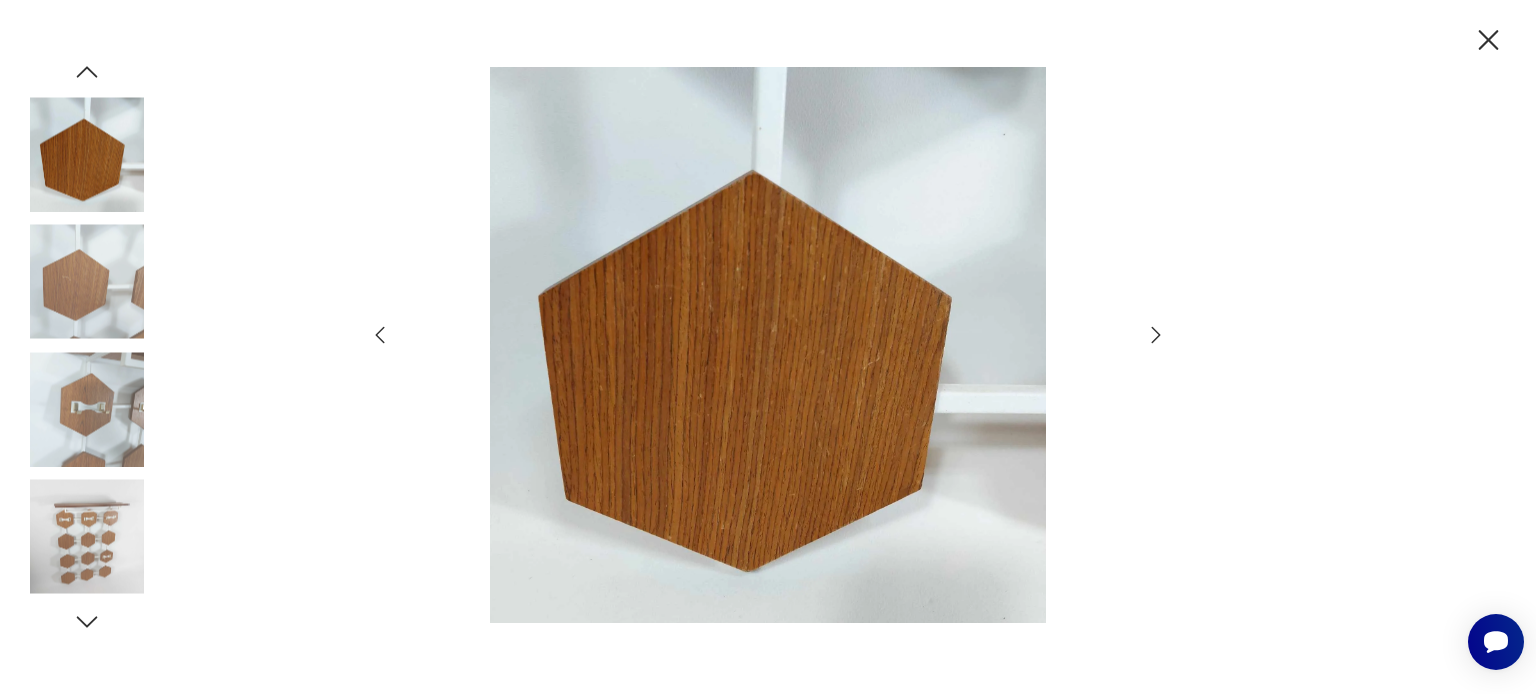 click 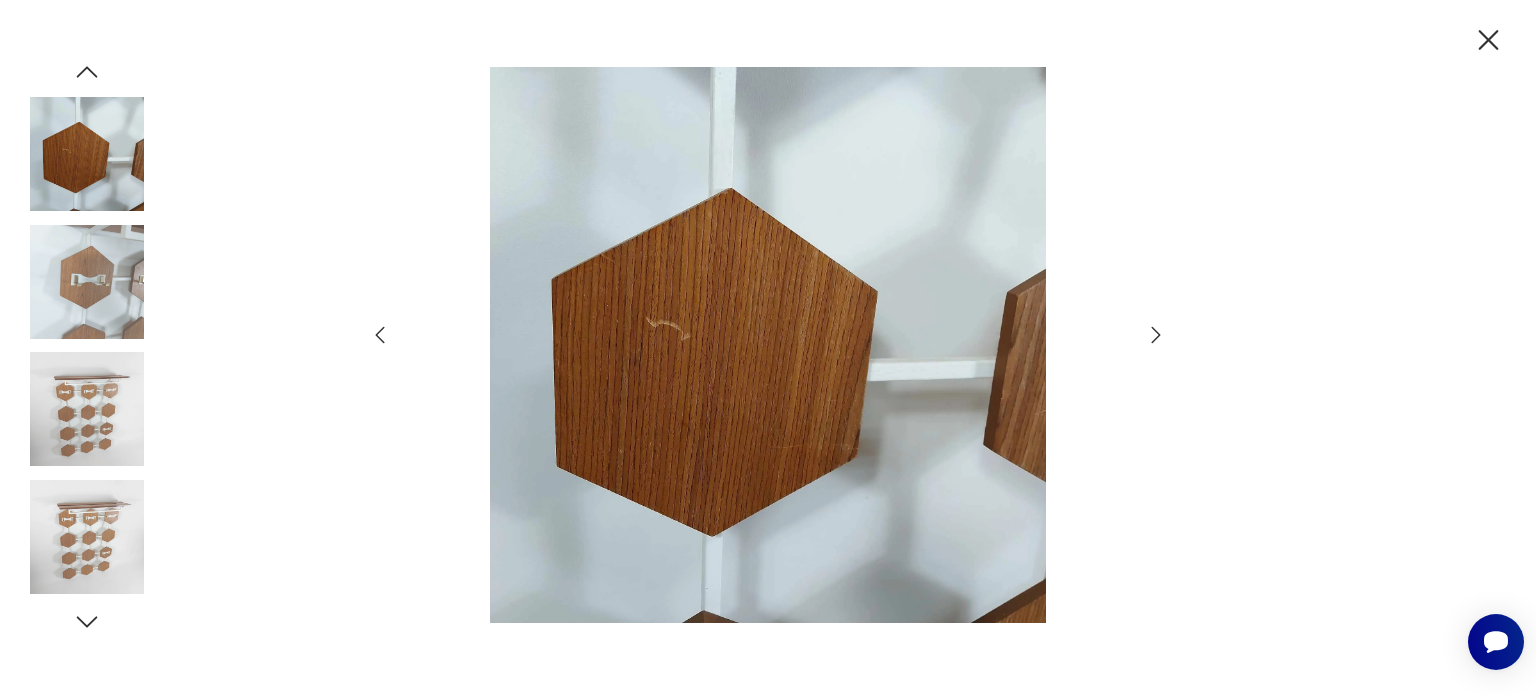 click 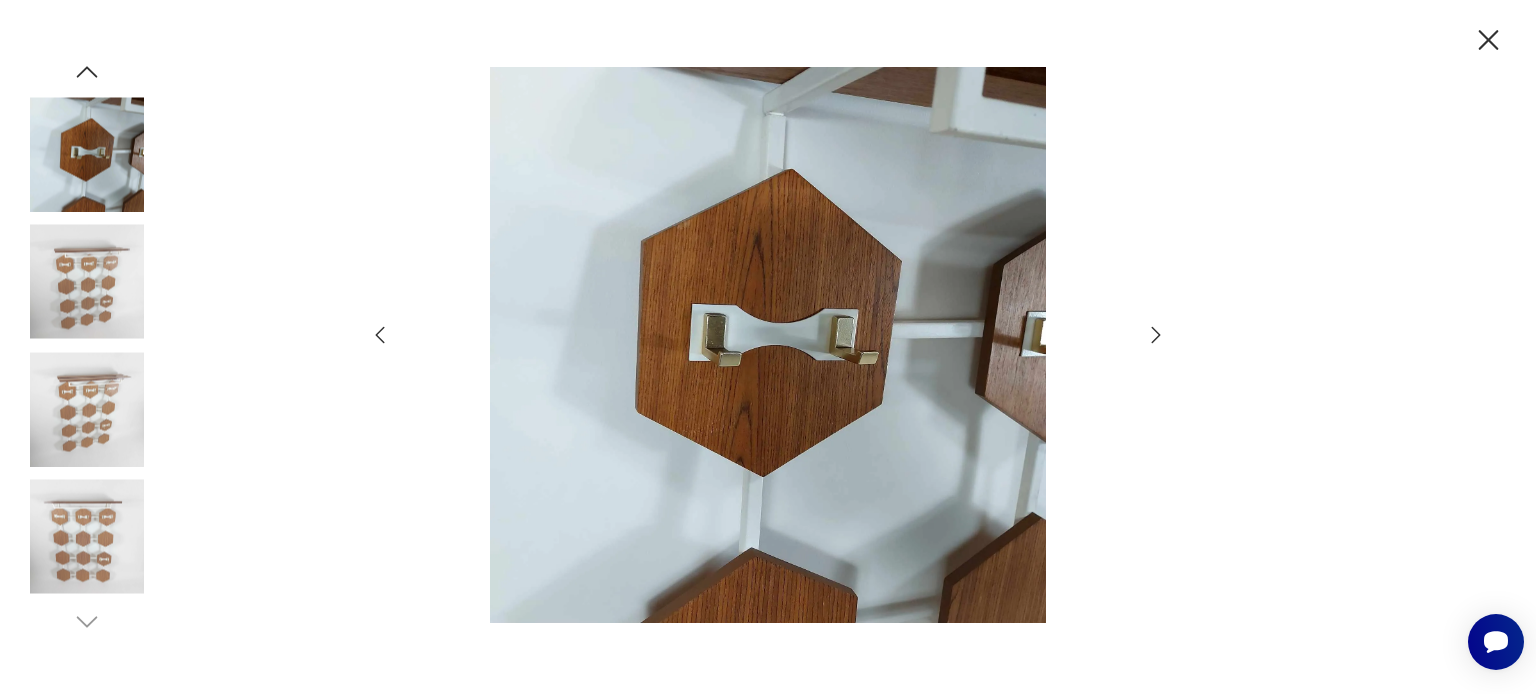 click 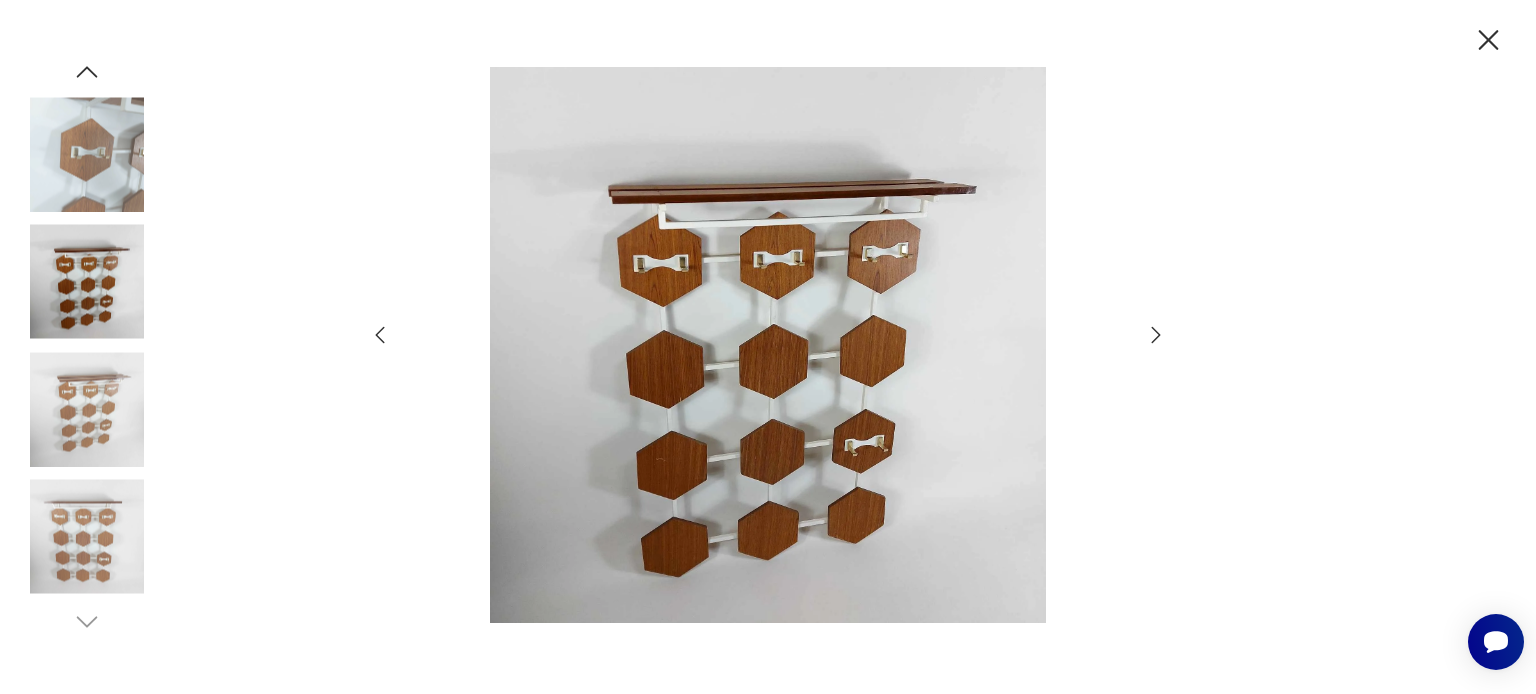 click 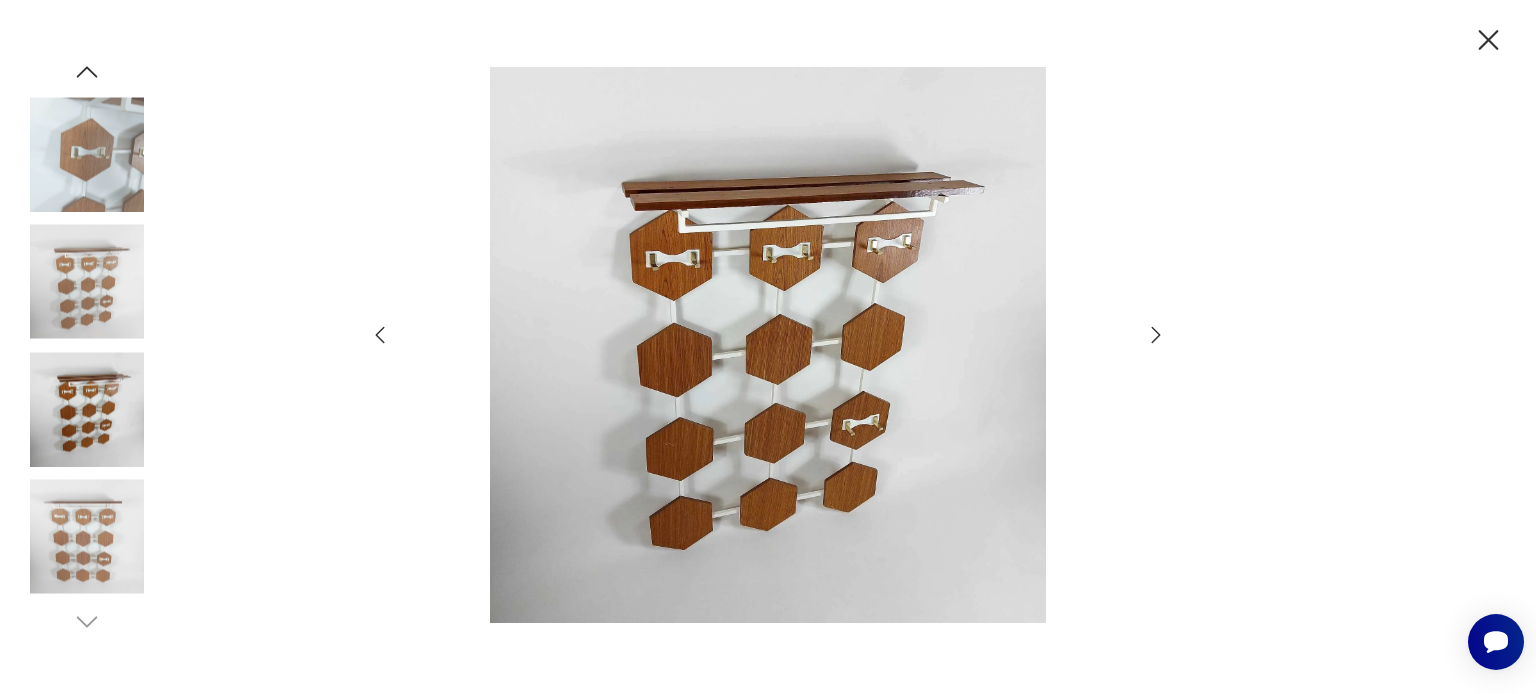 click 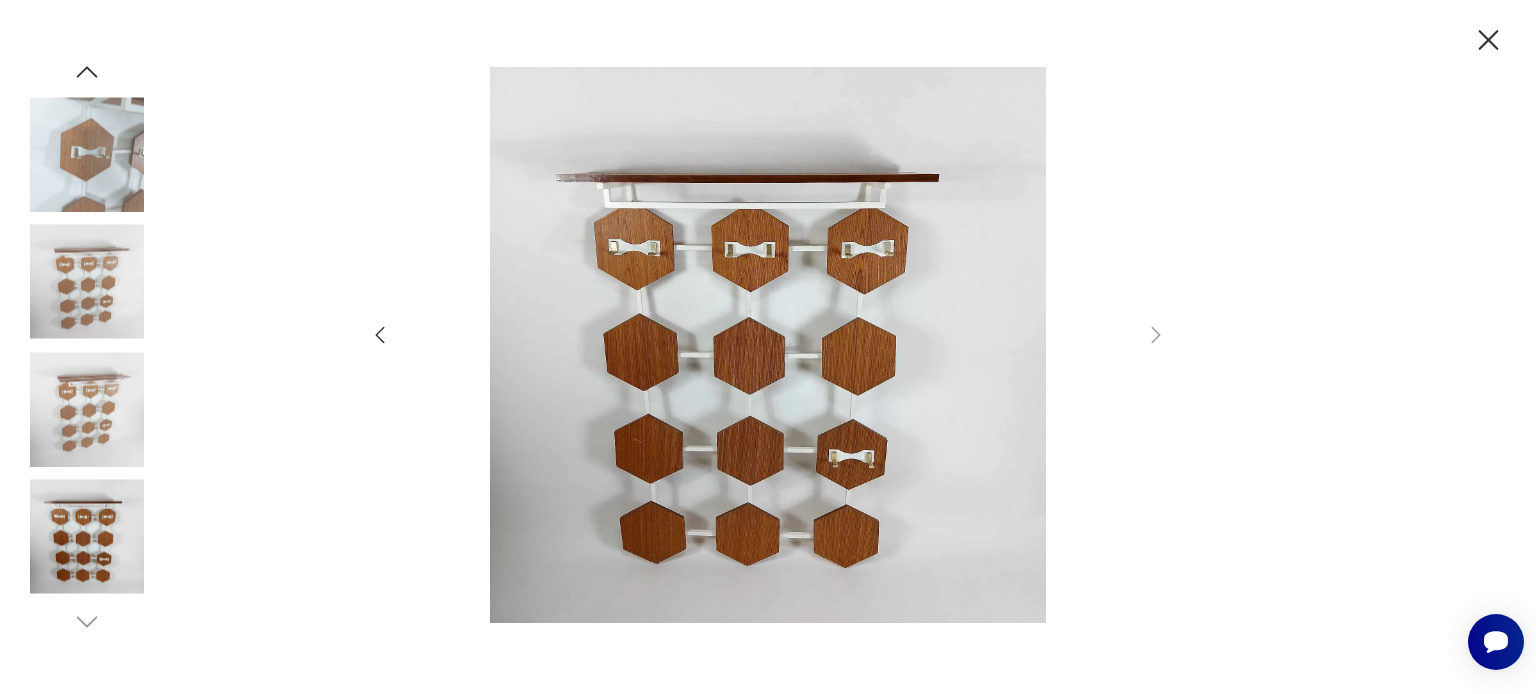 click 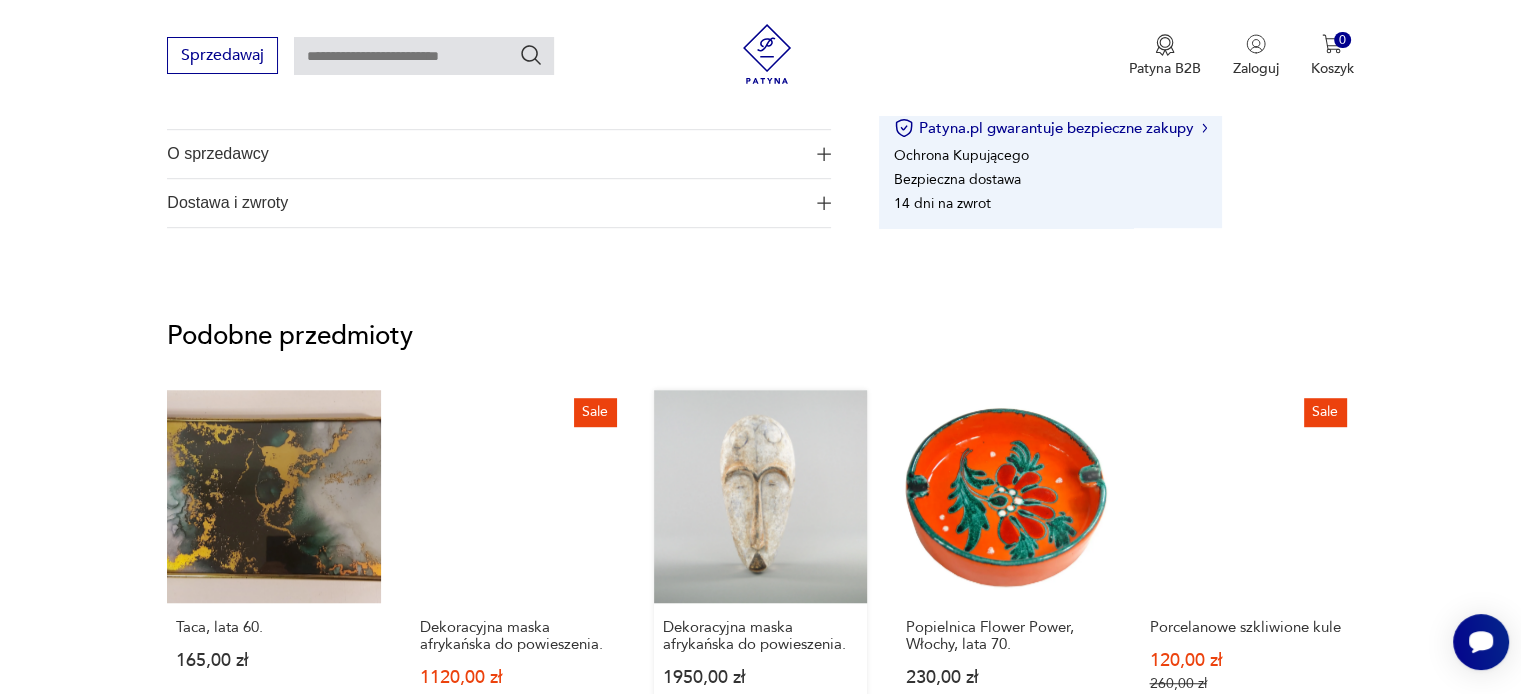 scroll, scrollTop: 1200, scrollLeft: 0, axis: vertical 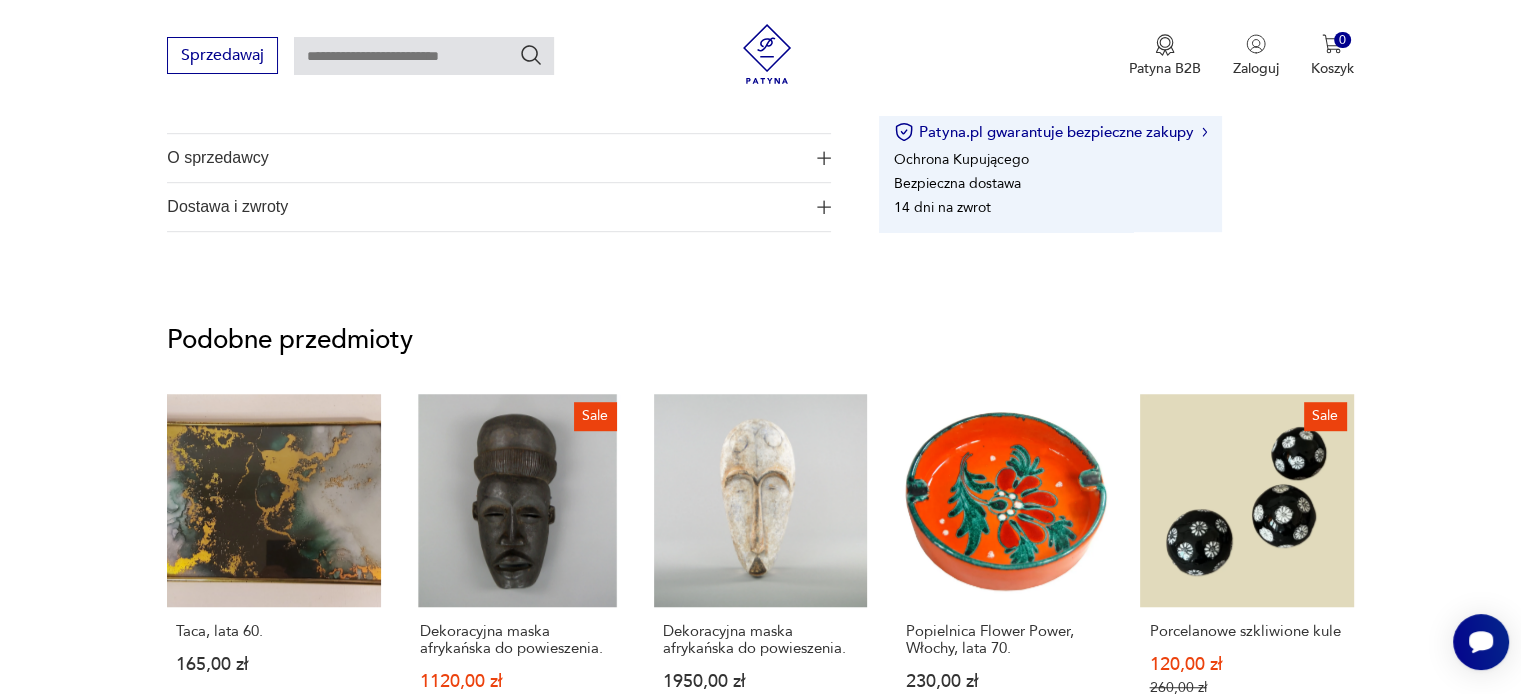 type on "*******" 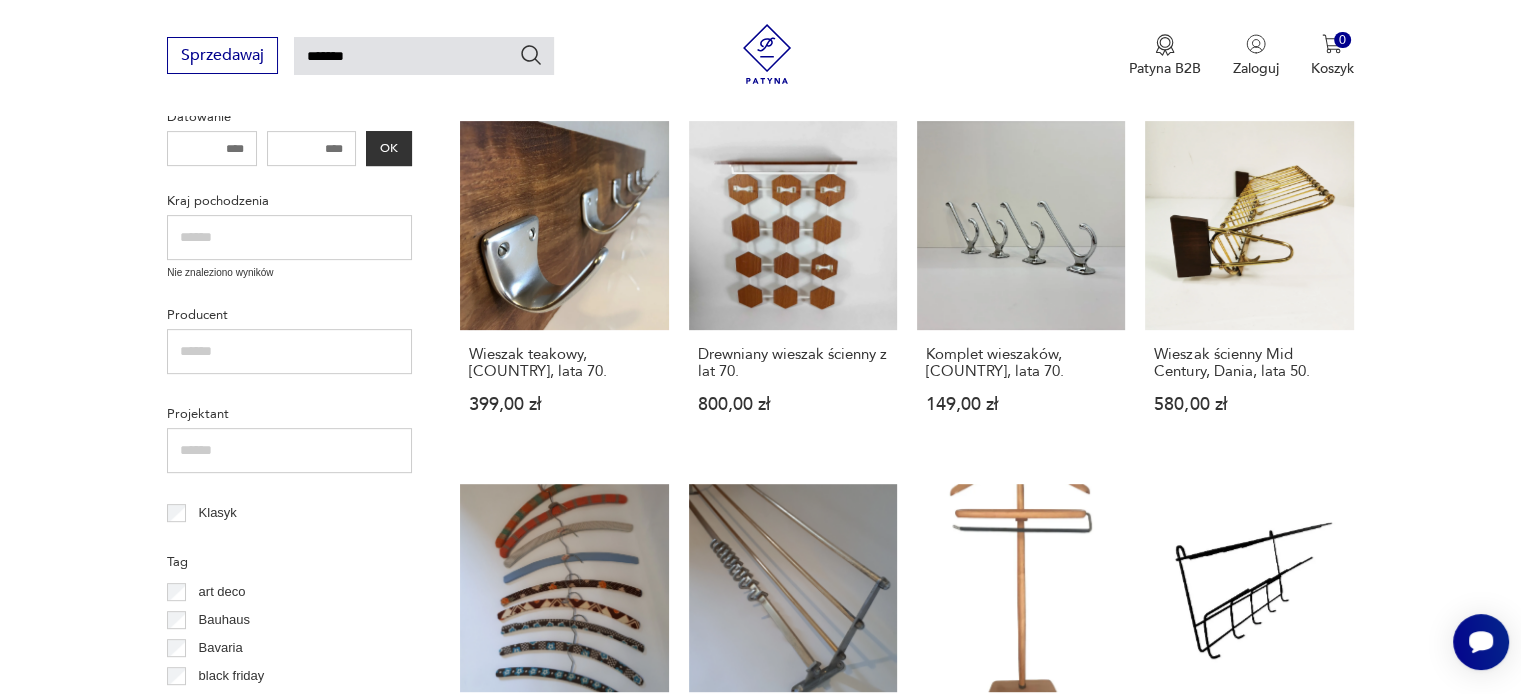 scroll, scrollTop: 671, scrollLeft: 0, axis: vertical 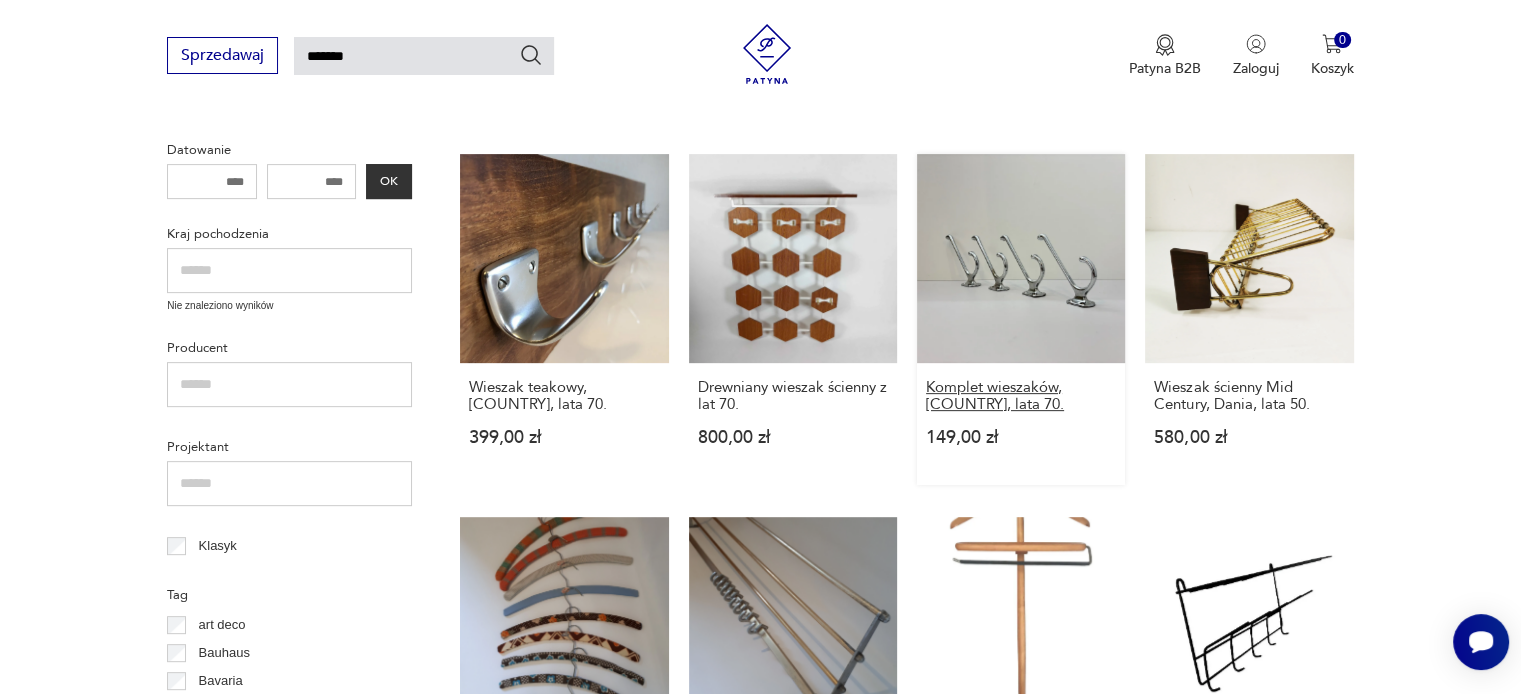 click on "Komplet wieszaków, [COUNTRY], lata 70." at bounding box center (1021, 396) 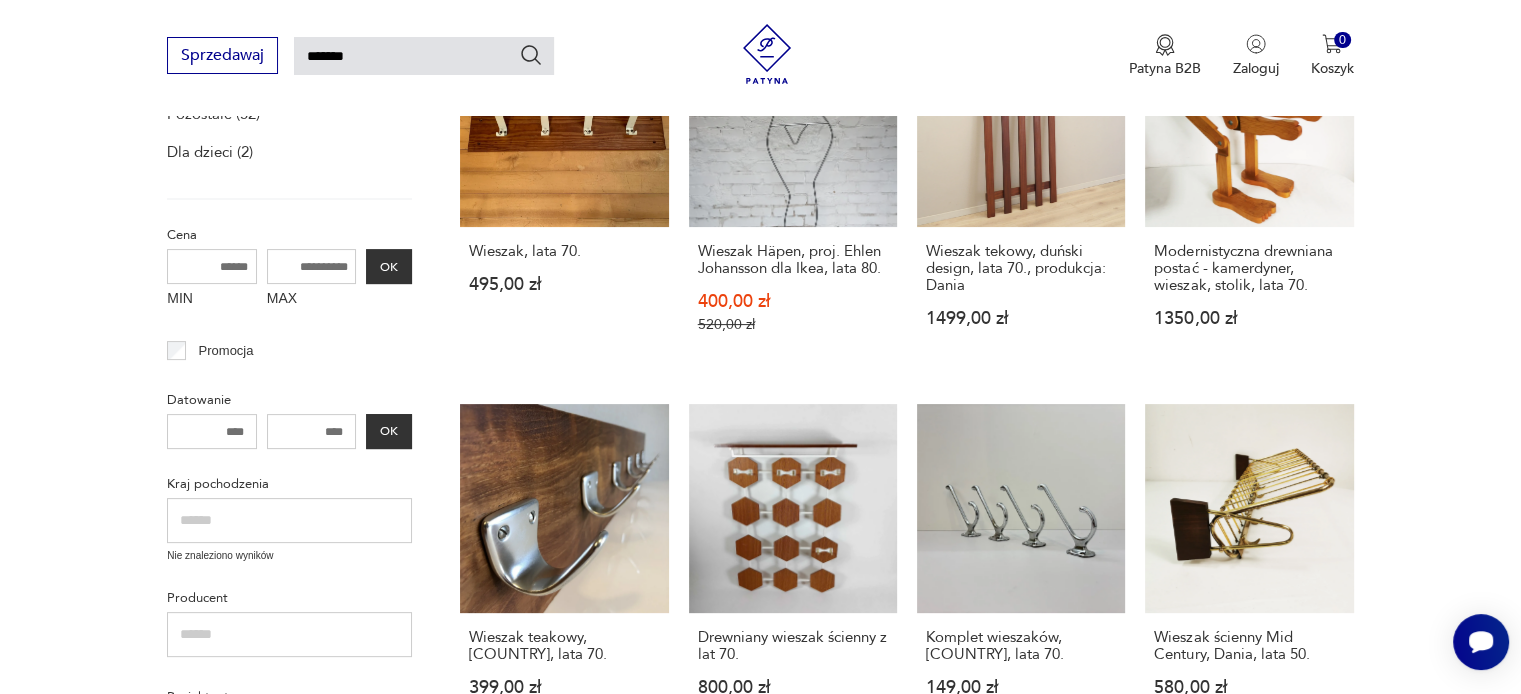 type 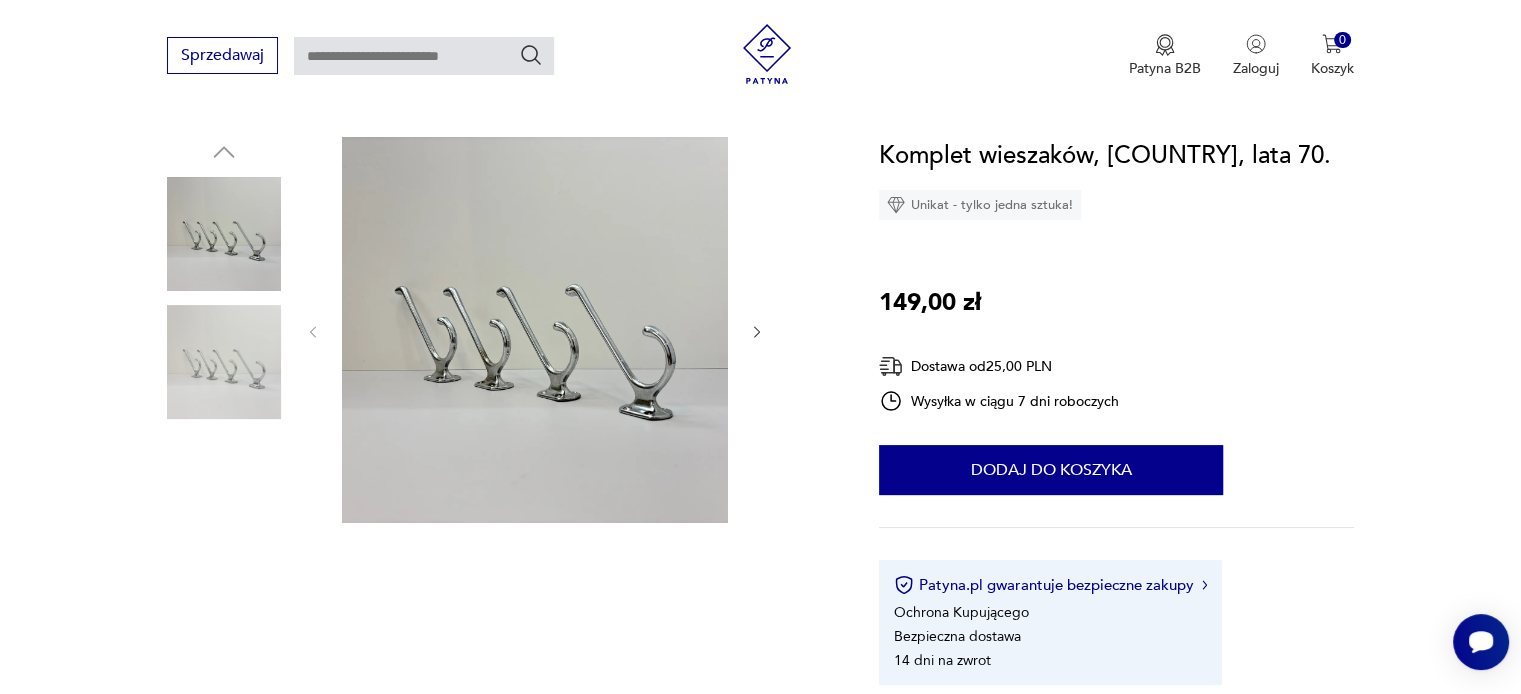 scroll, scrollTop: 200, scrollLeft: 0, axis: vertical 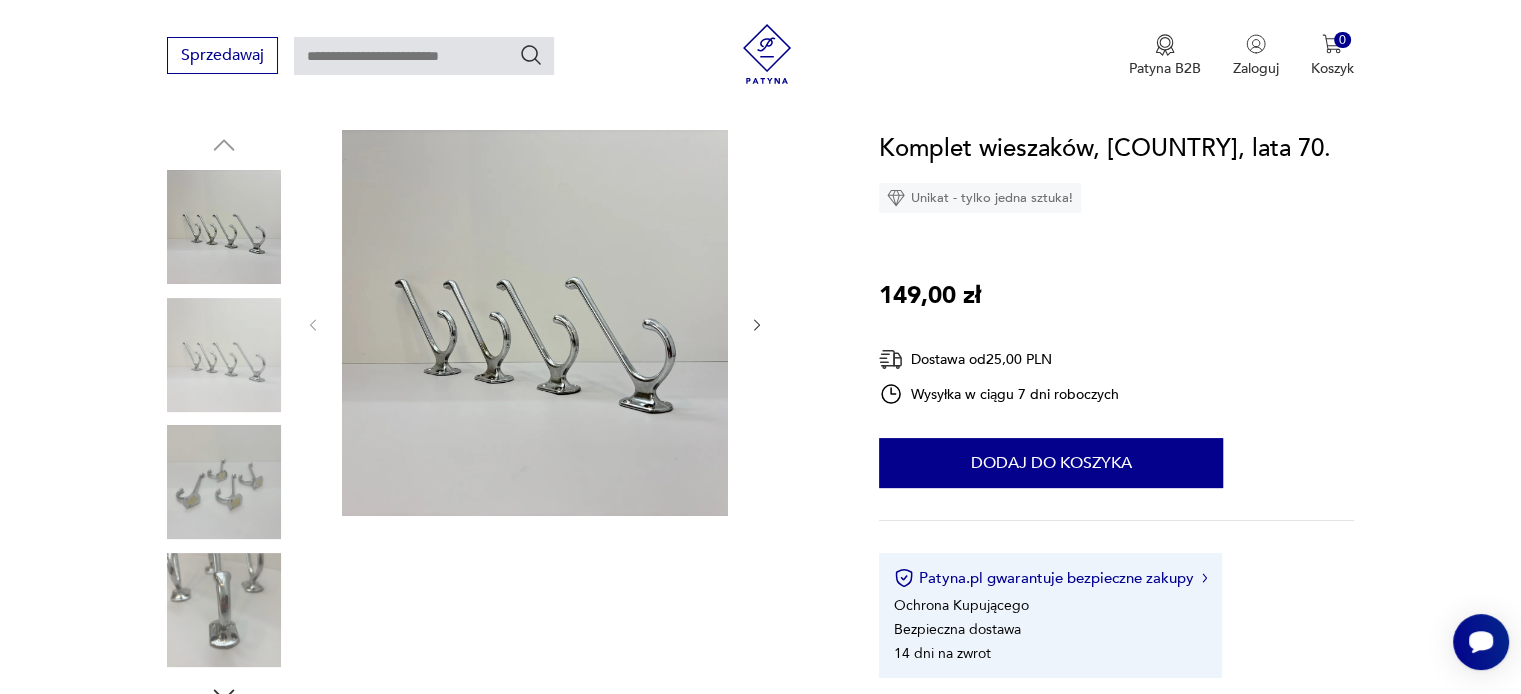 click at bounding box center (535, 323) 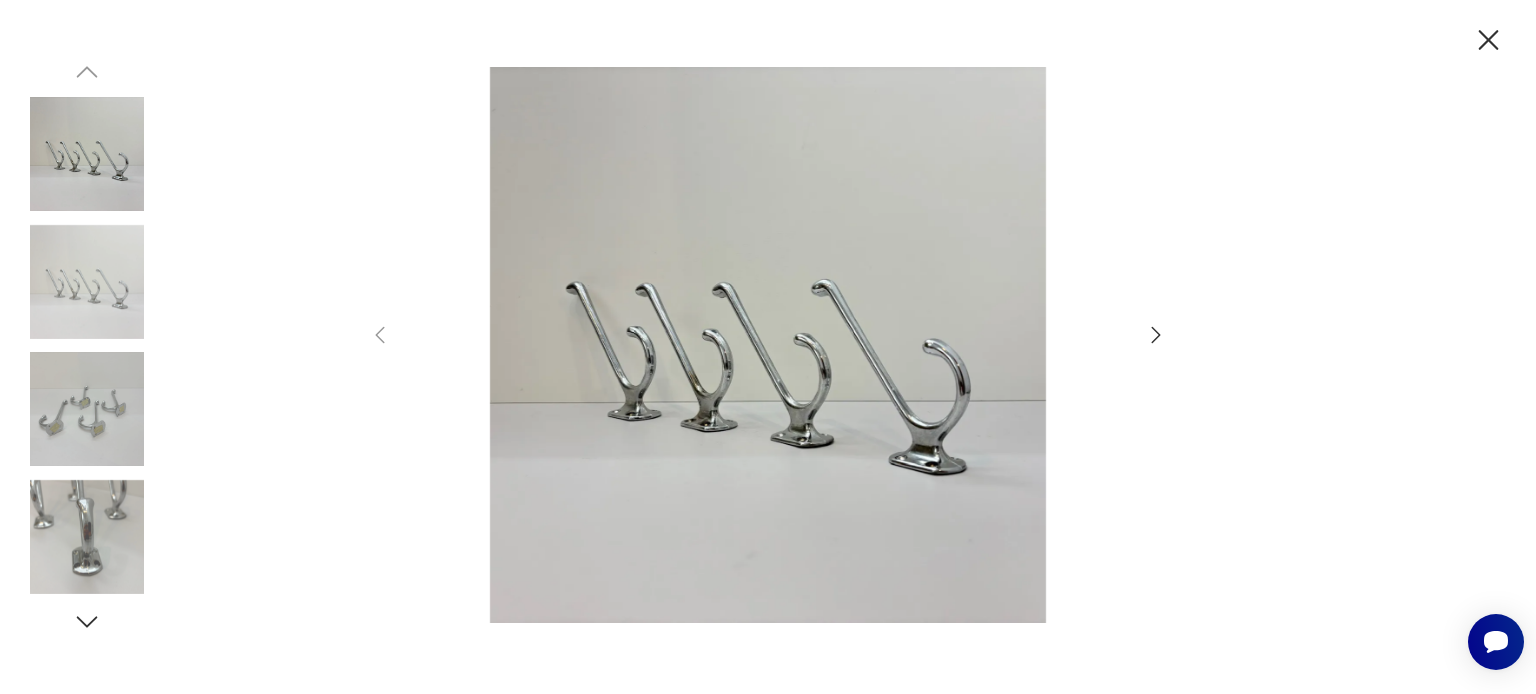 click 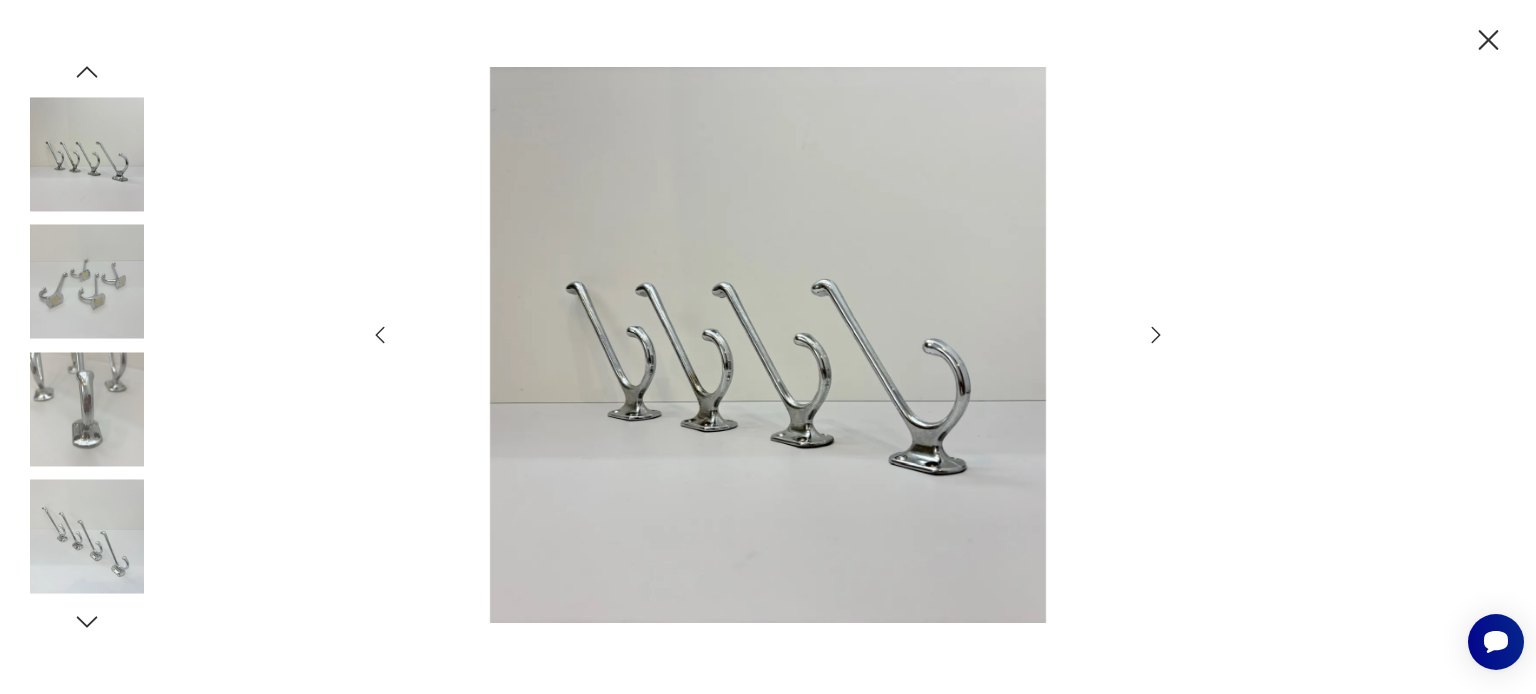 click 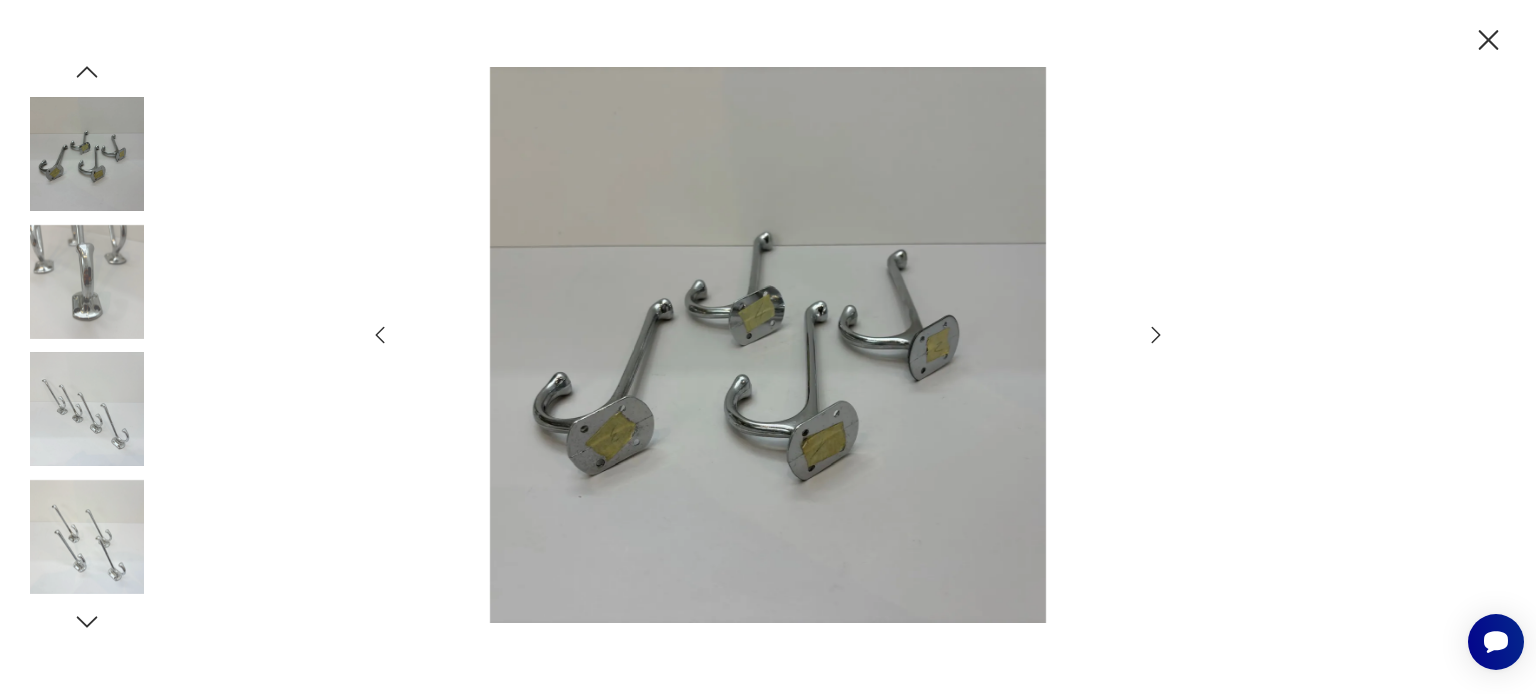 click 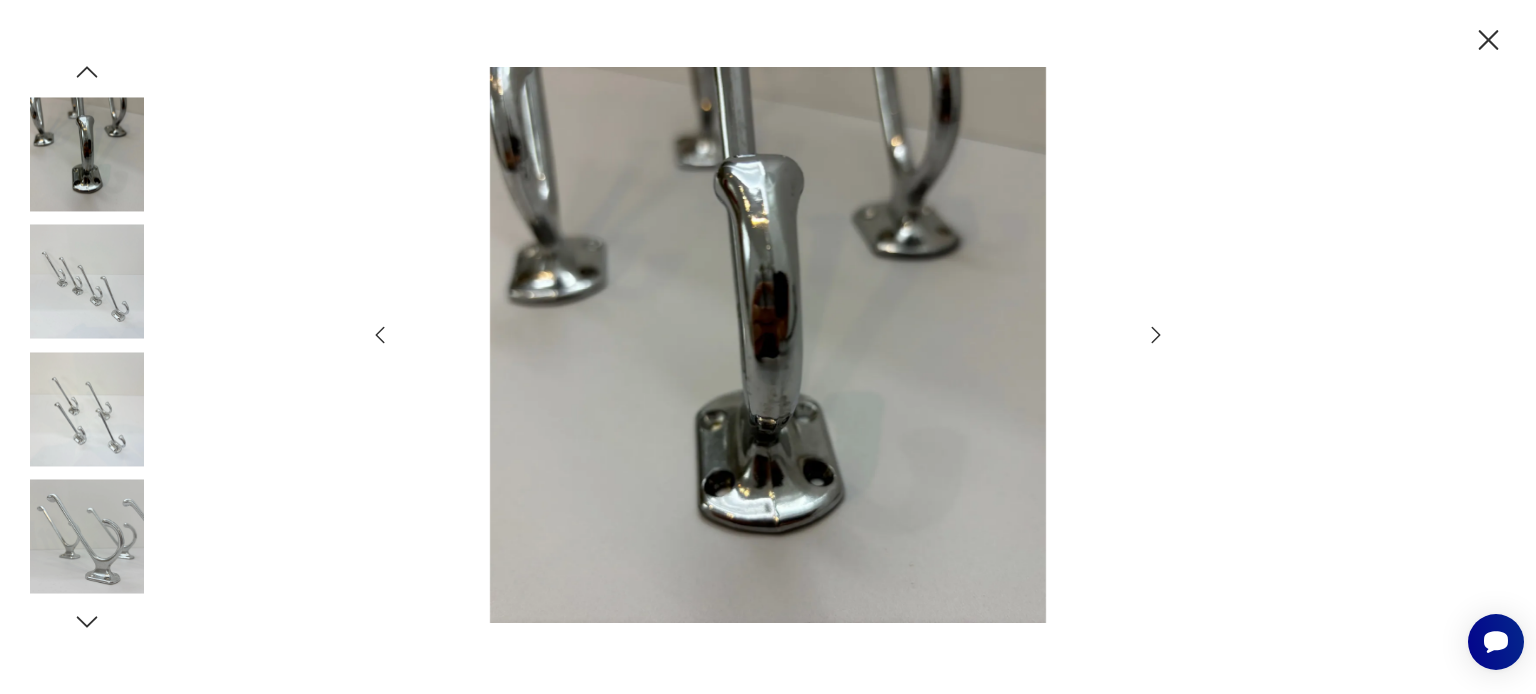 click 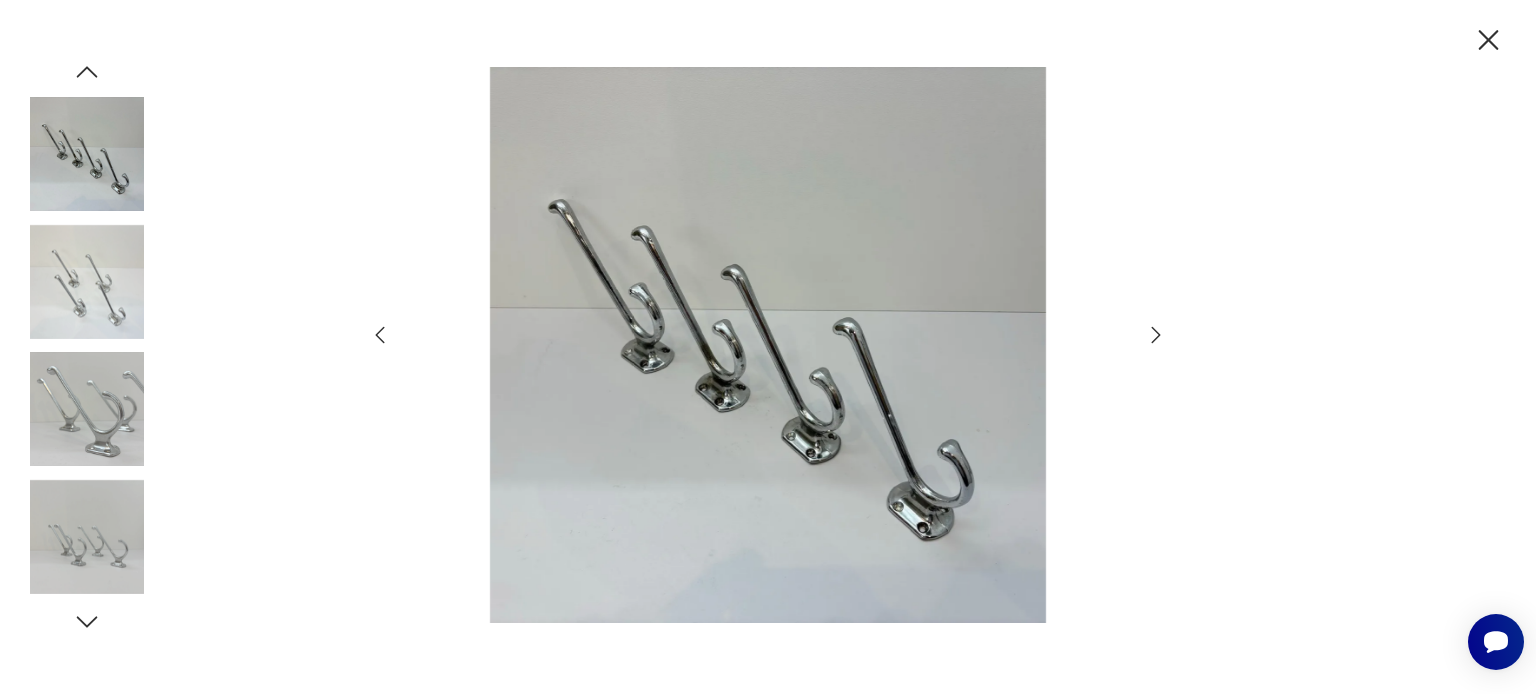 click 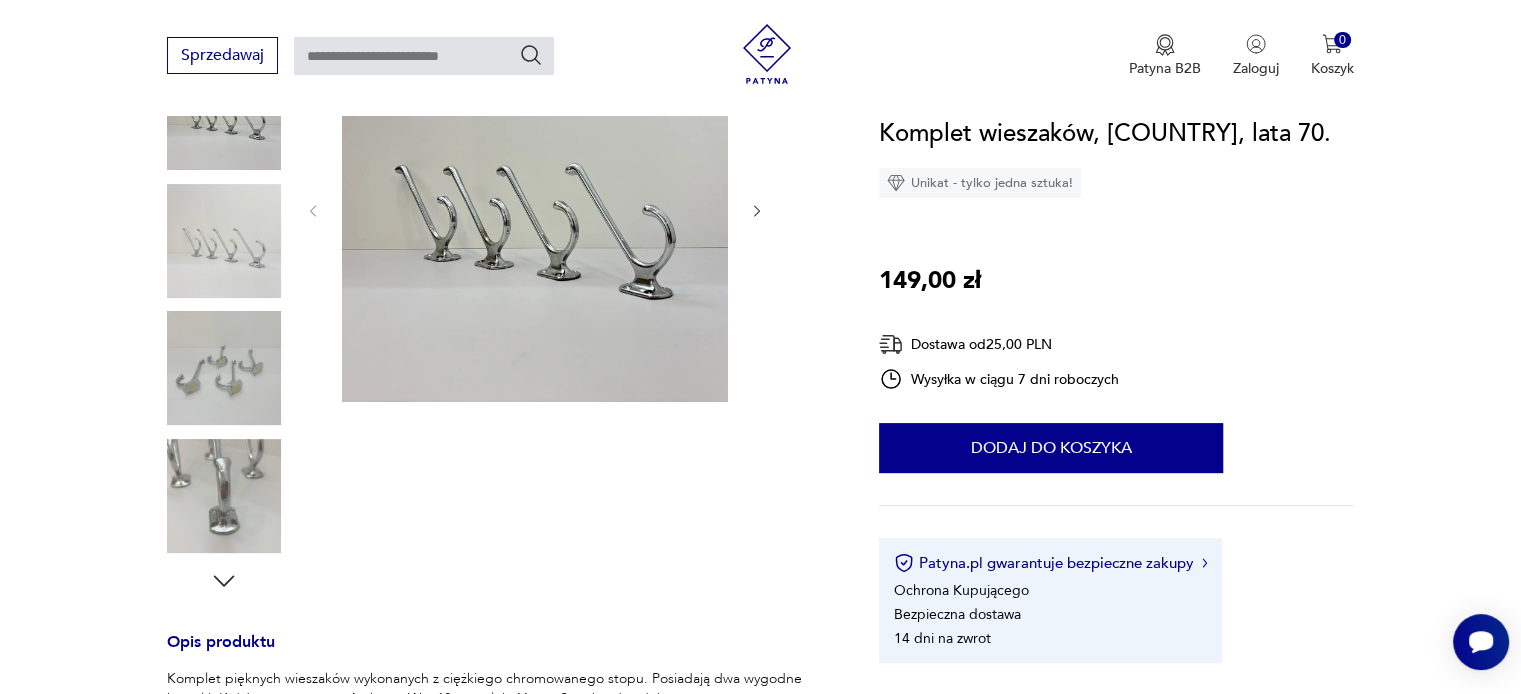 scroll, scrollTop: 600, scrollLeft: 0, axis: vertical 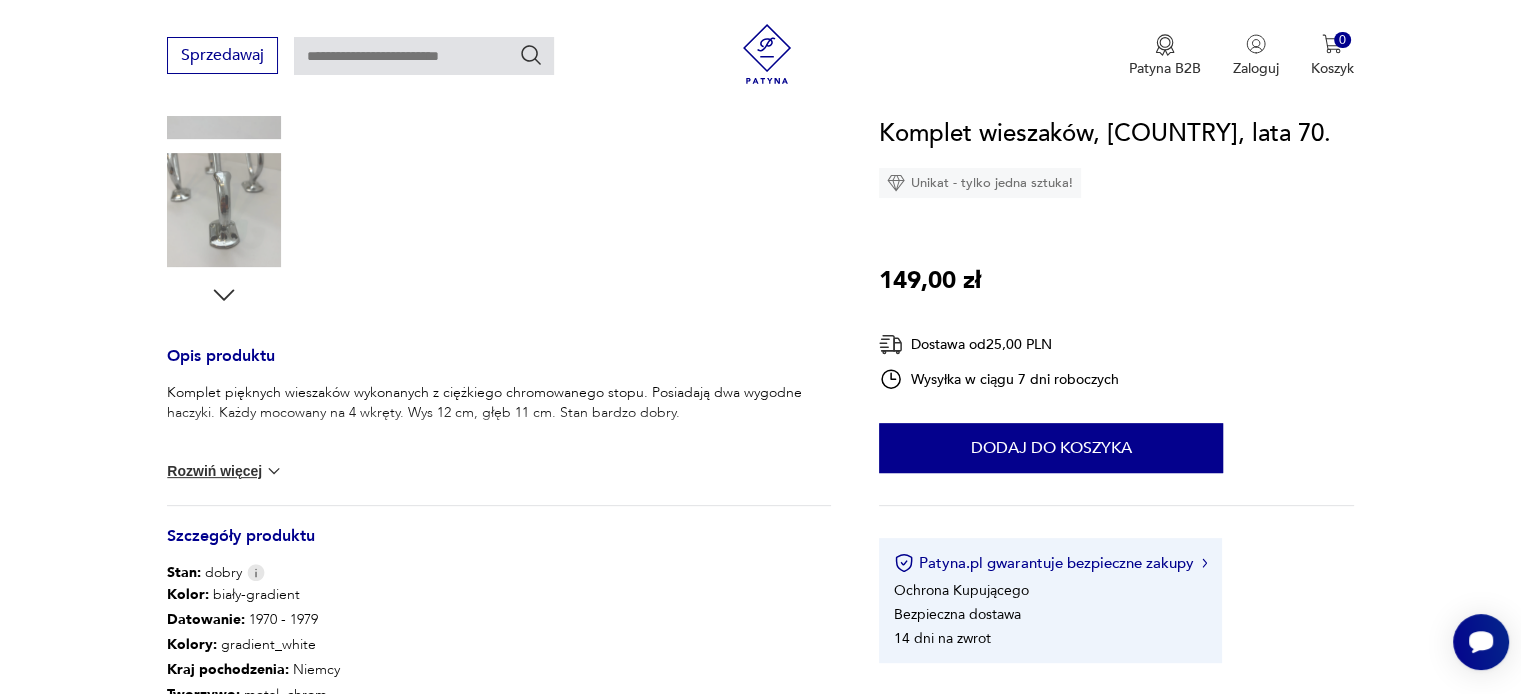 type on "*******" 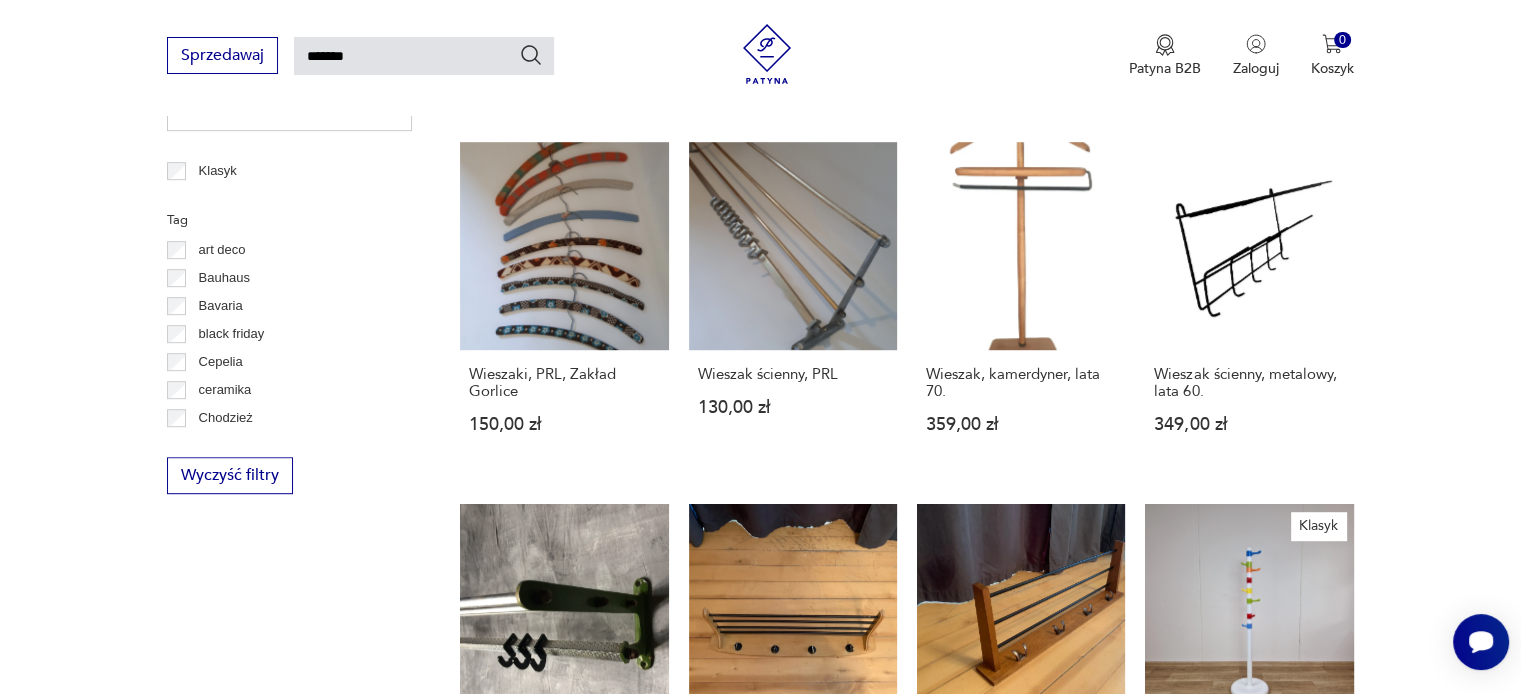 scroll, scrollTop: 1069, scrollLeft: 0, axis: vertical 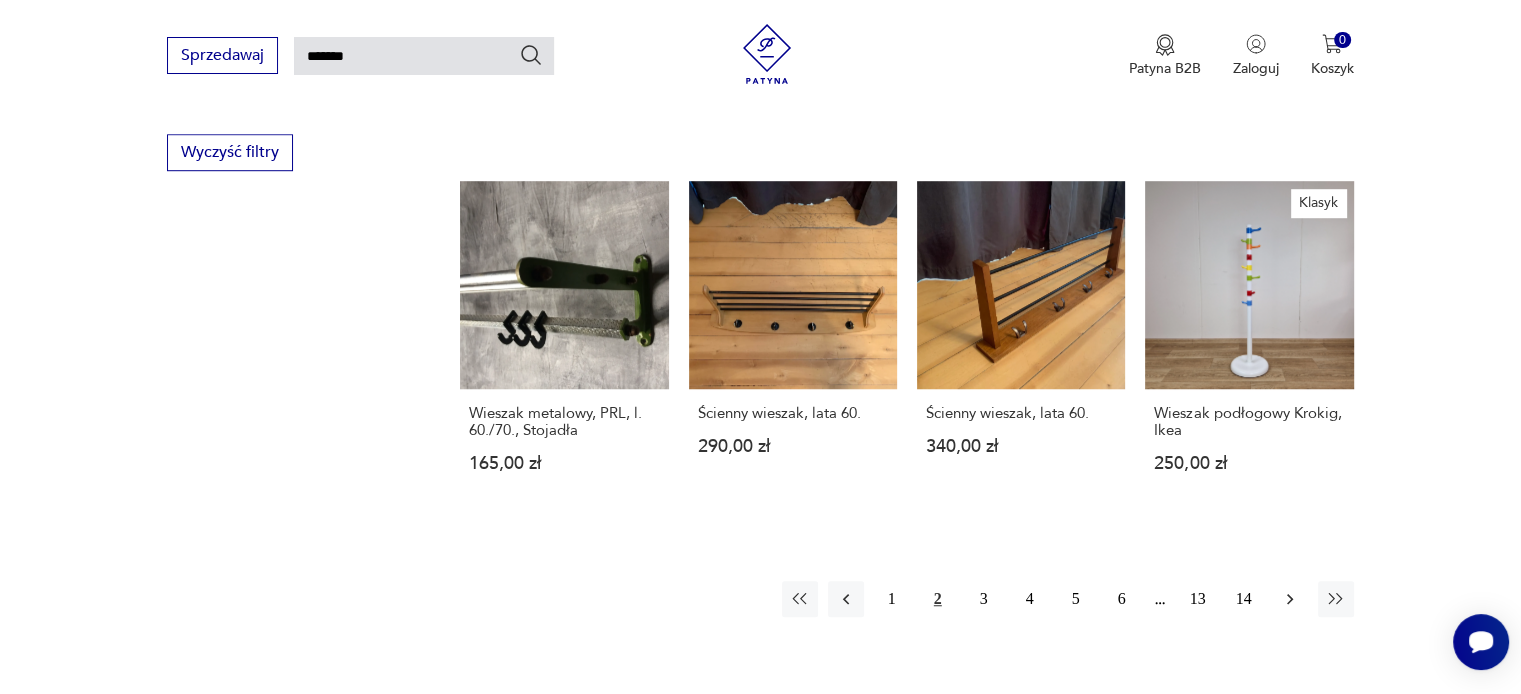 click 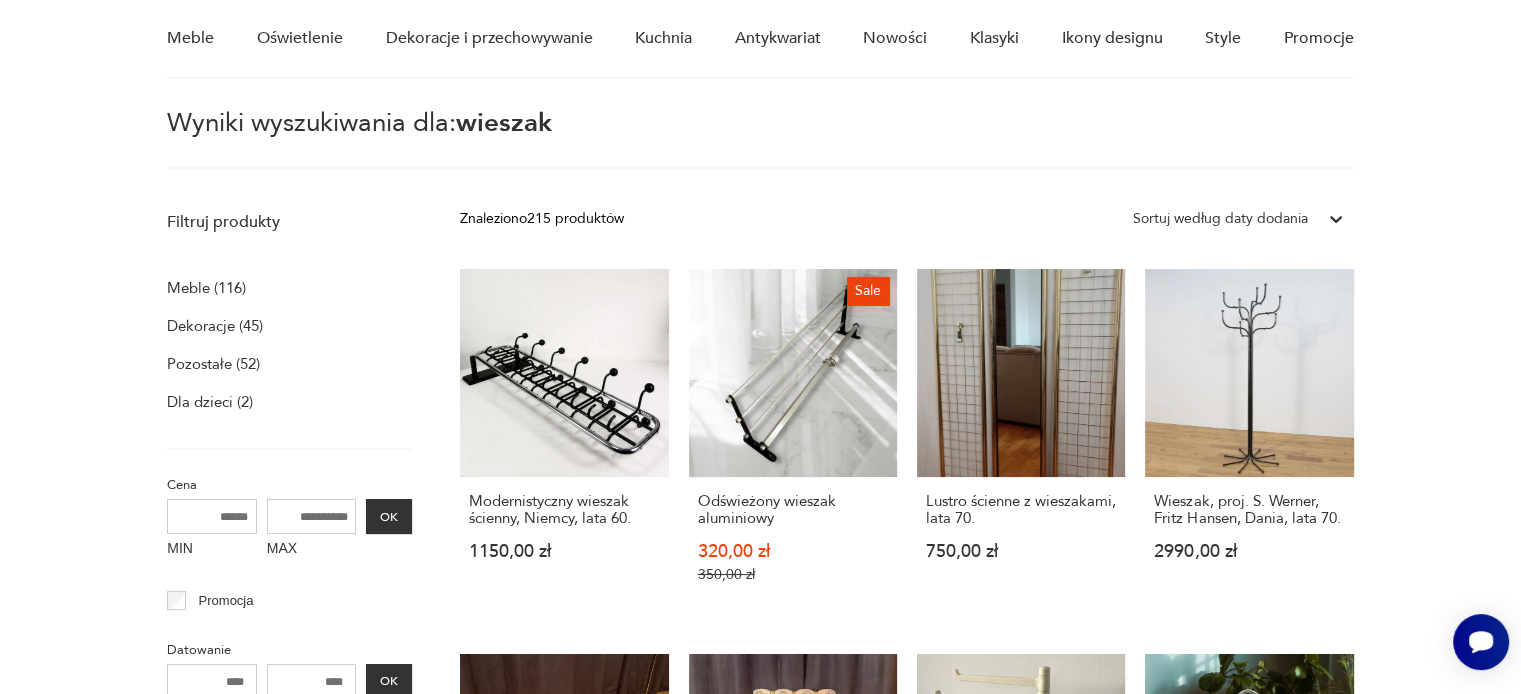 scroll, scrollTop: 271, scrollLeft: 0, axis: vertical 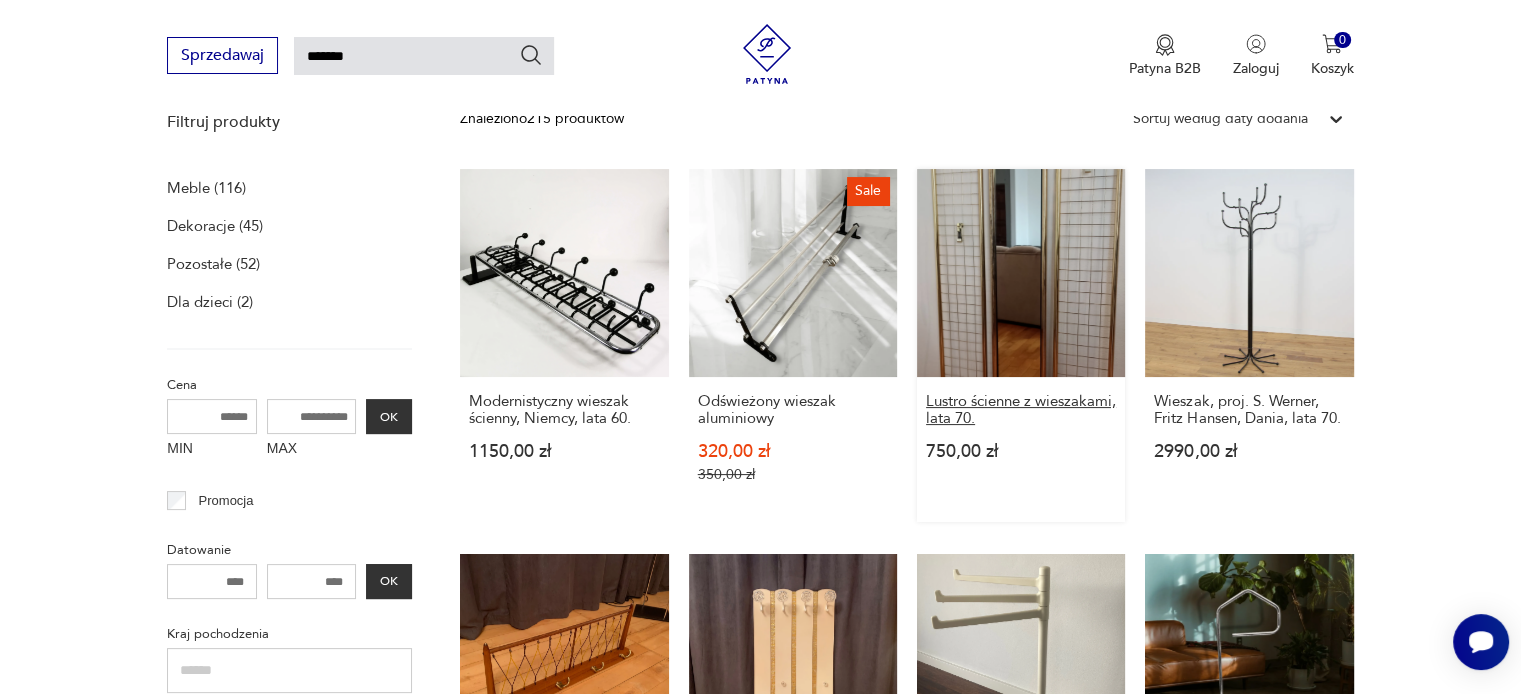 click on "Lustro ścienne z wieszakami, lata 70." at bounding box center [1021, 410] 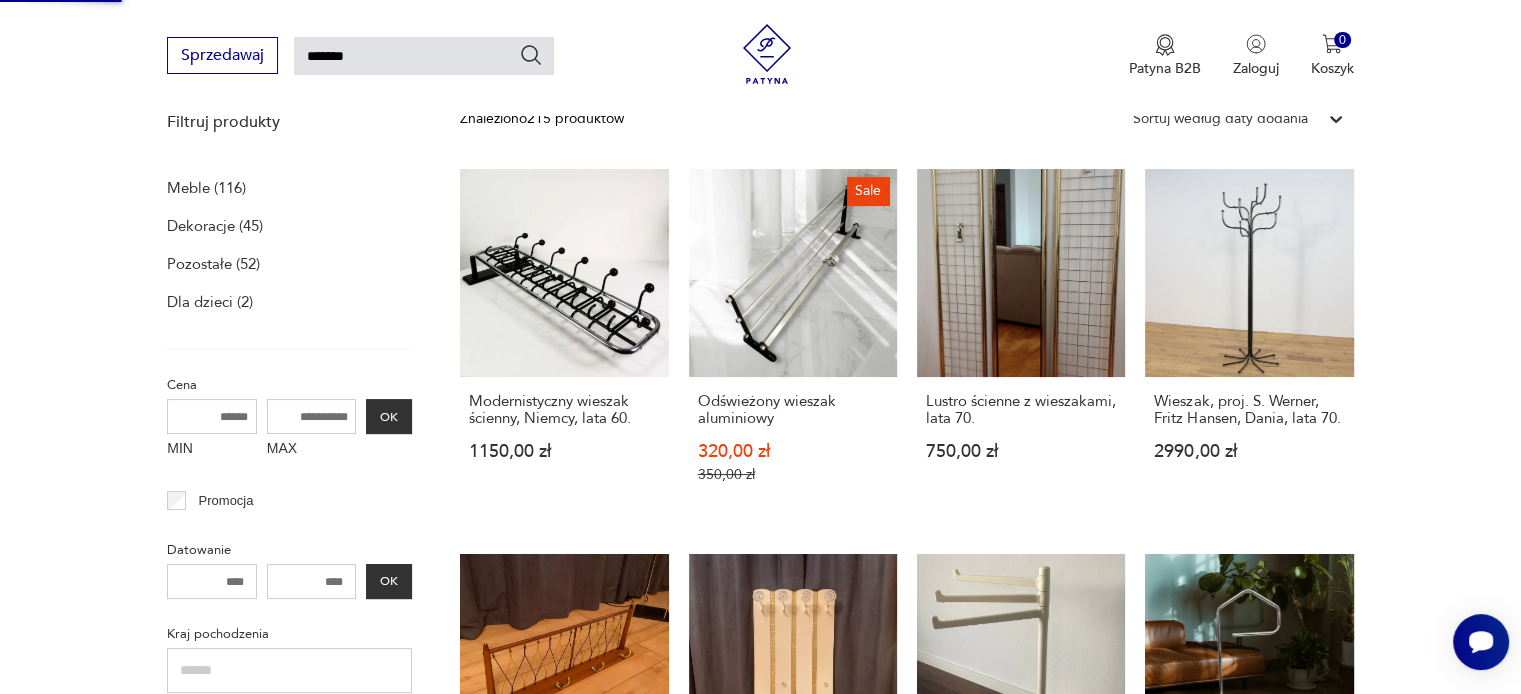 type 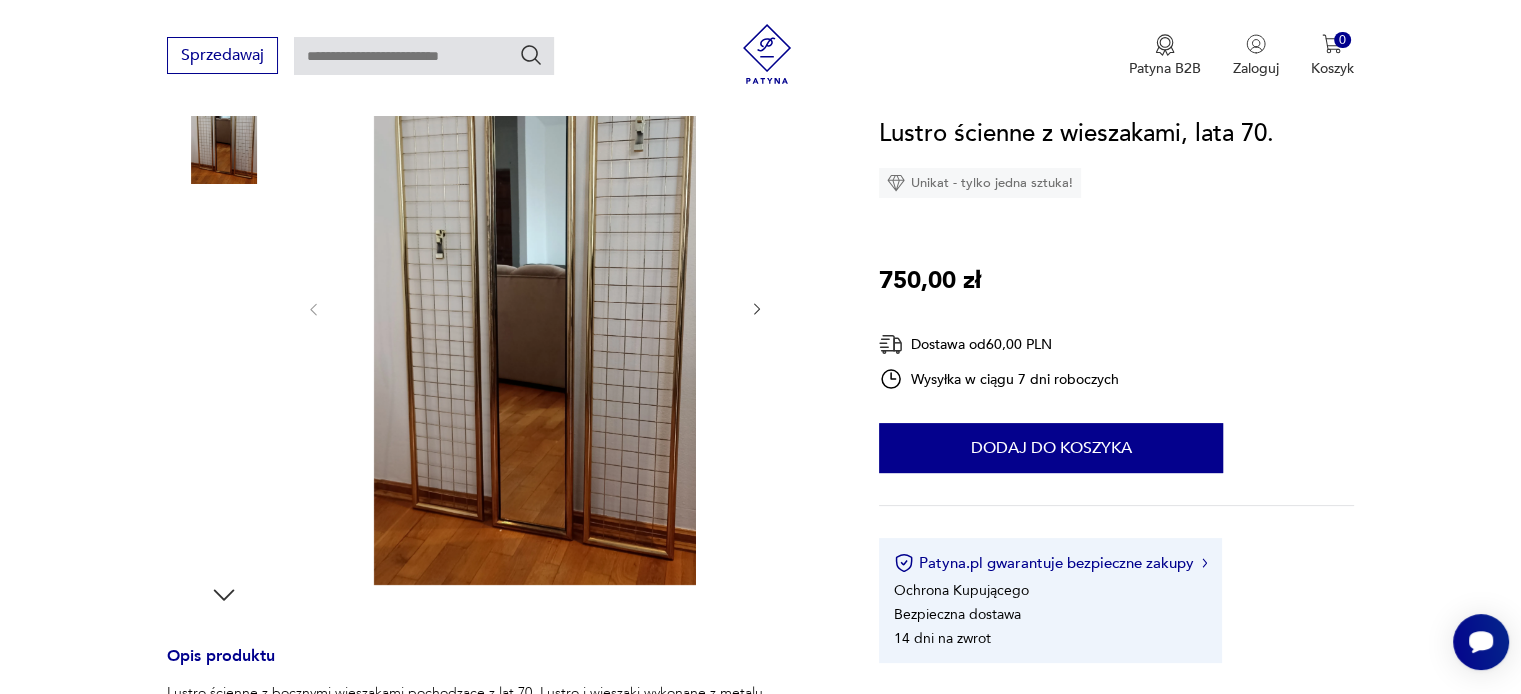 scroll, scrollTop: 200, scrollLeft: 0, axis: vertical 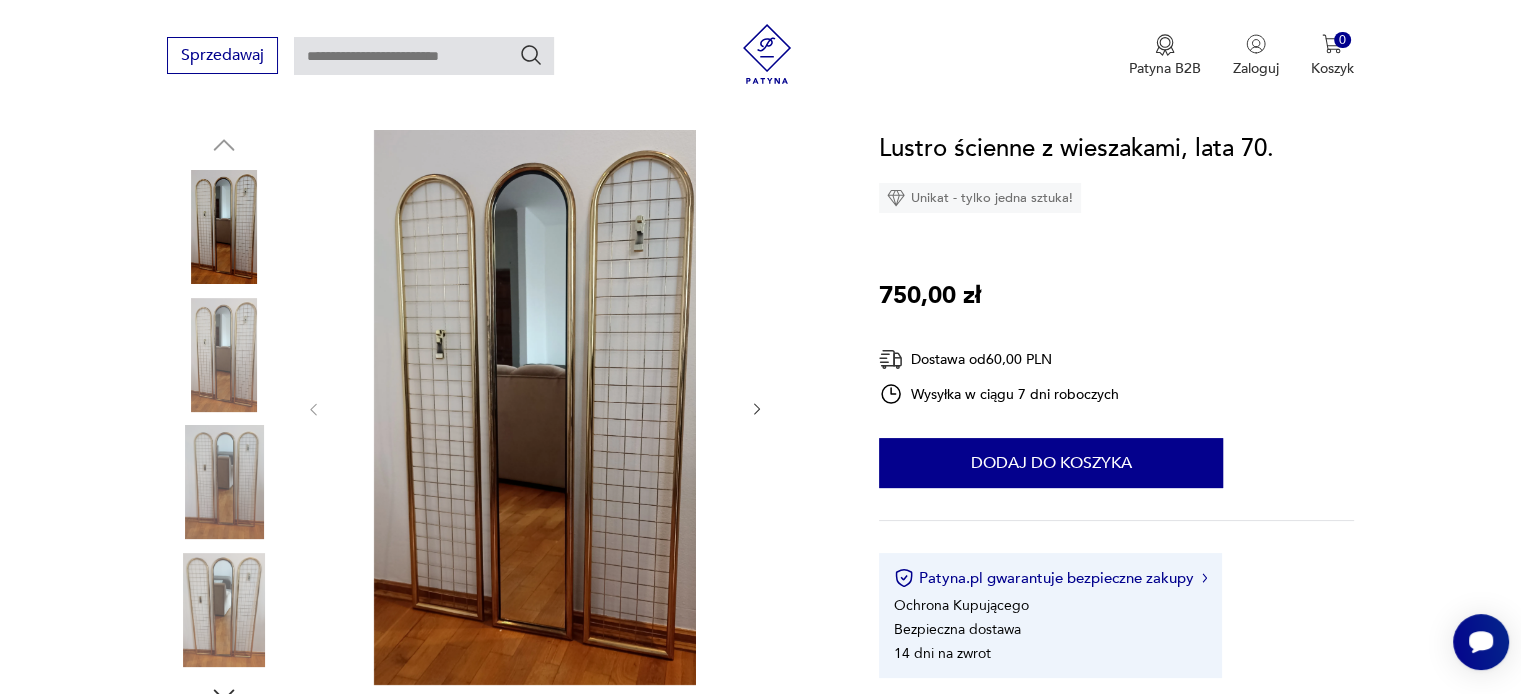 type on "*******" 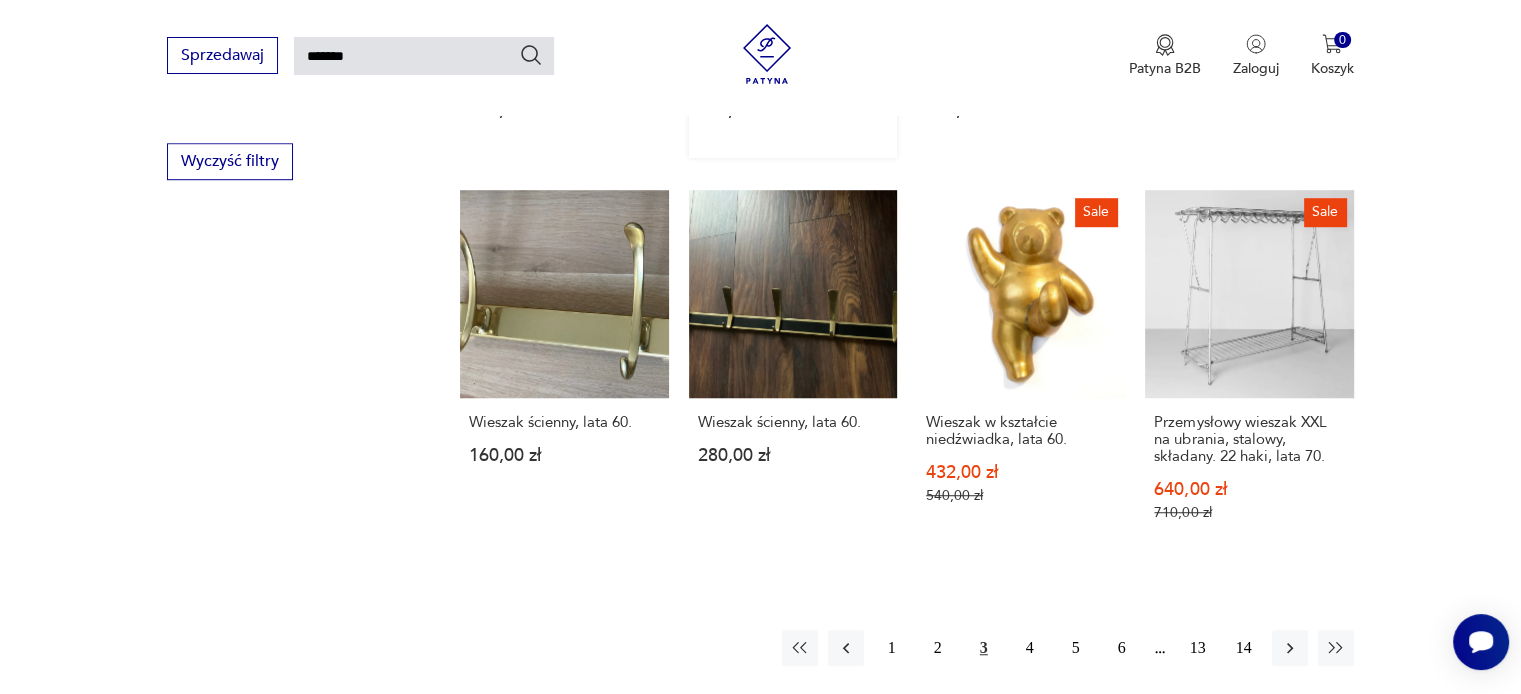 scroll, scrollTop: 1371, scrollLeft: 0, axis: vertical 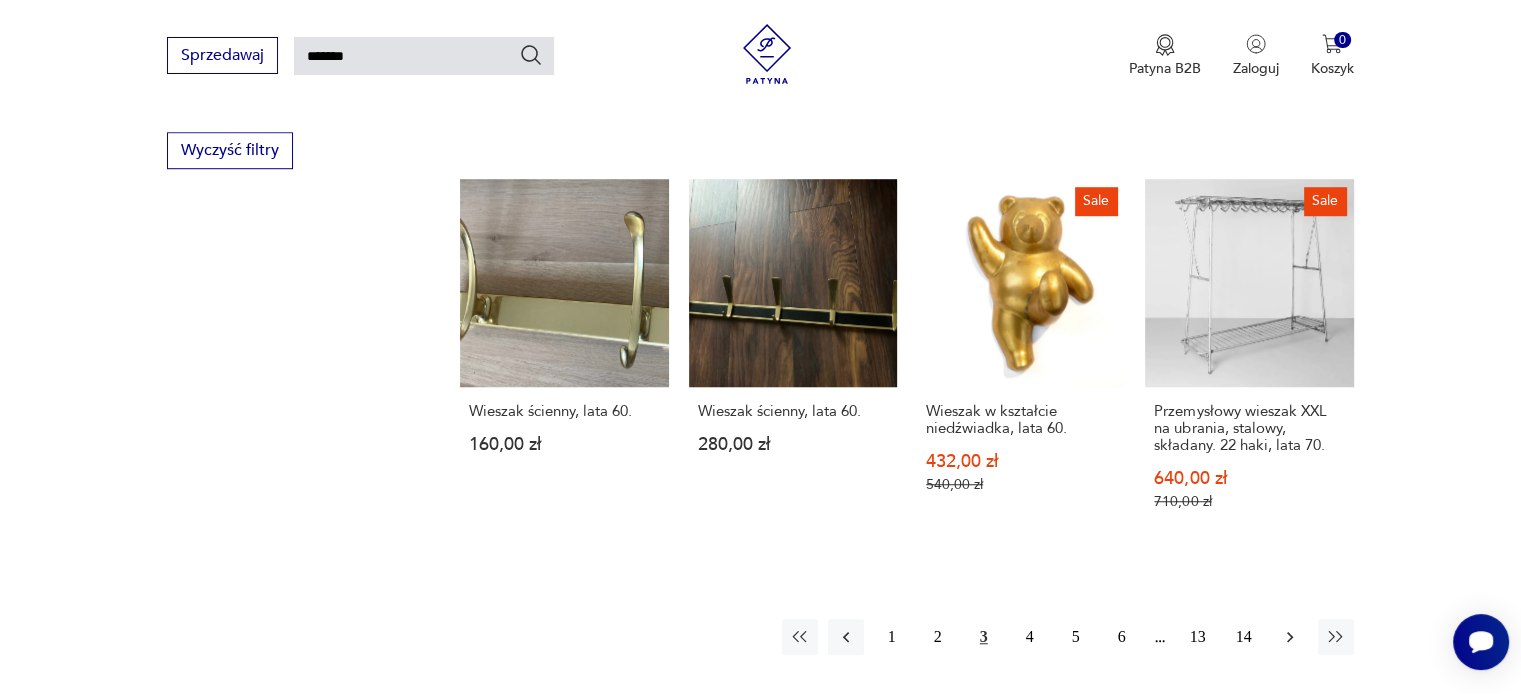 click 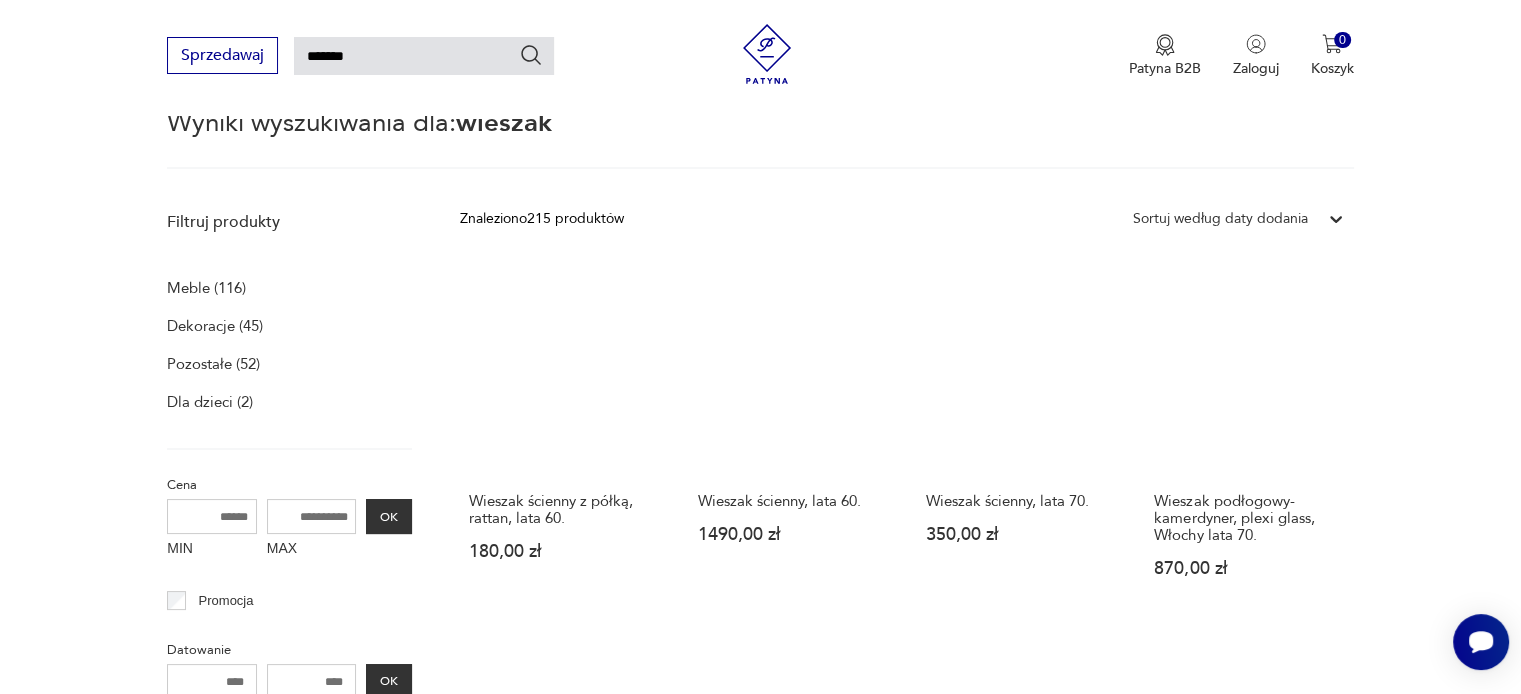 scroll, scrollTop: 271, scrollLeft: 0, axis: vertical 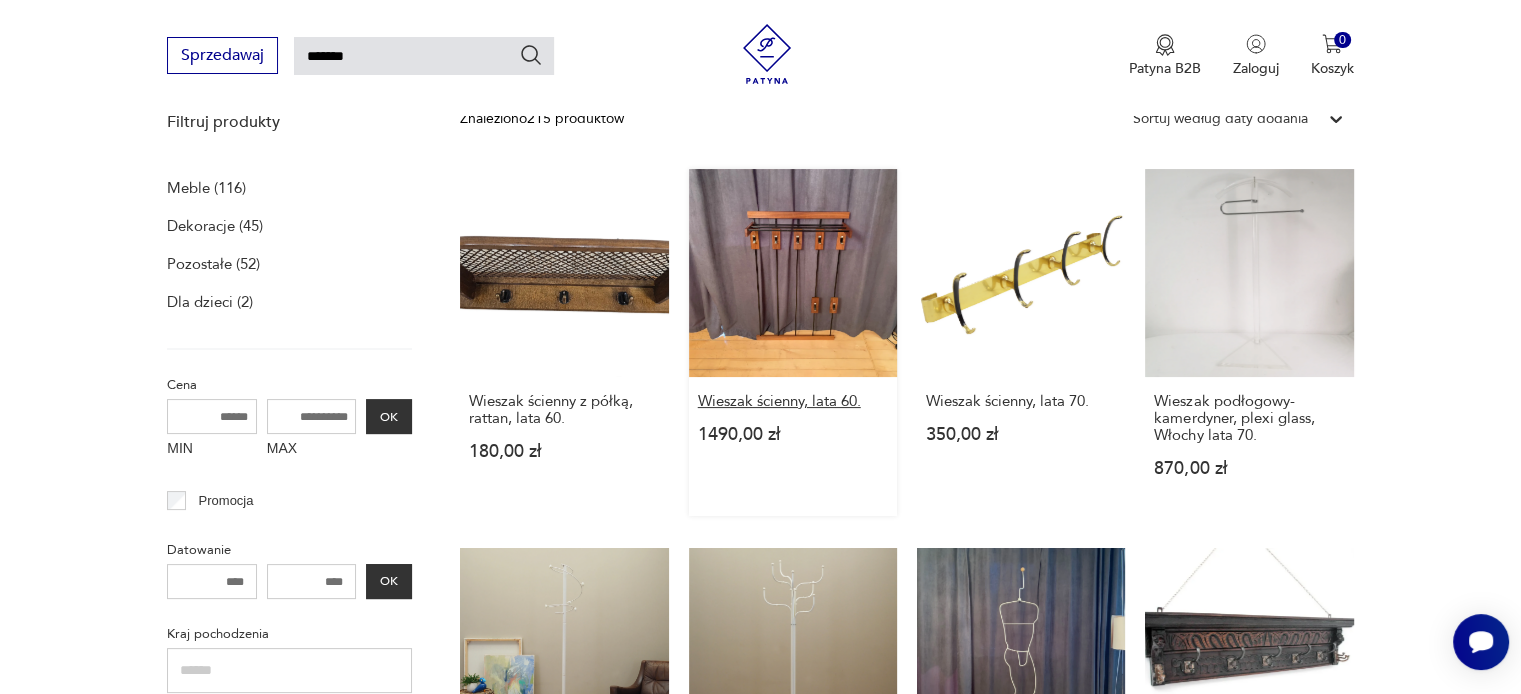 click on "Wieszak ścienny, lata 60." at bounding box center (793, 401) 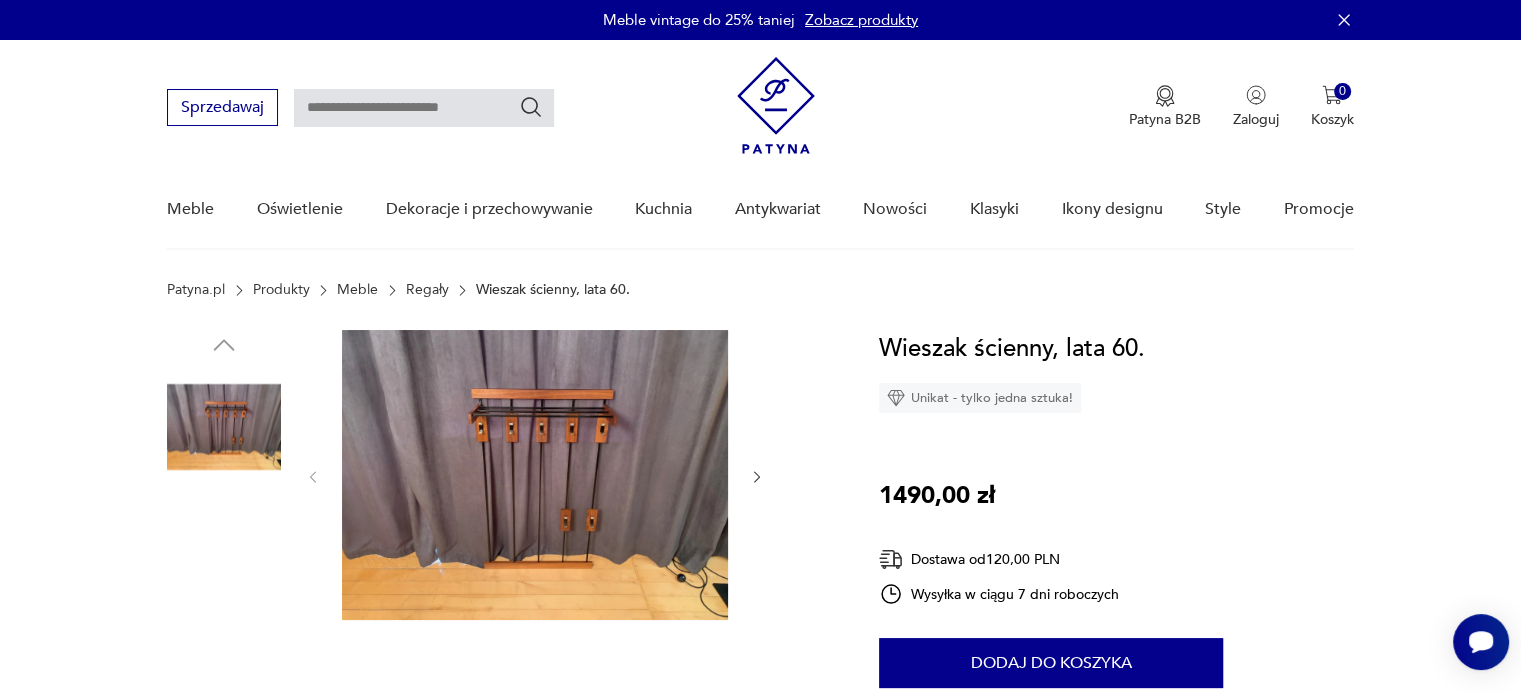 scroll, scrollTop: 100, scrollLeft: 0, axis: vertical 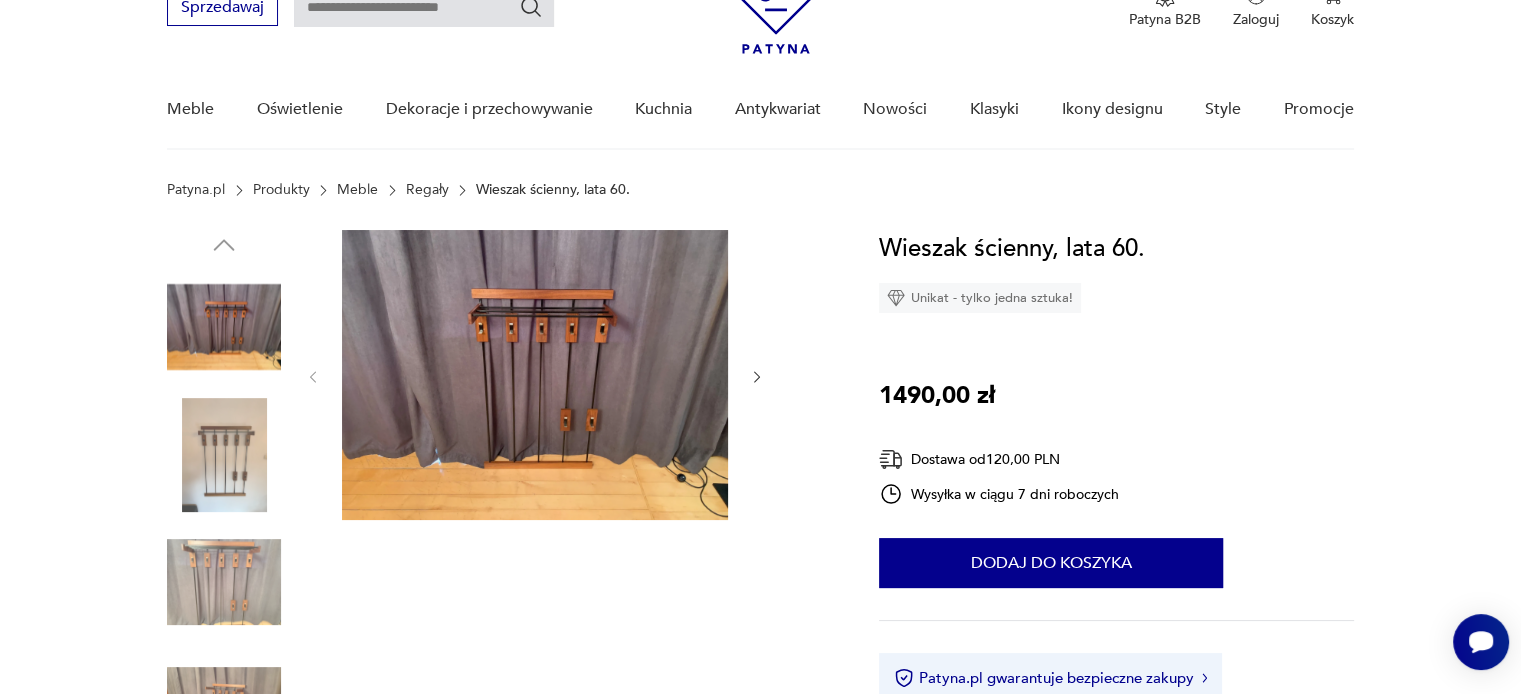 click at bounding box center (535, 375) 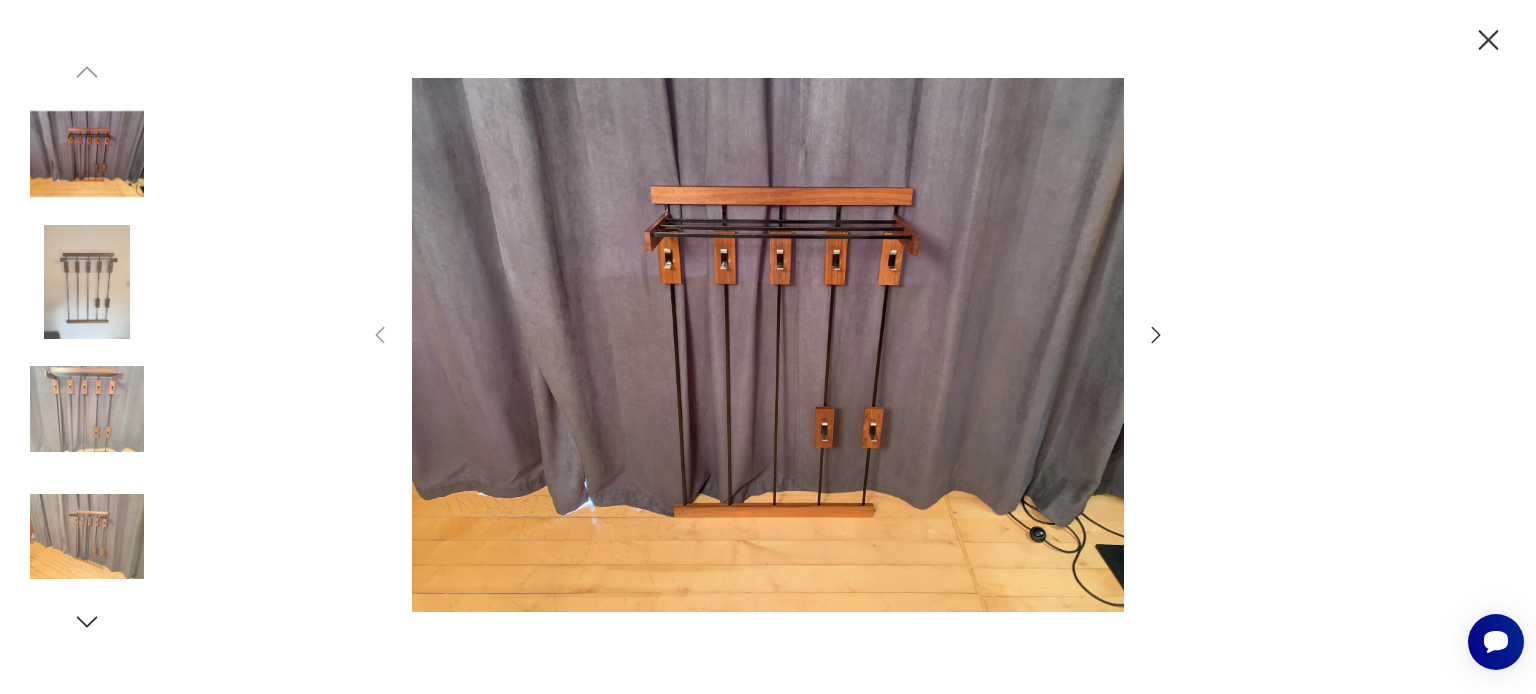 click 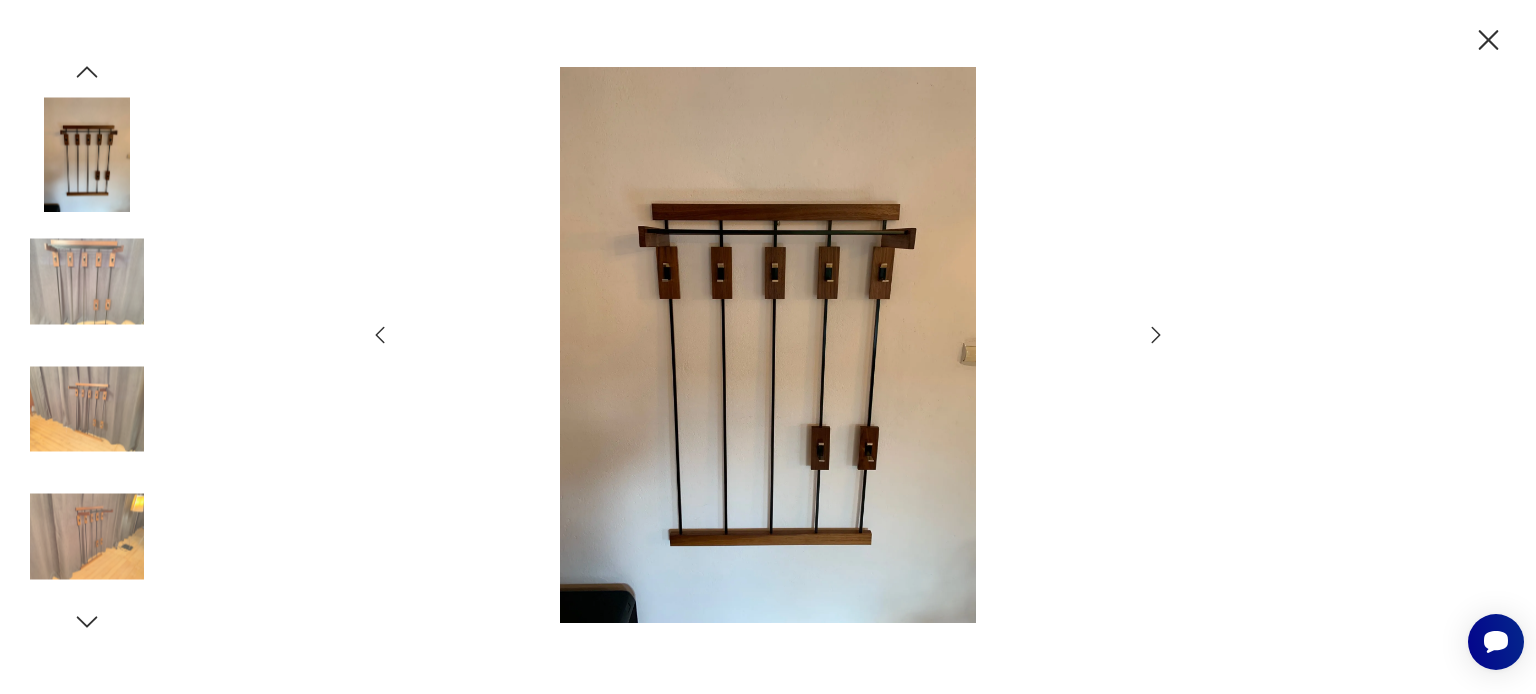 click 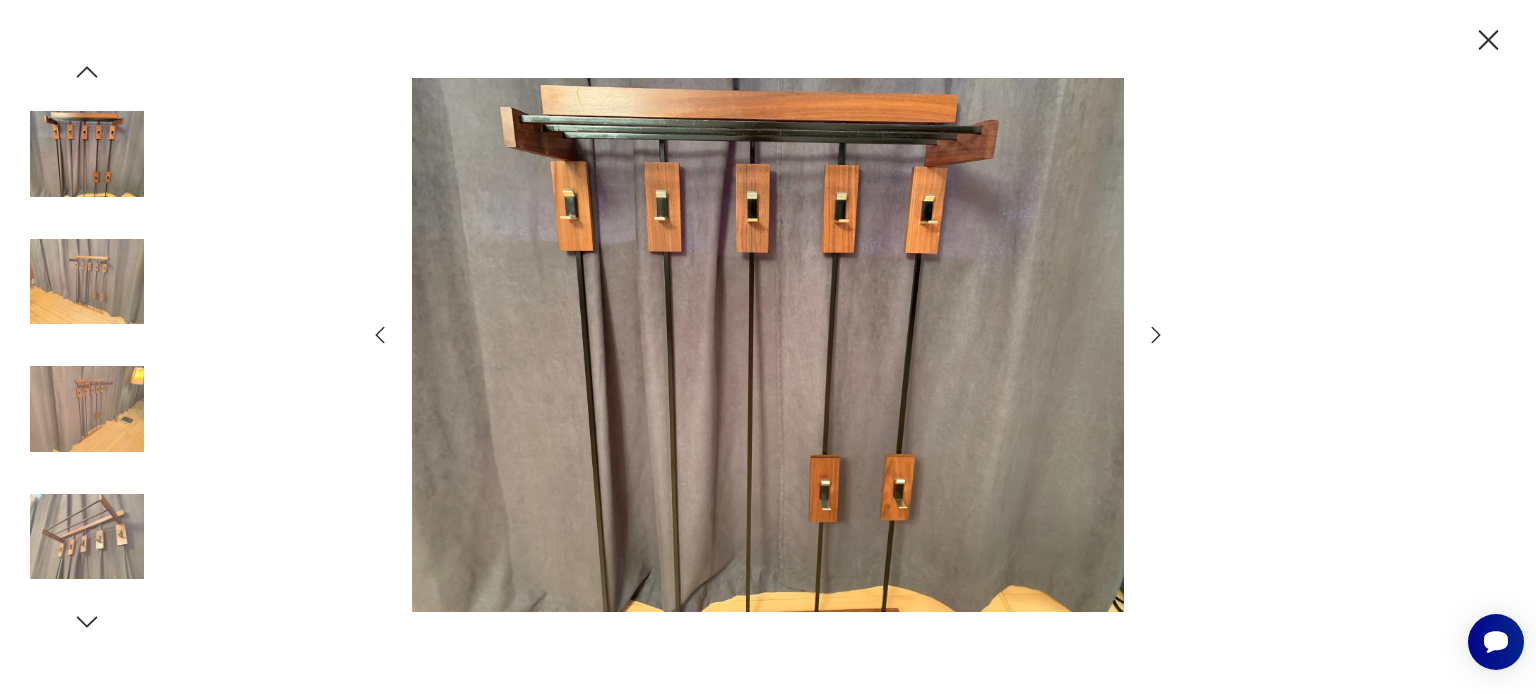 click 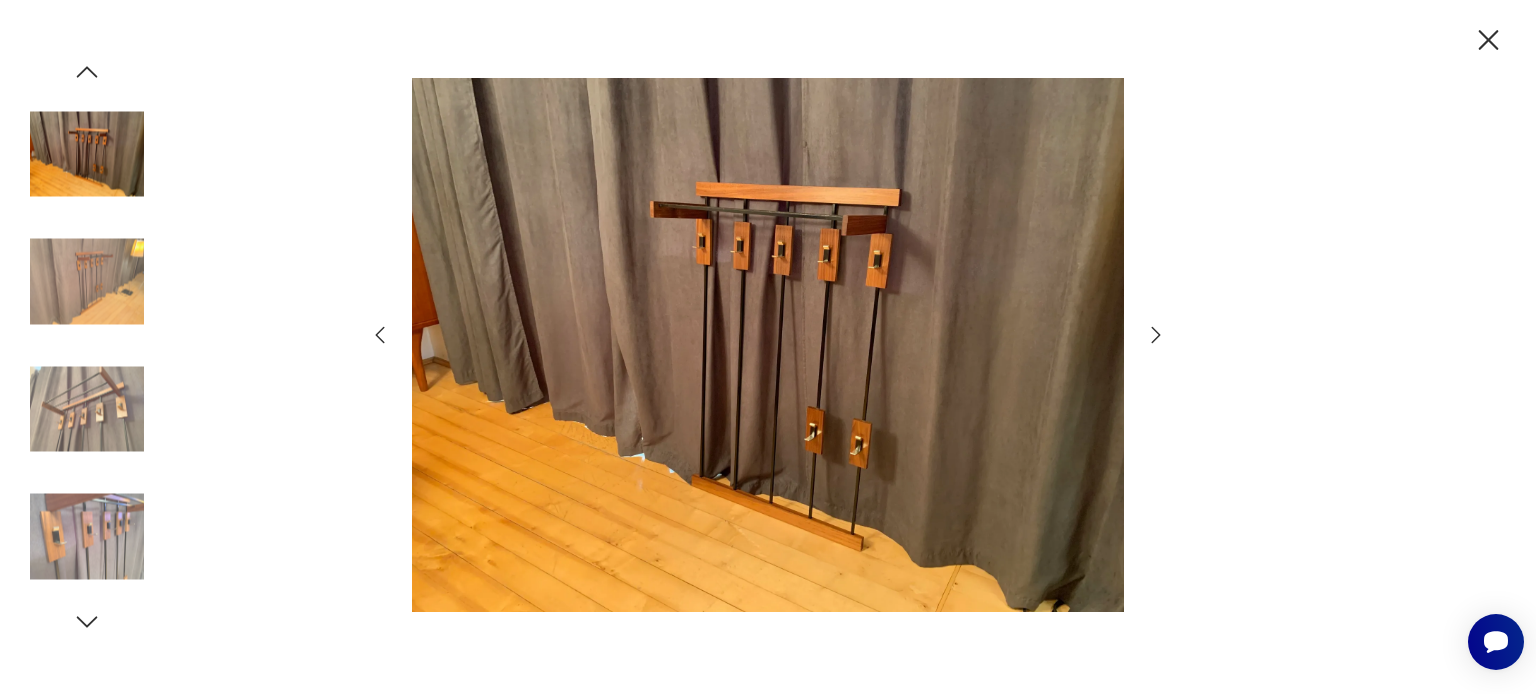 click 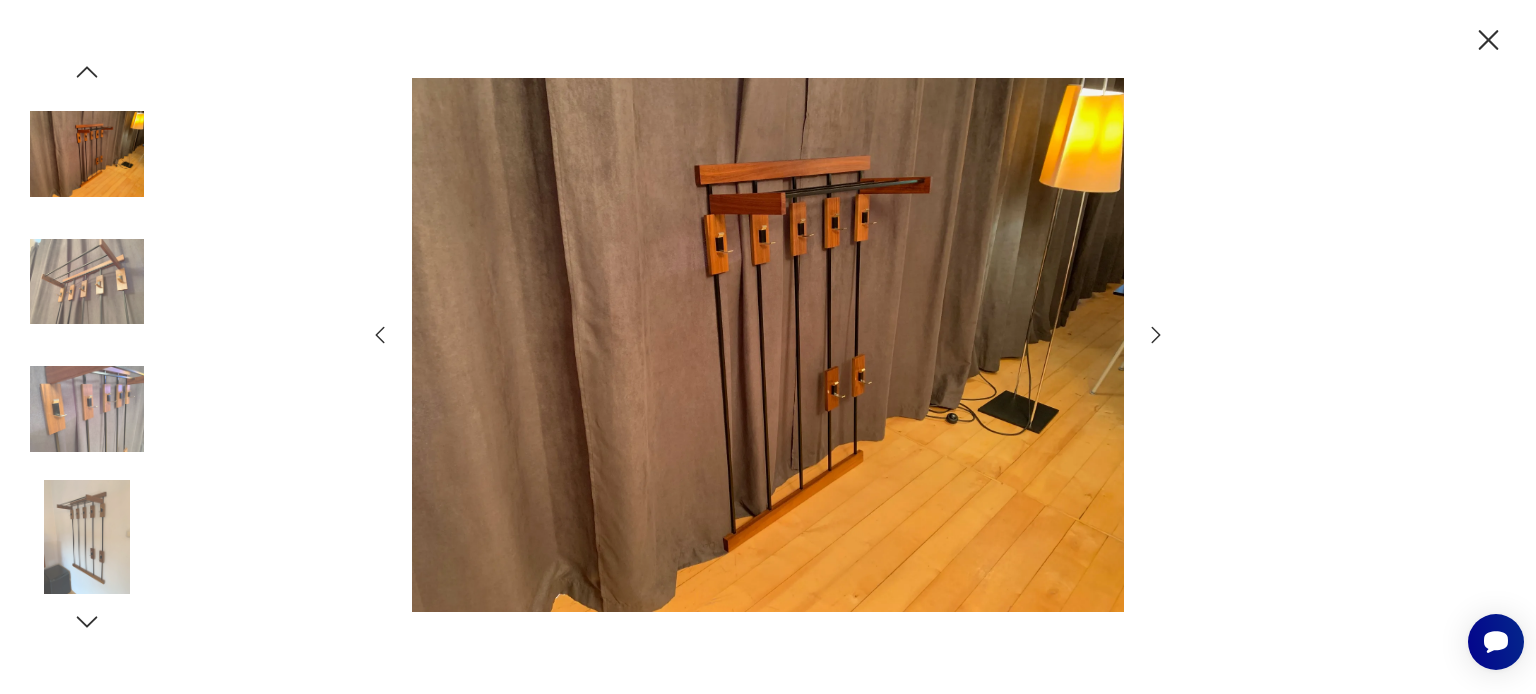 click 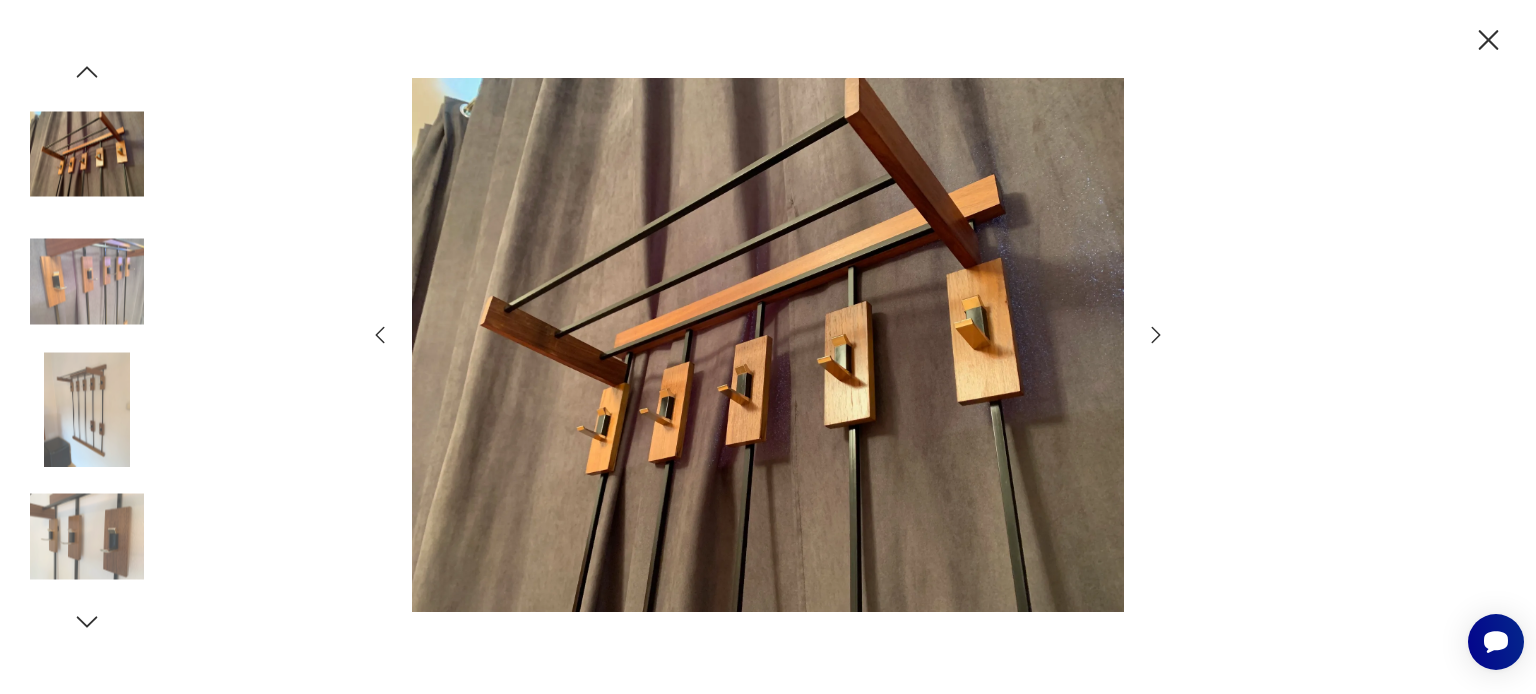 click 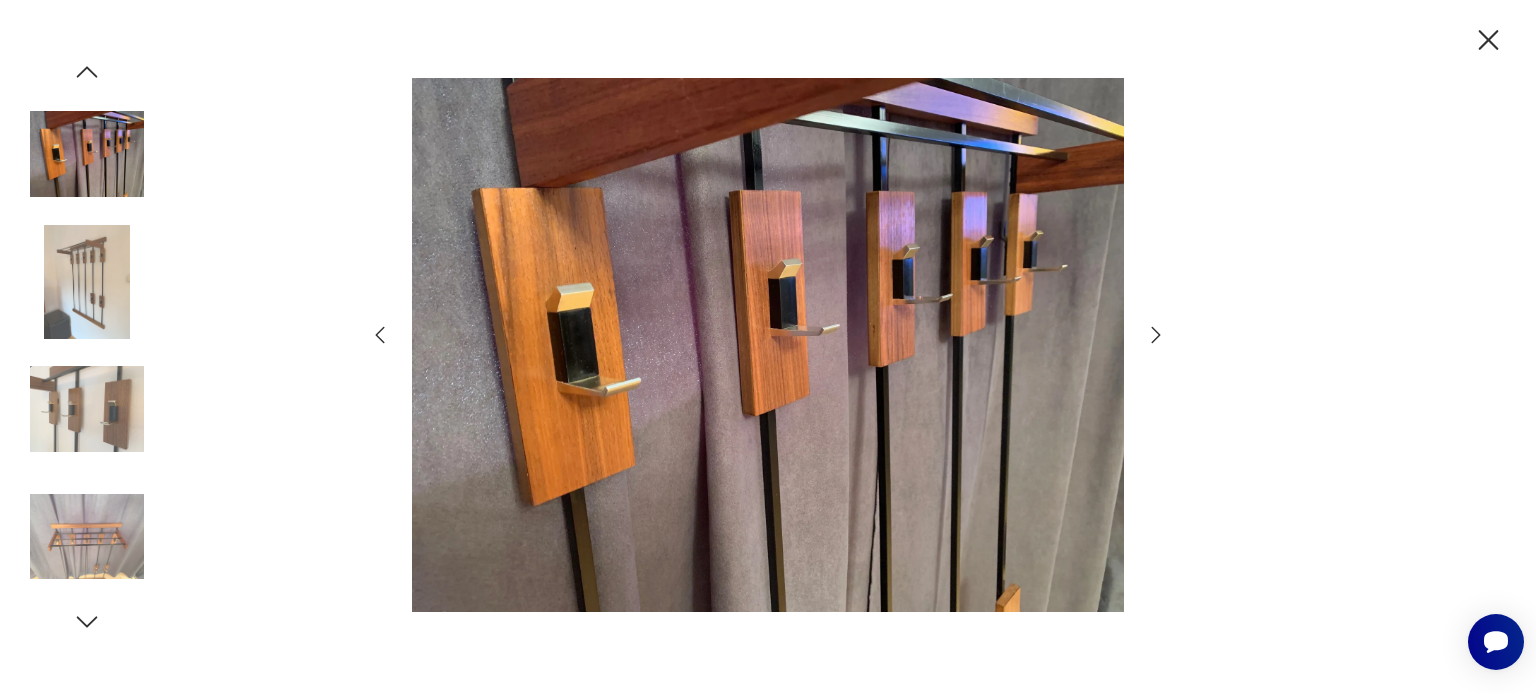 click 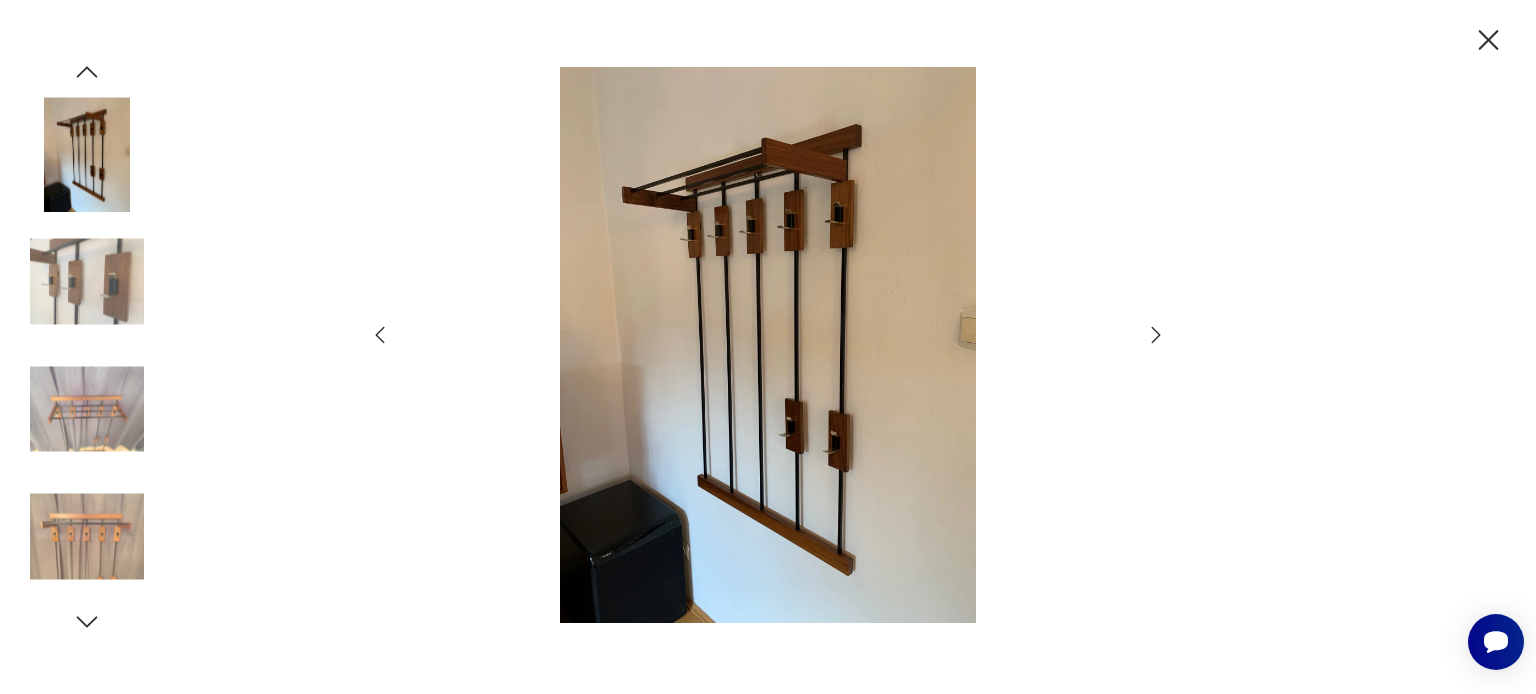 click 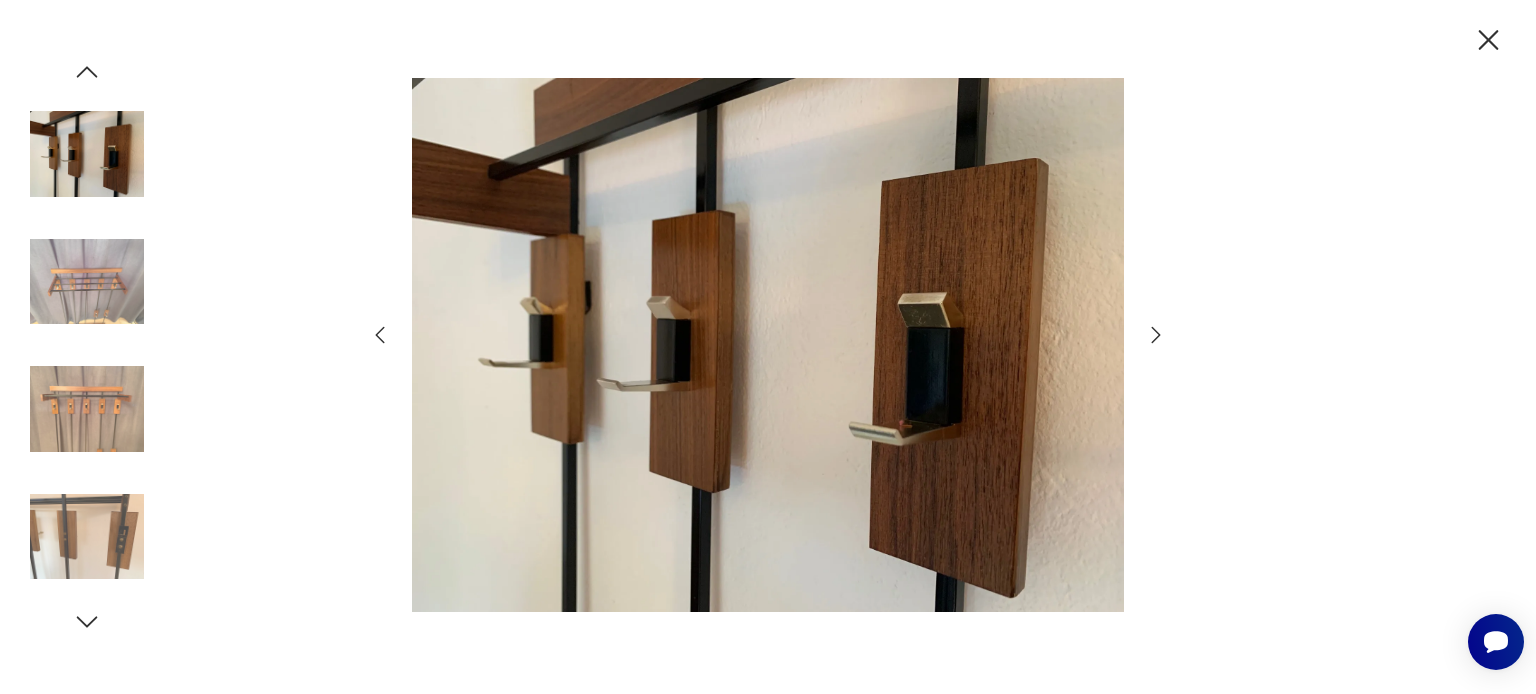 click 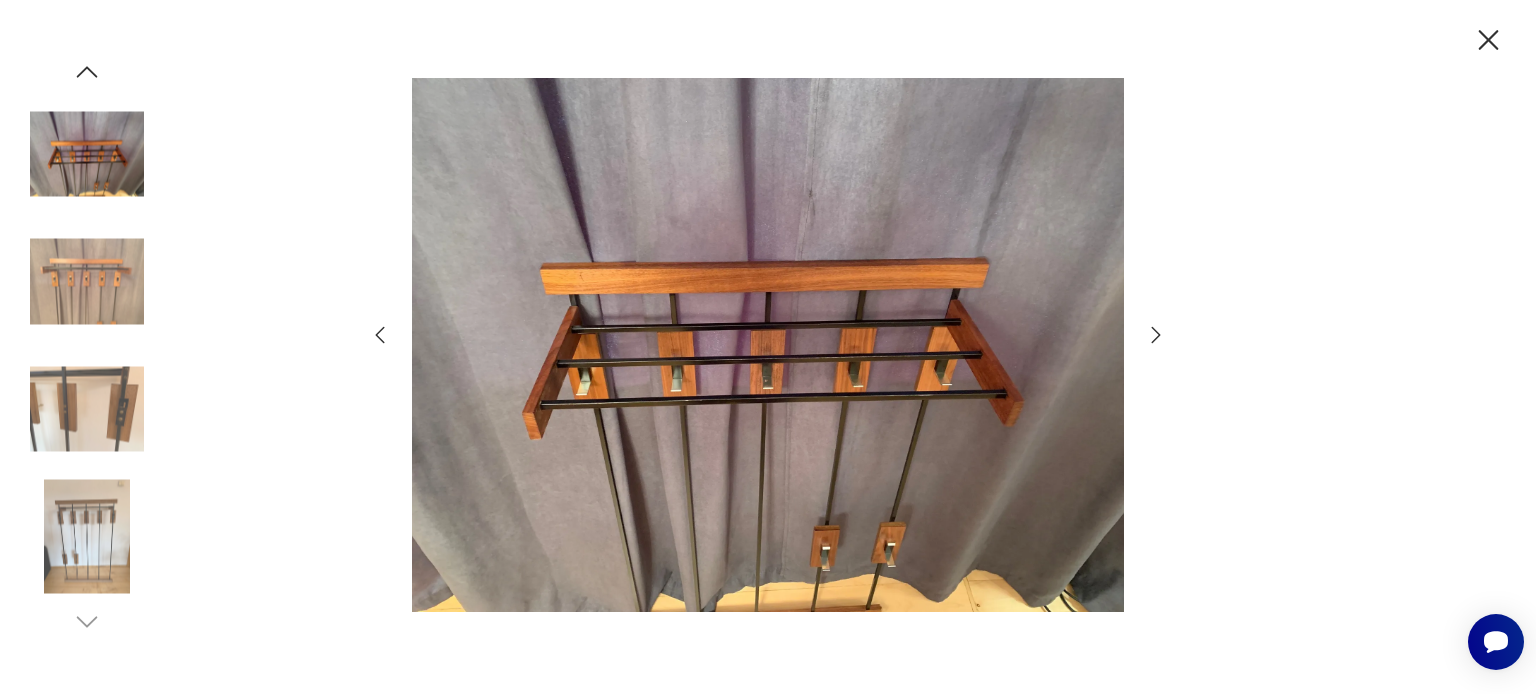click 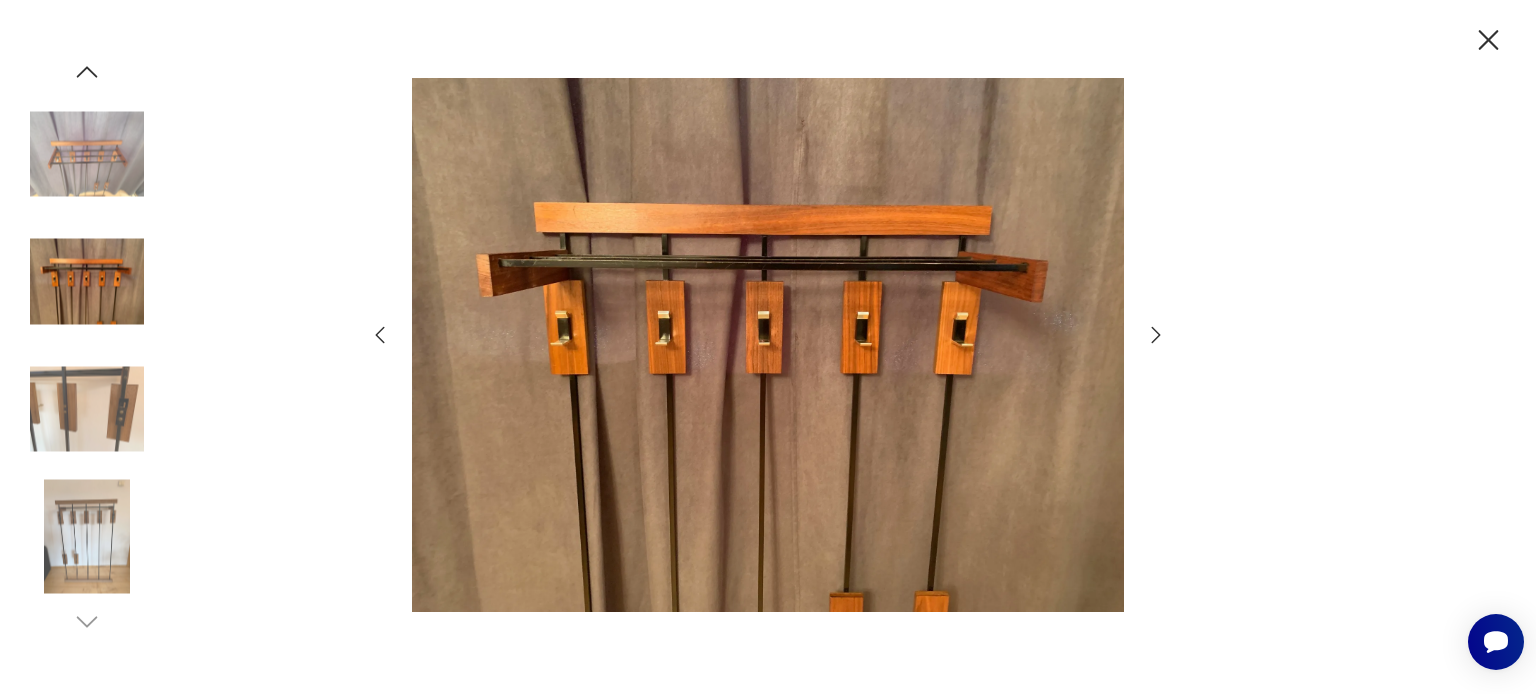 click 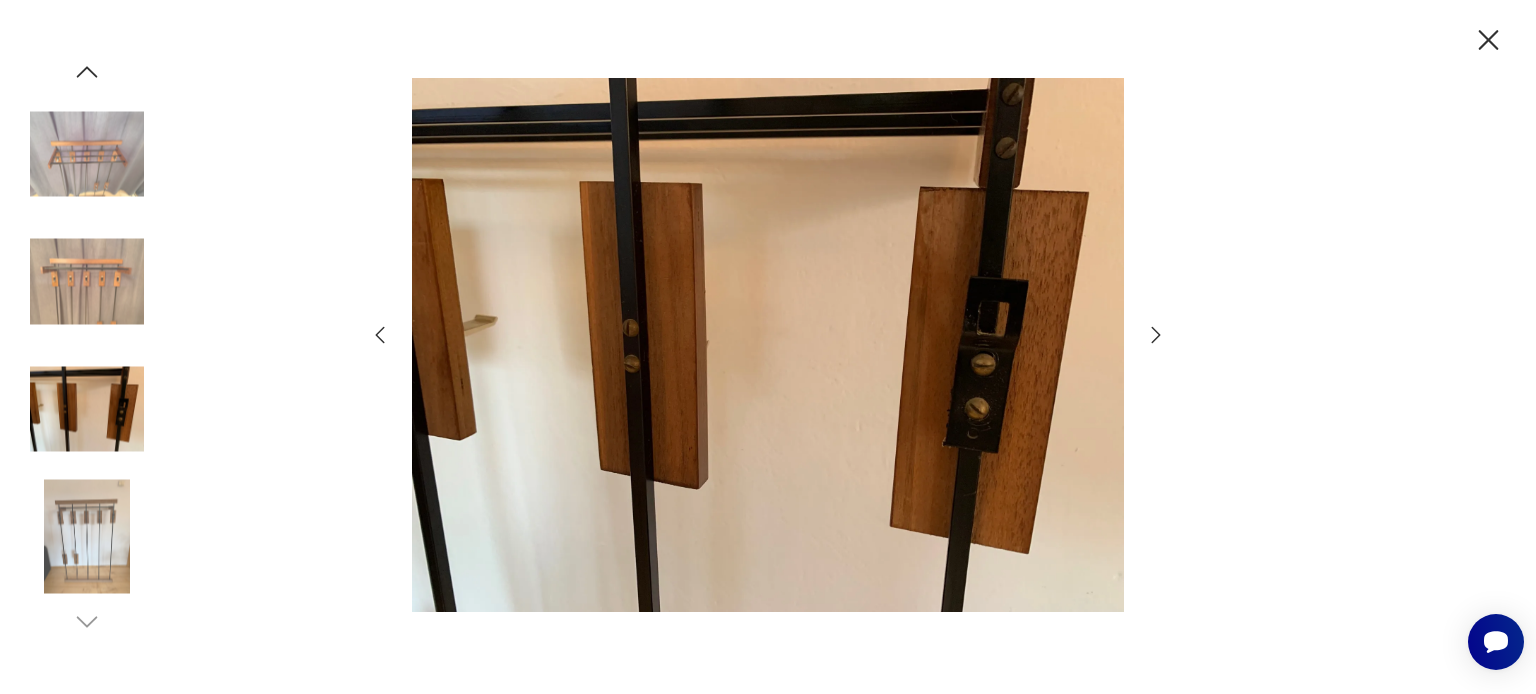 click 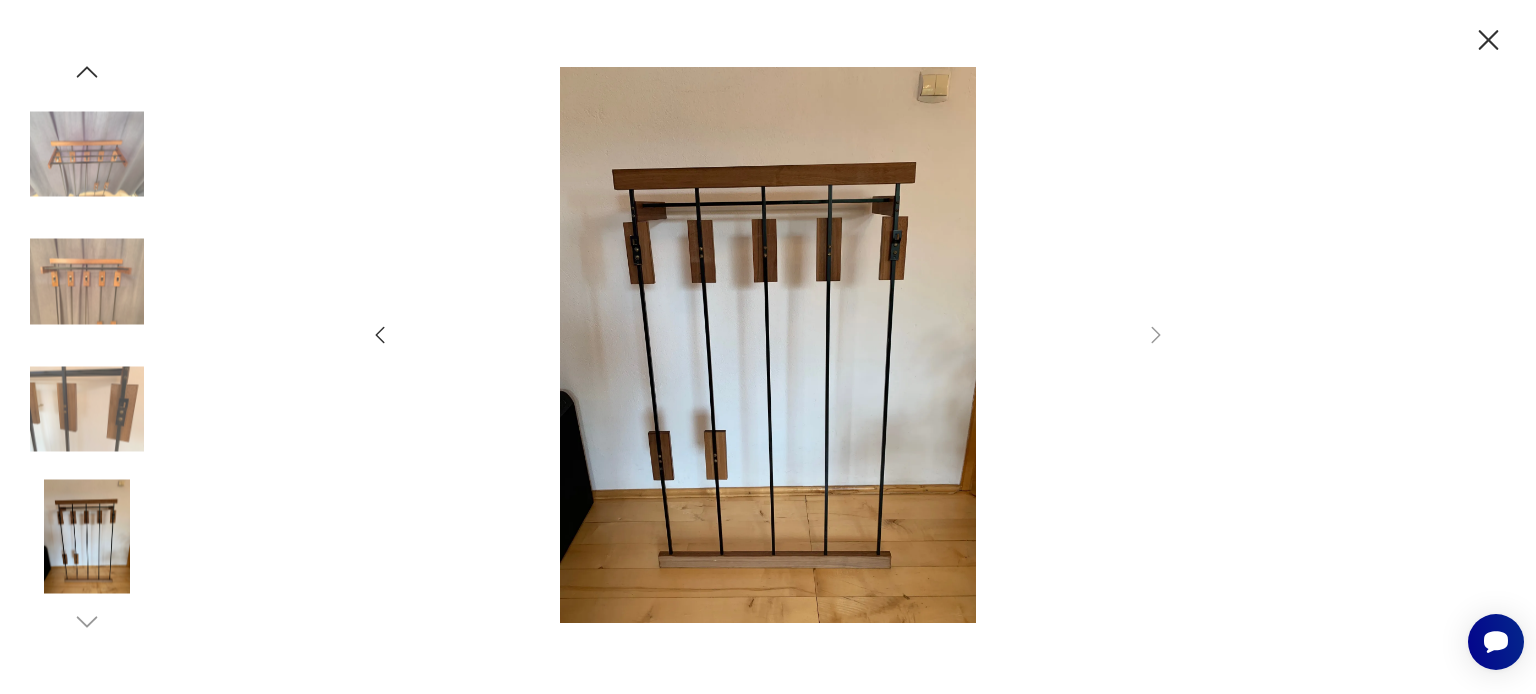 click 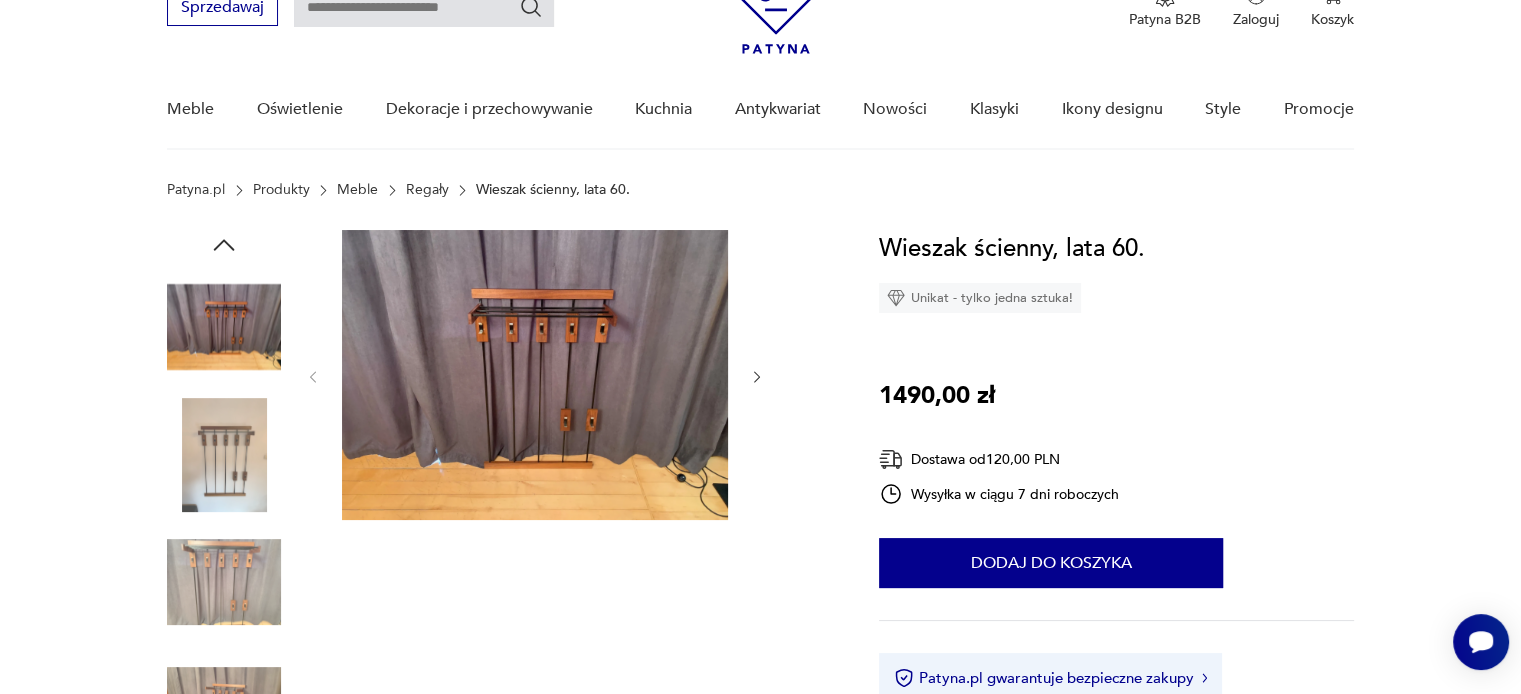 type on "*******" 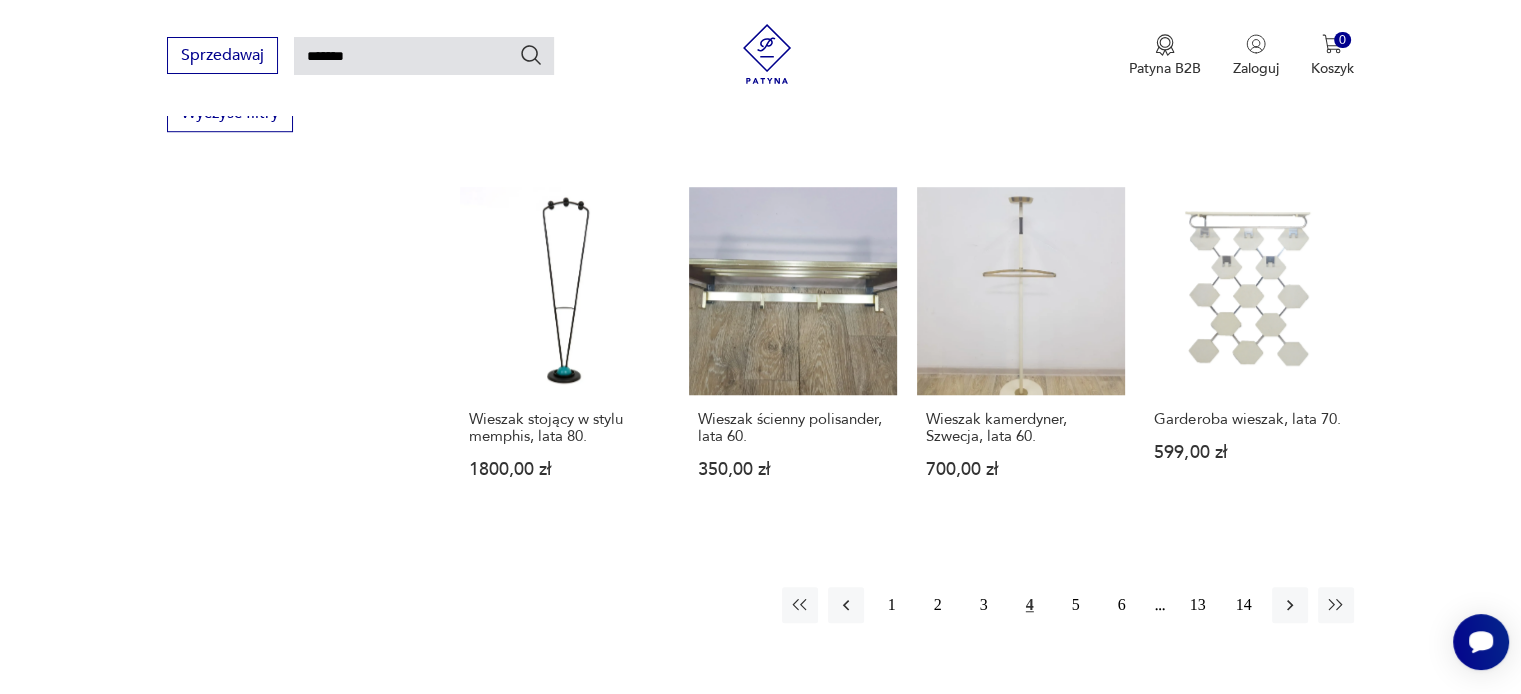 scroll, scrollTop: 1469, scrollLeft: 0, axis: vertical 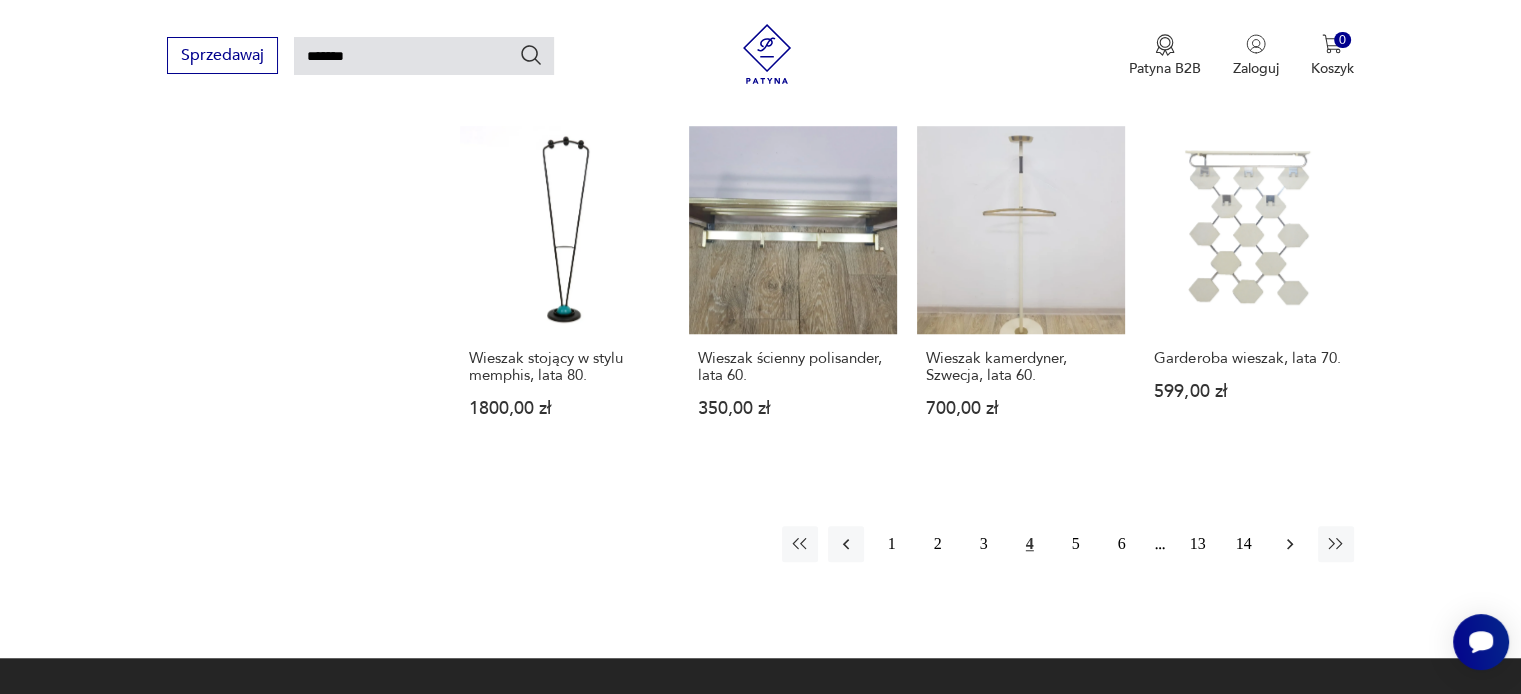 click 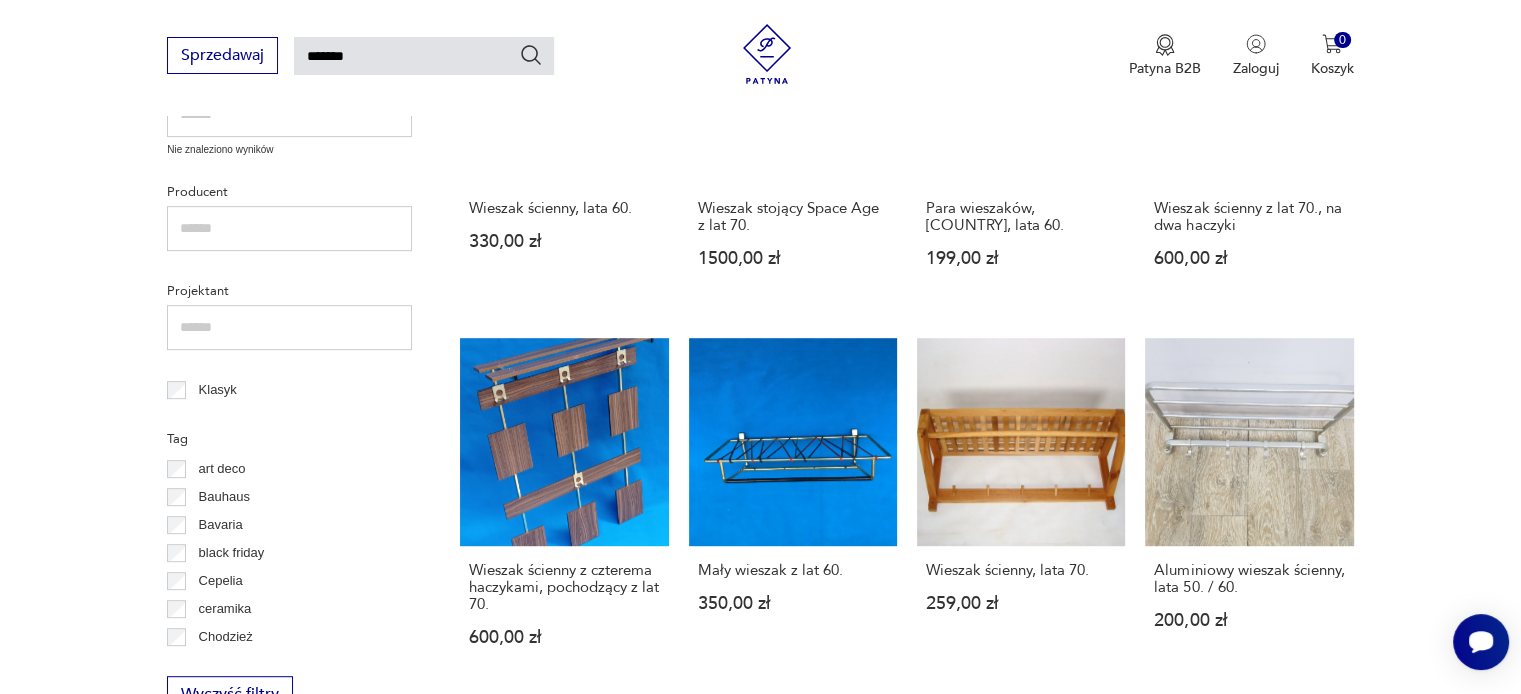scroll, scrollTop: 871, scrollLeft: 0, axis: vertical 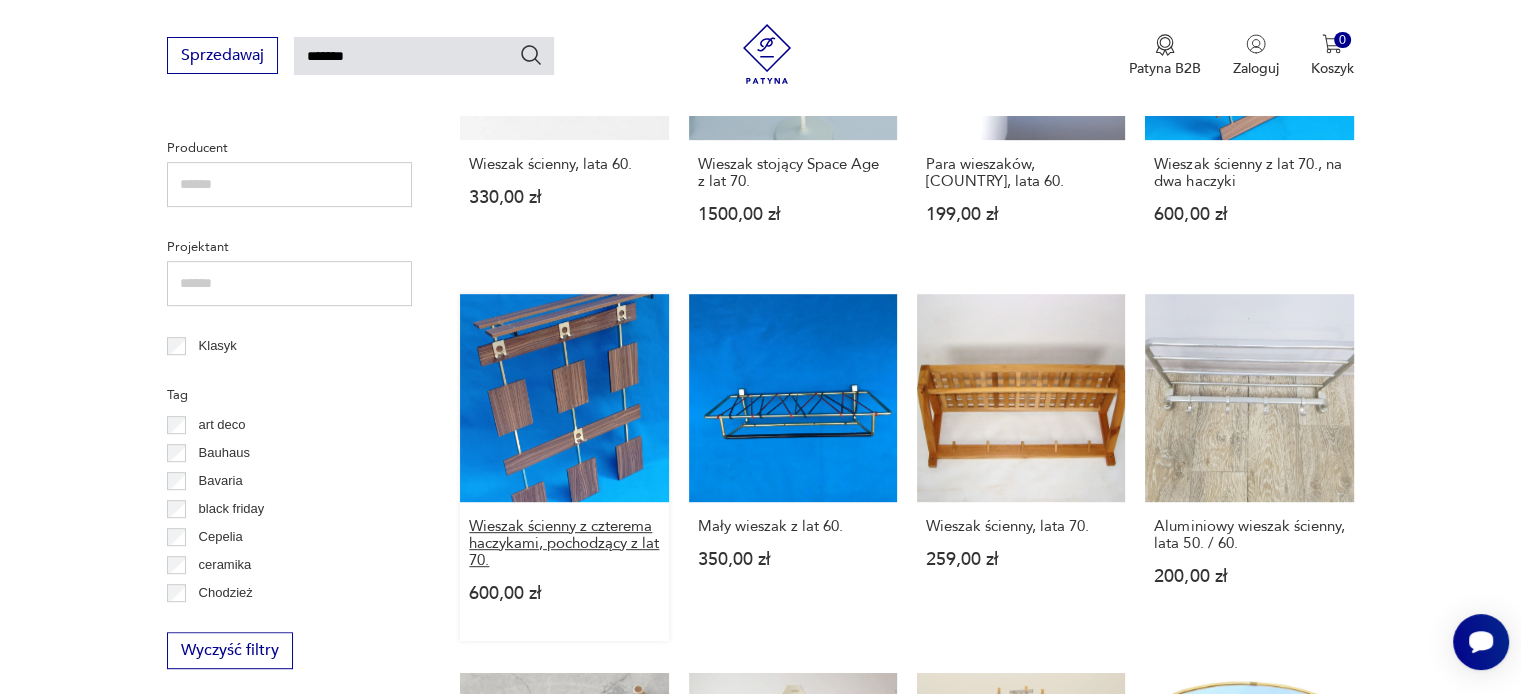 click on "Wieszak ścienny z czterema haczykami, pochodzący z lat 70." at bounding box center [564, 543] 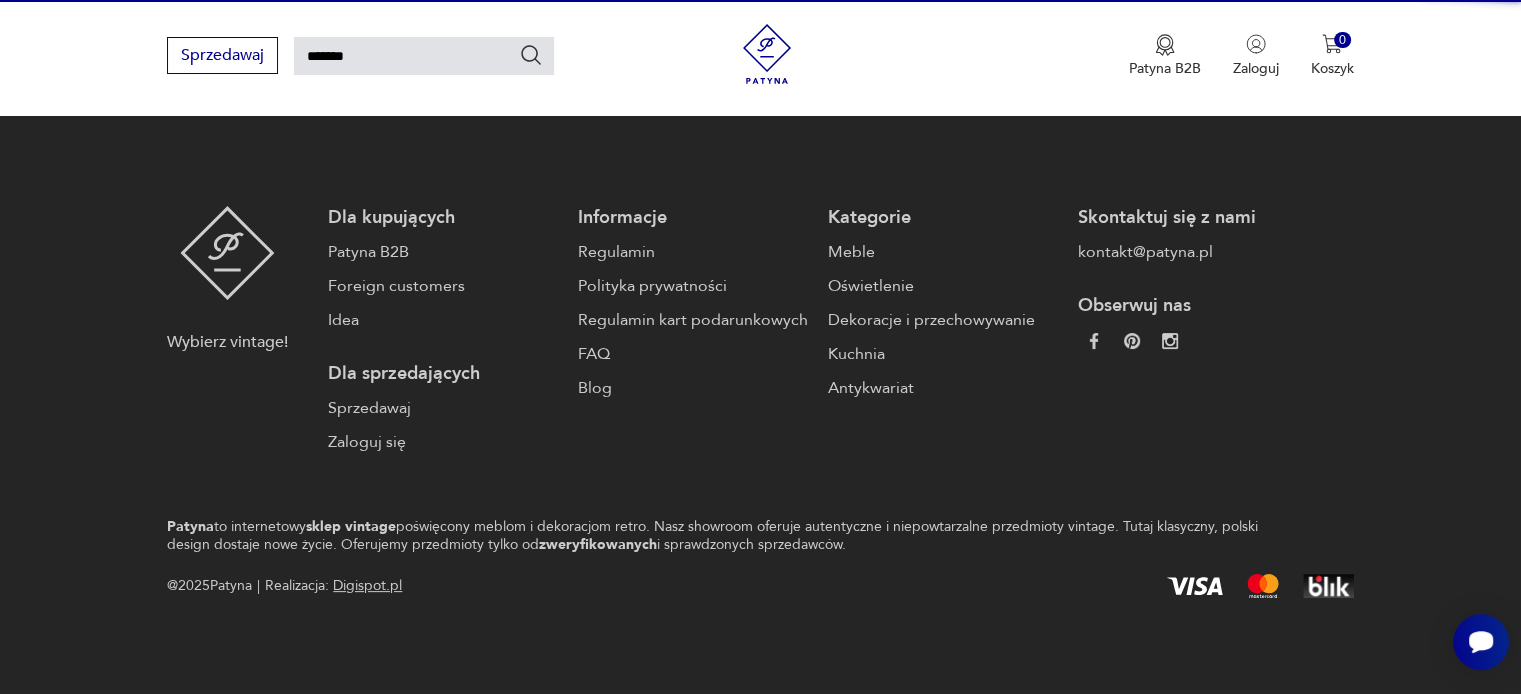 type 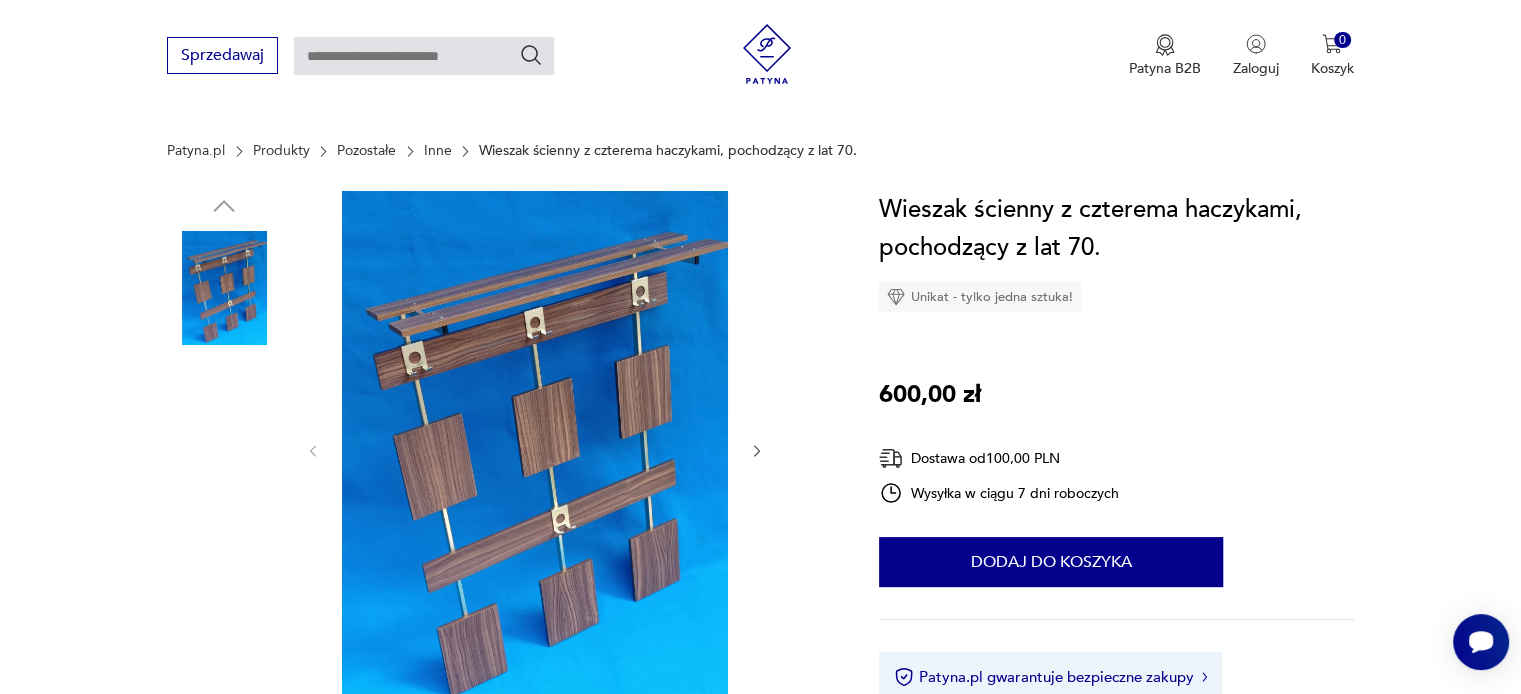 scroll, scrollTop: 200, scrollLeft: 0, axis: vertical 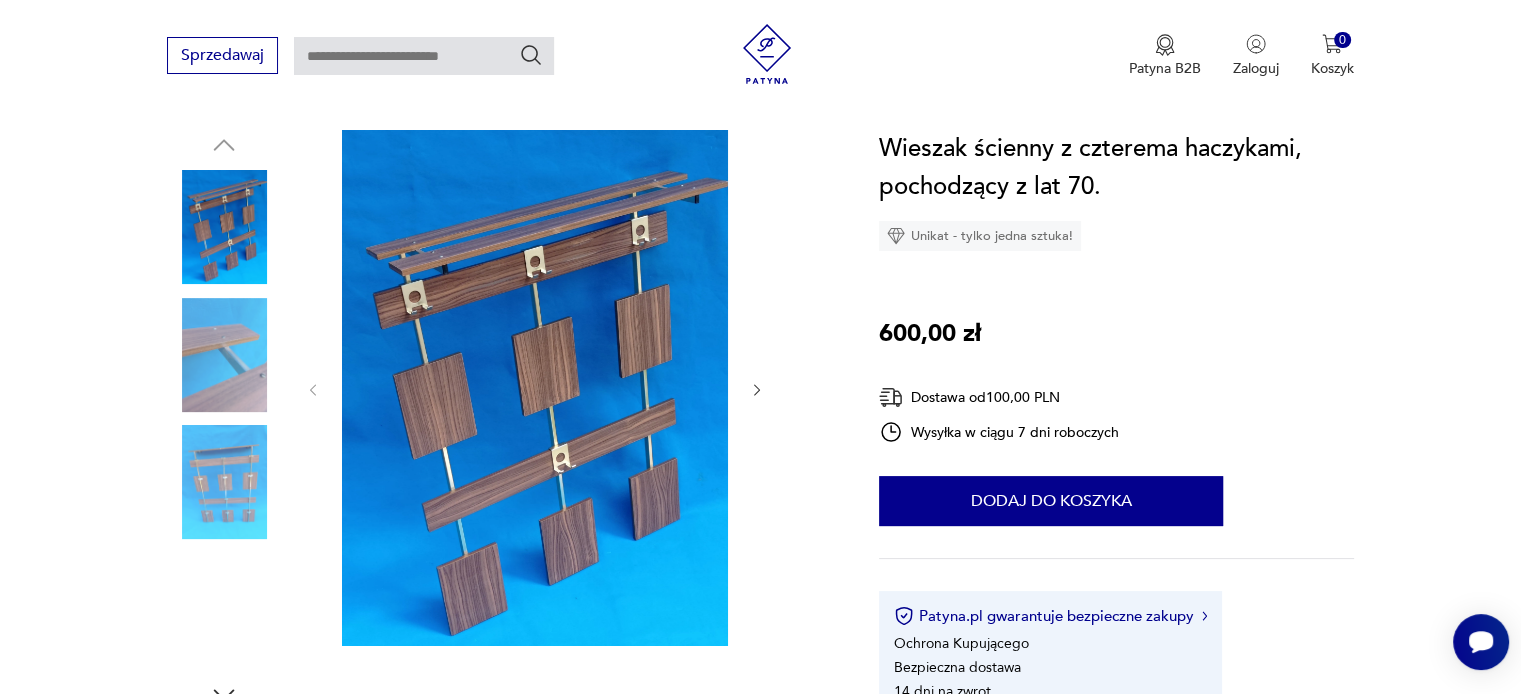 click at bounding box center [535, 388] 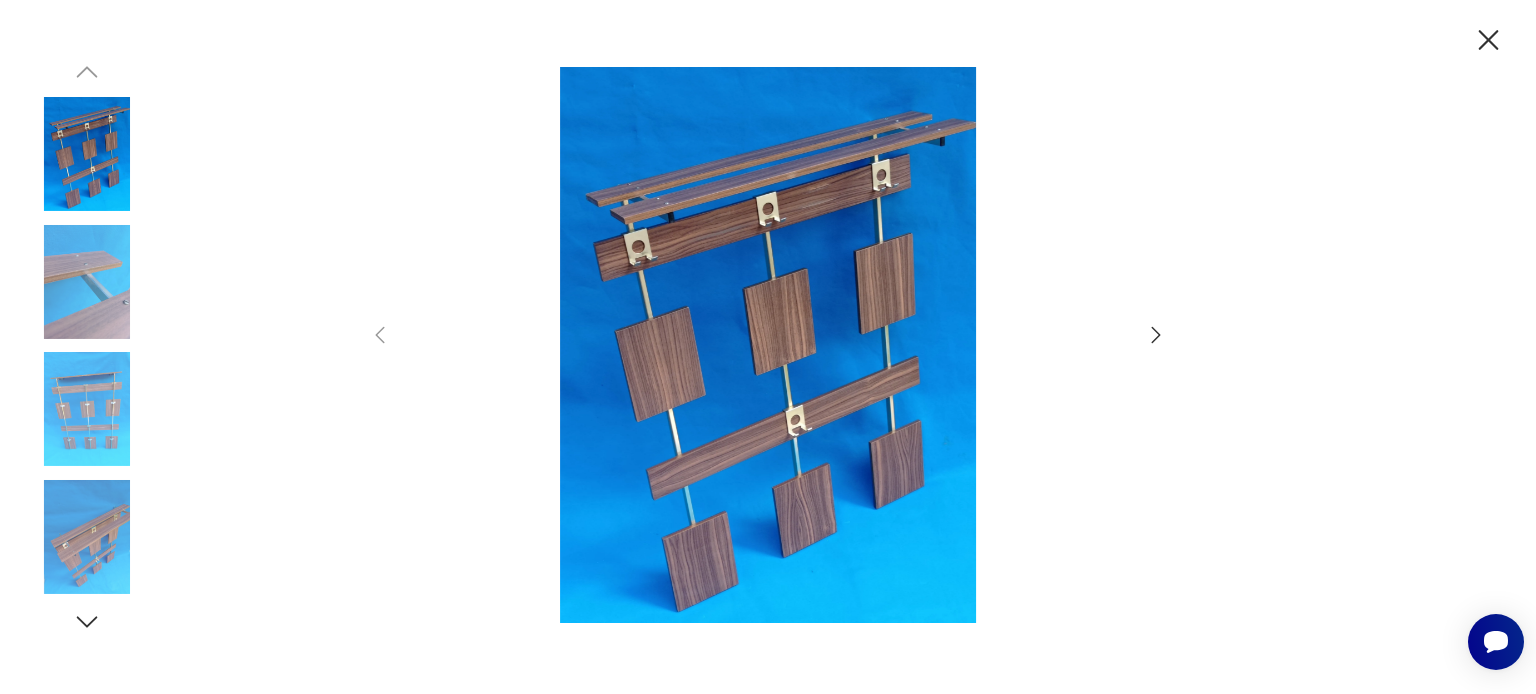 click 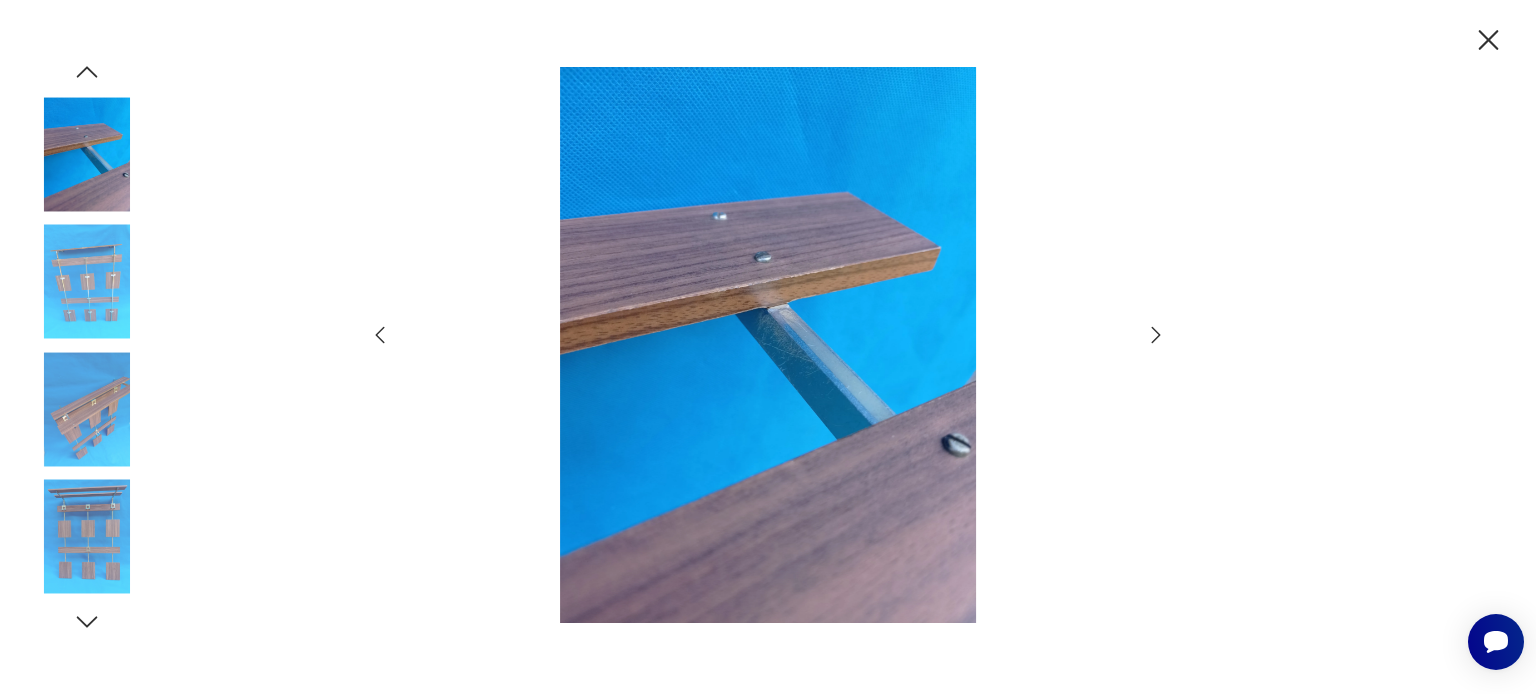 click 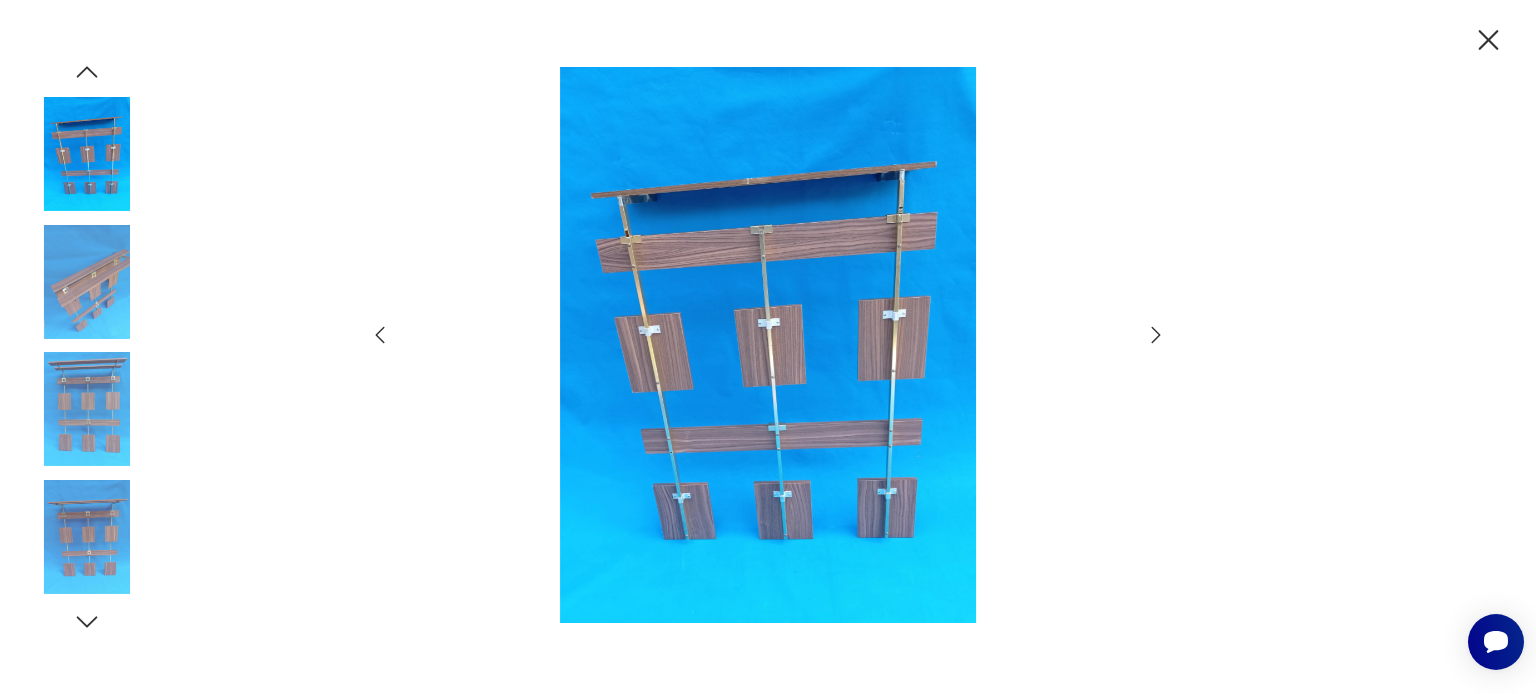 click 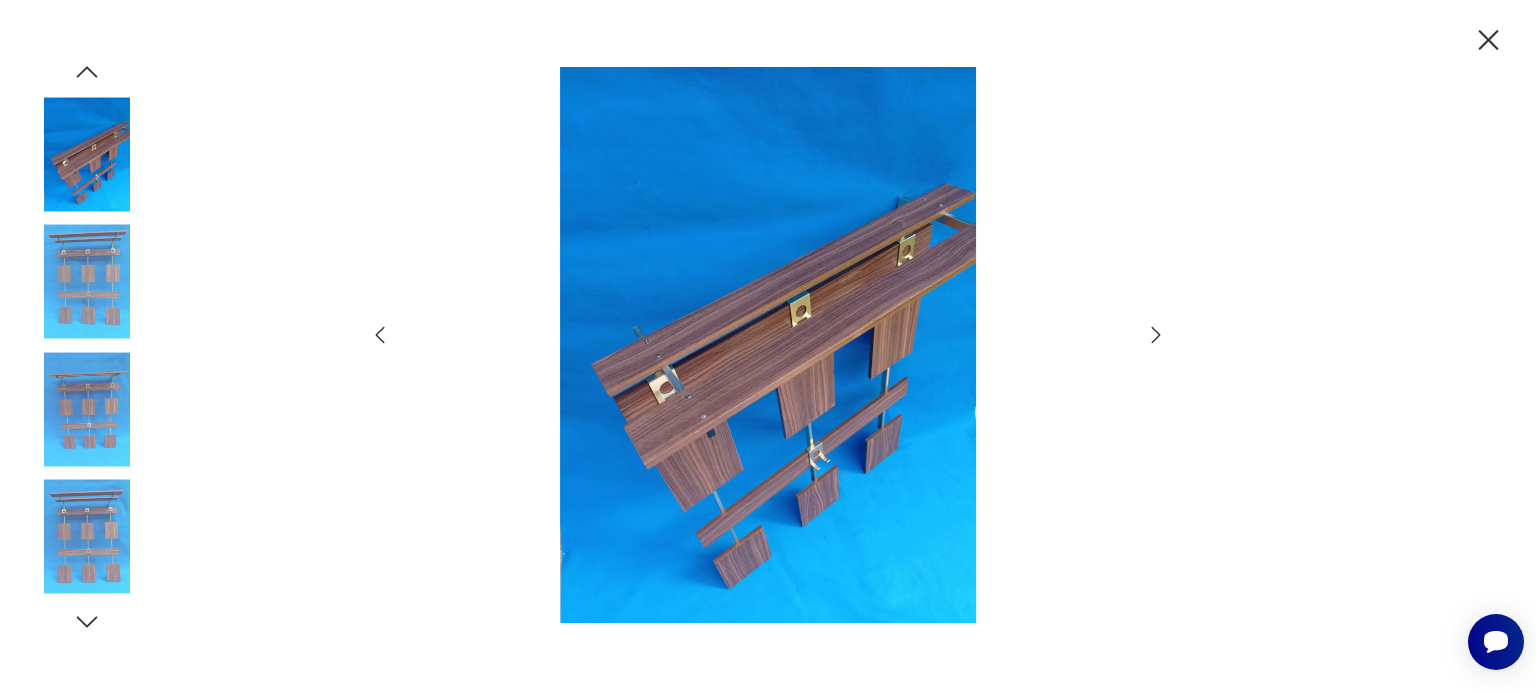 click 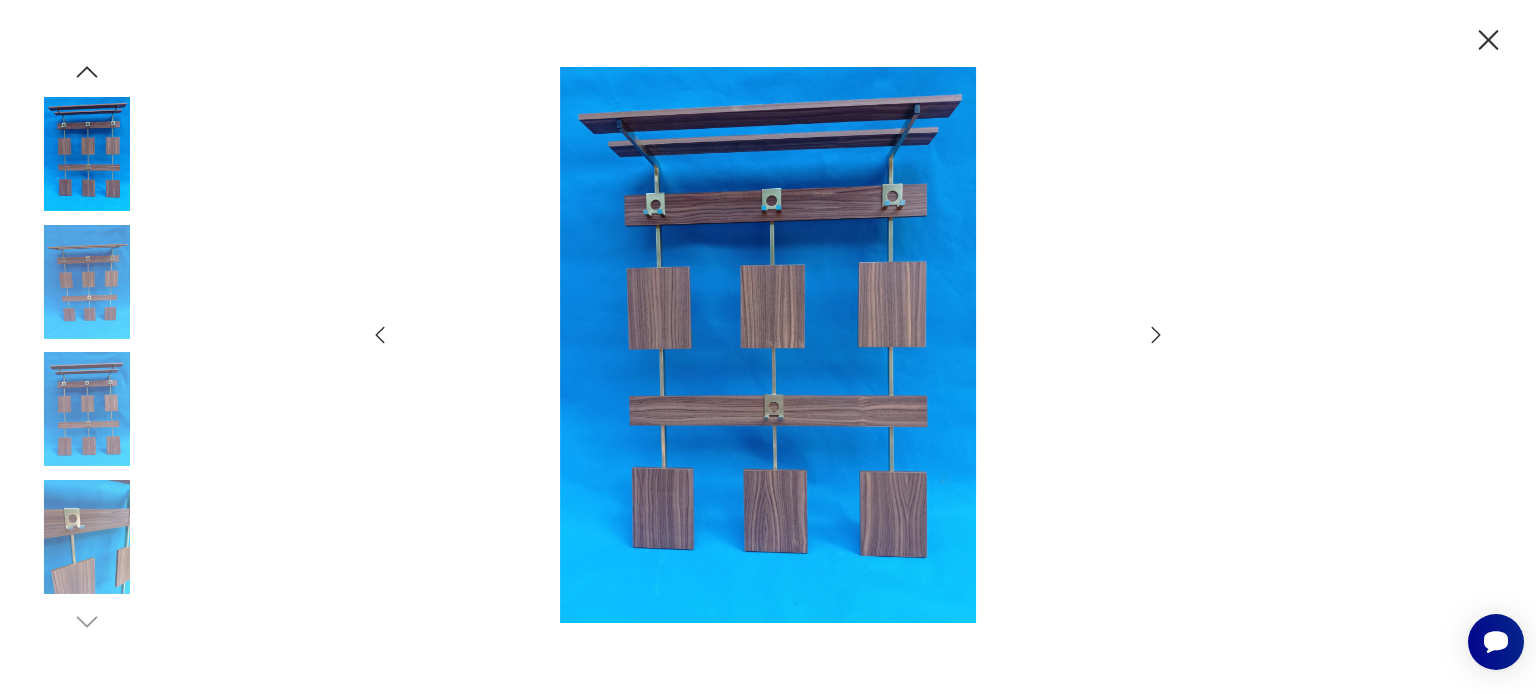 click 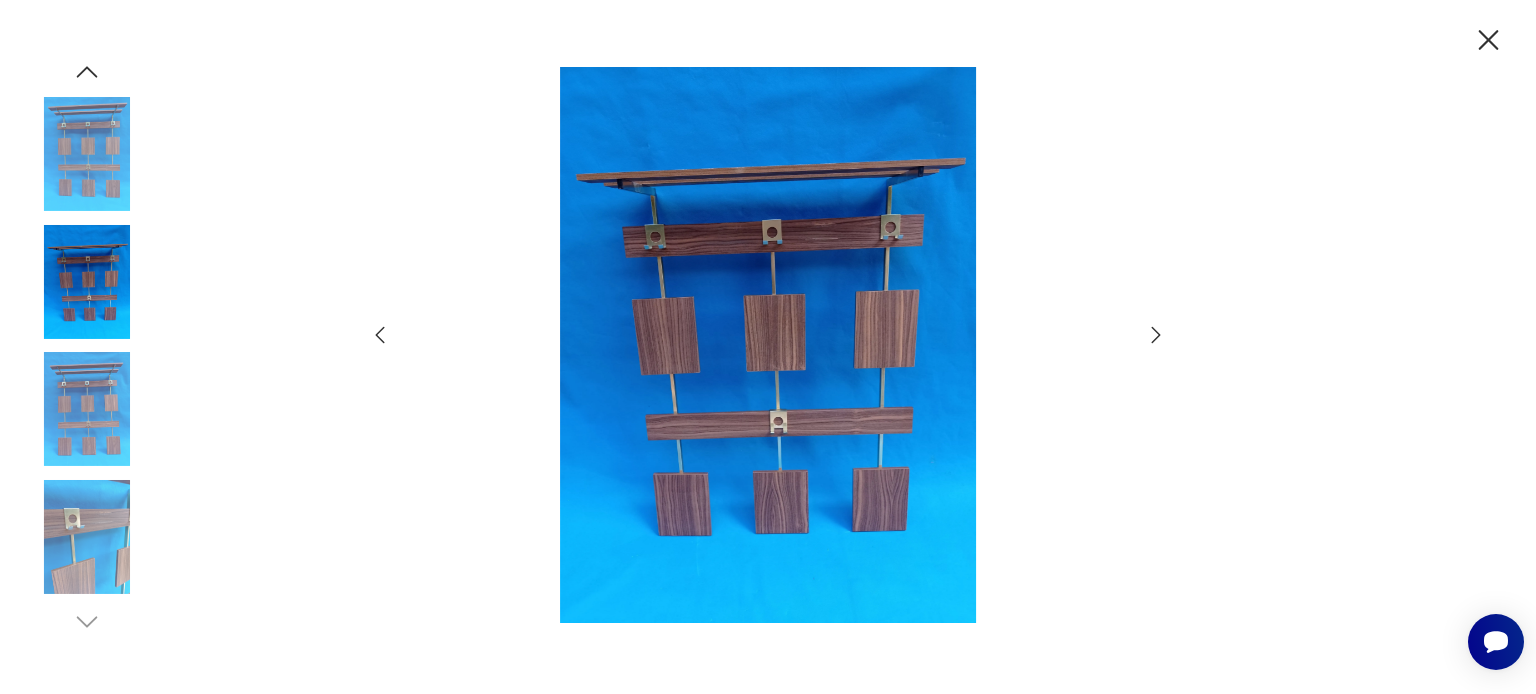 click 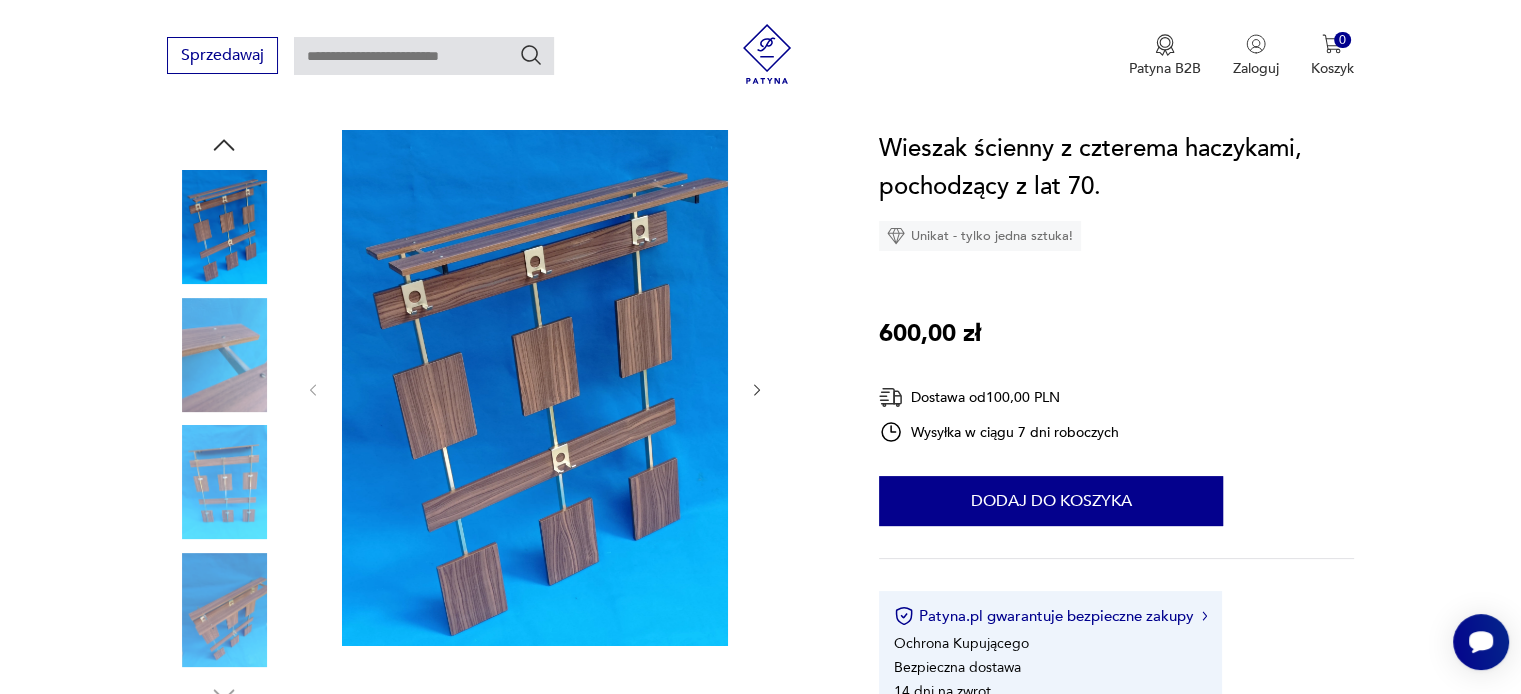 type on "*******" 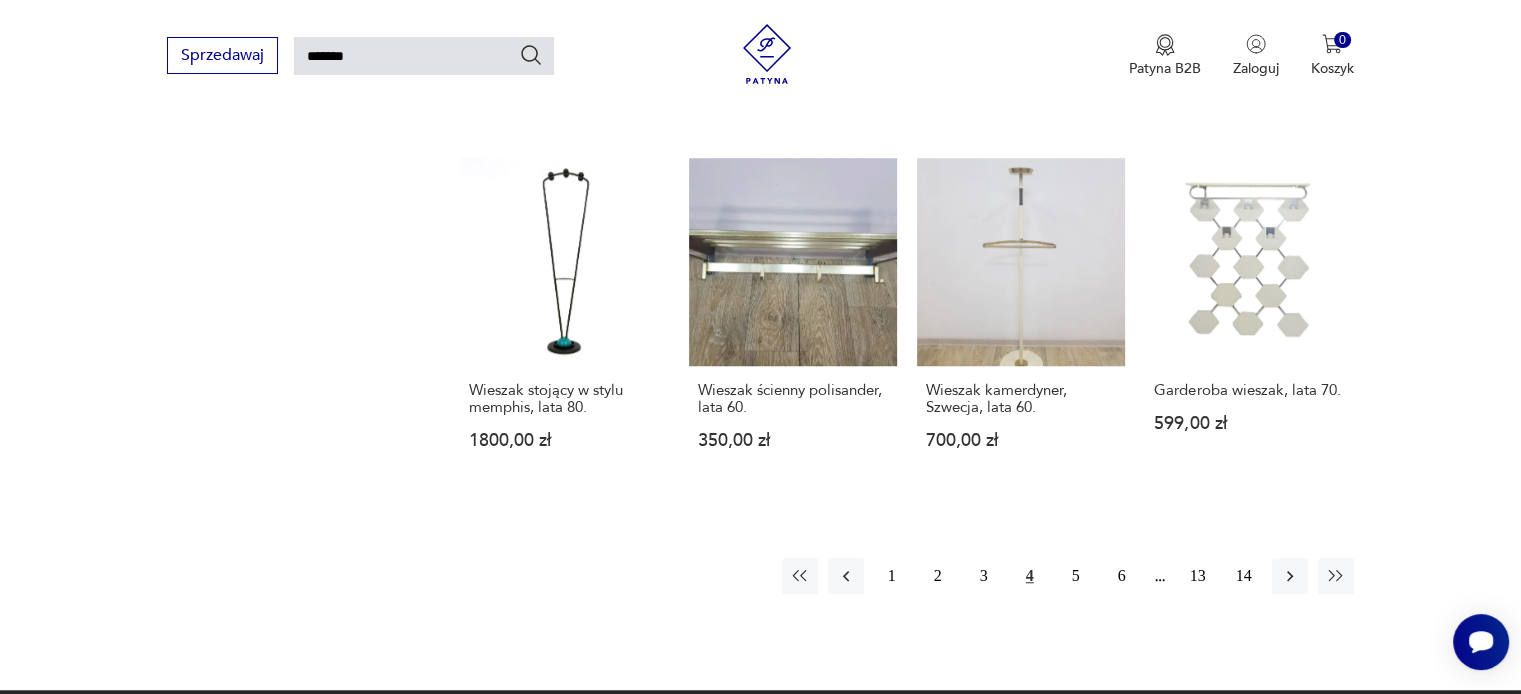 scroll, scrollTop: 1471, scrollLeft: 0, axis: vertical 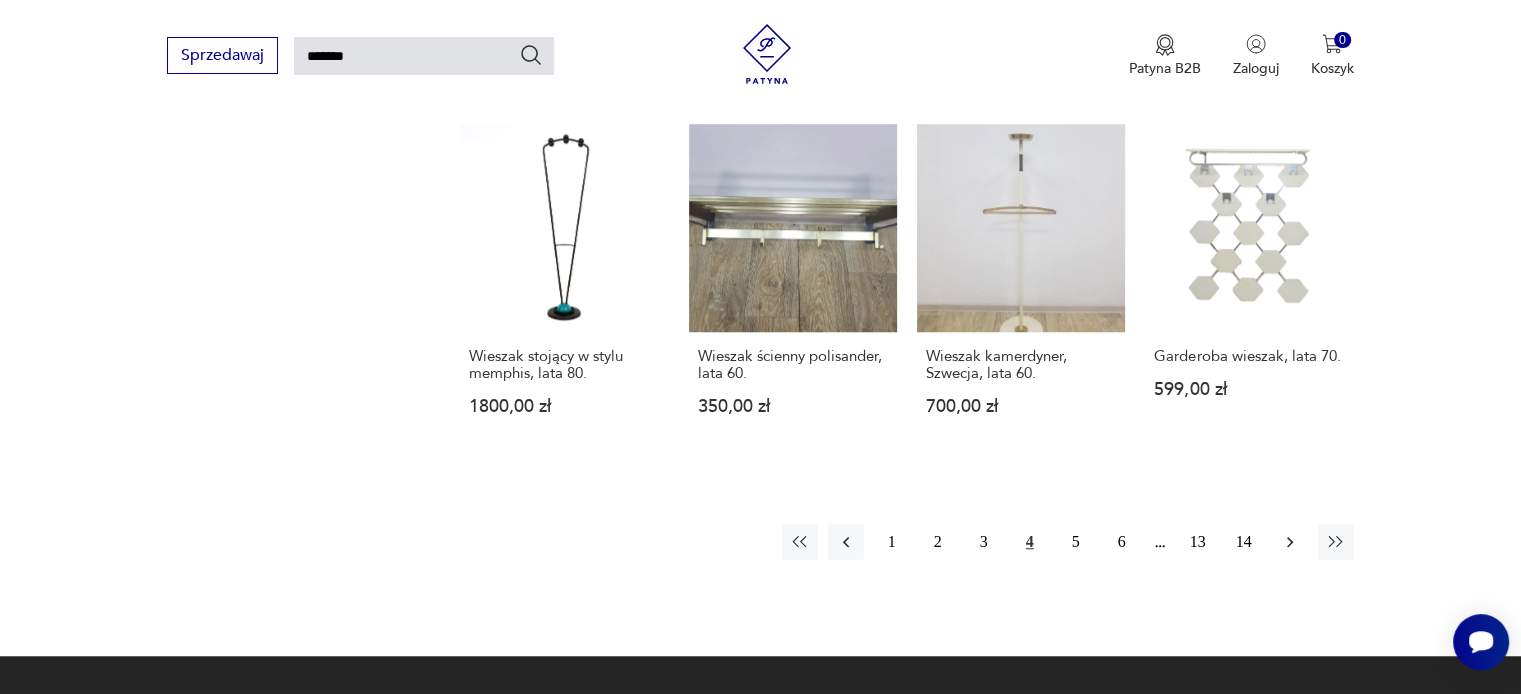 click 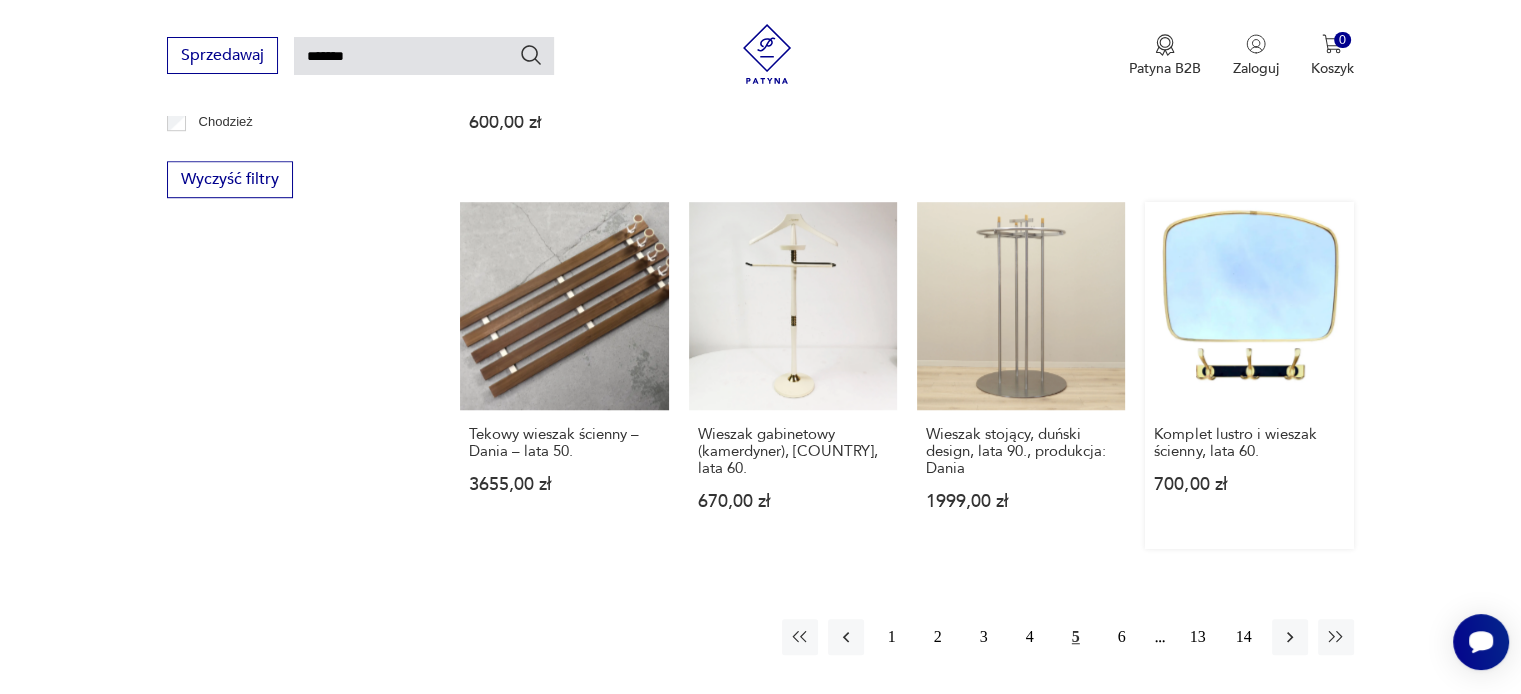 scroll, scrollTop: 1571, scrollLeft: 0, axis: vertical 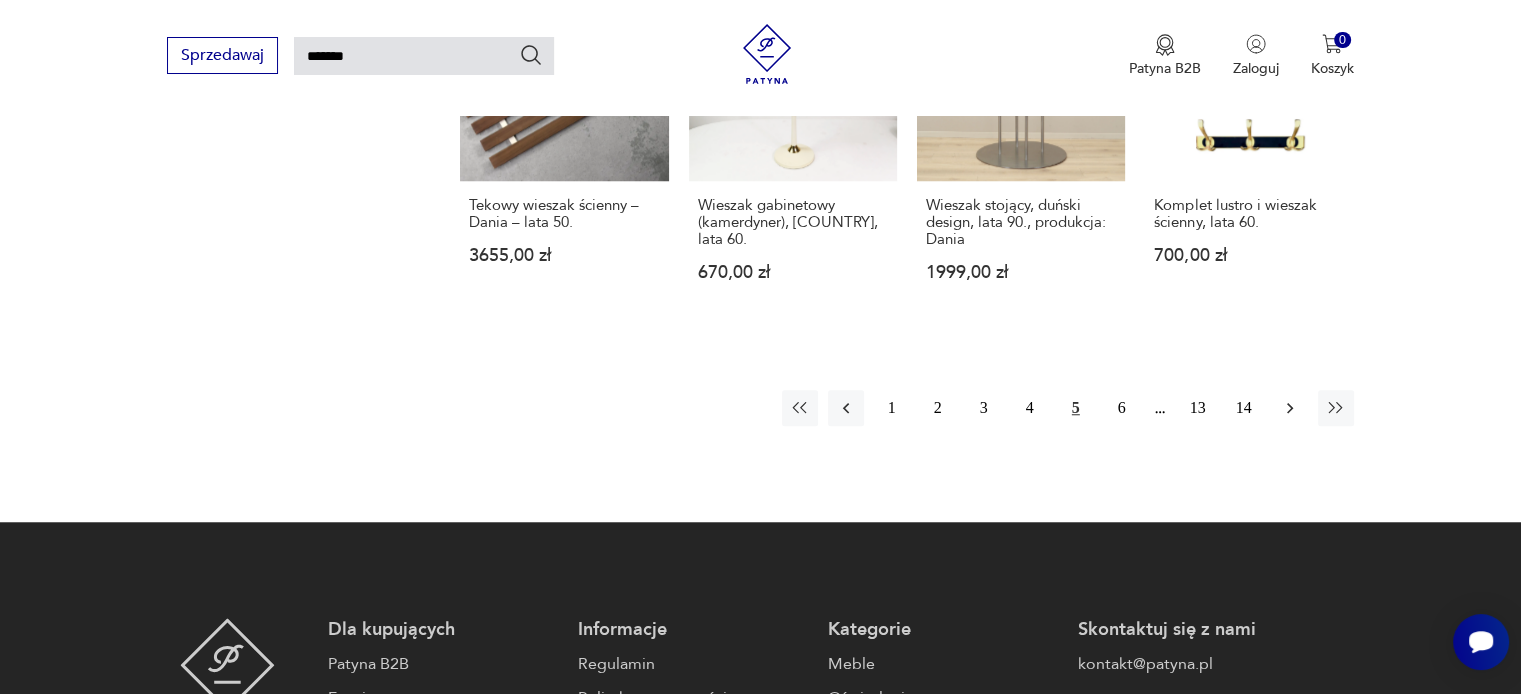 click 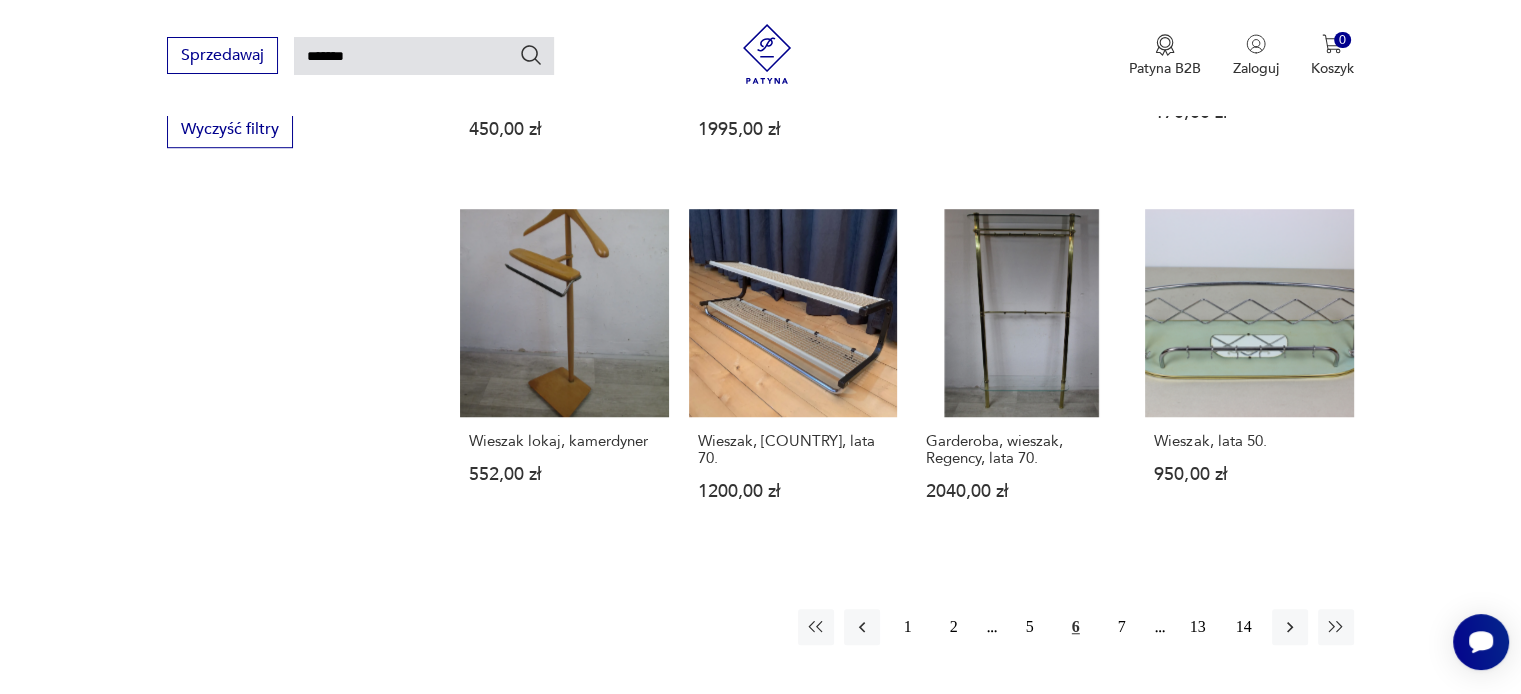 scroll, scrollTop: 1471, scrollLeft: 0, axis: vertical 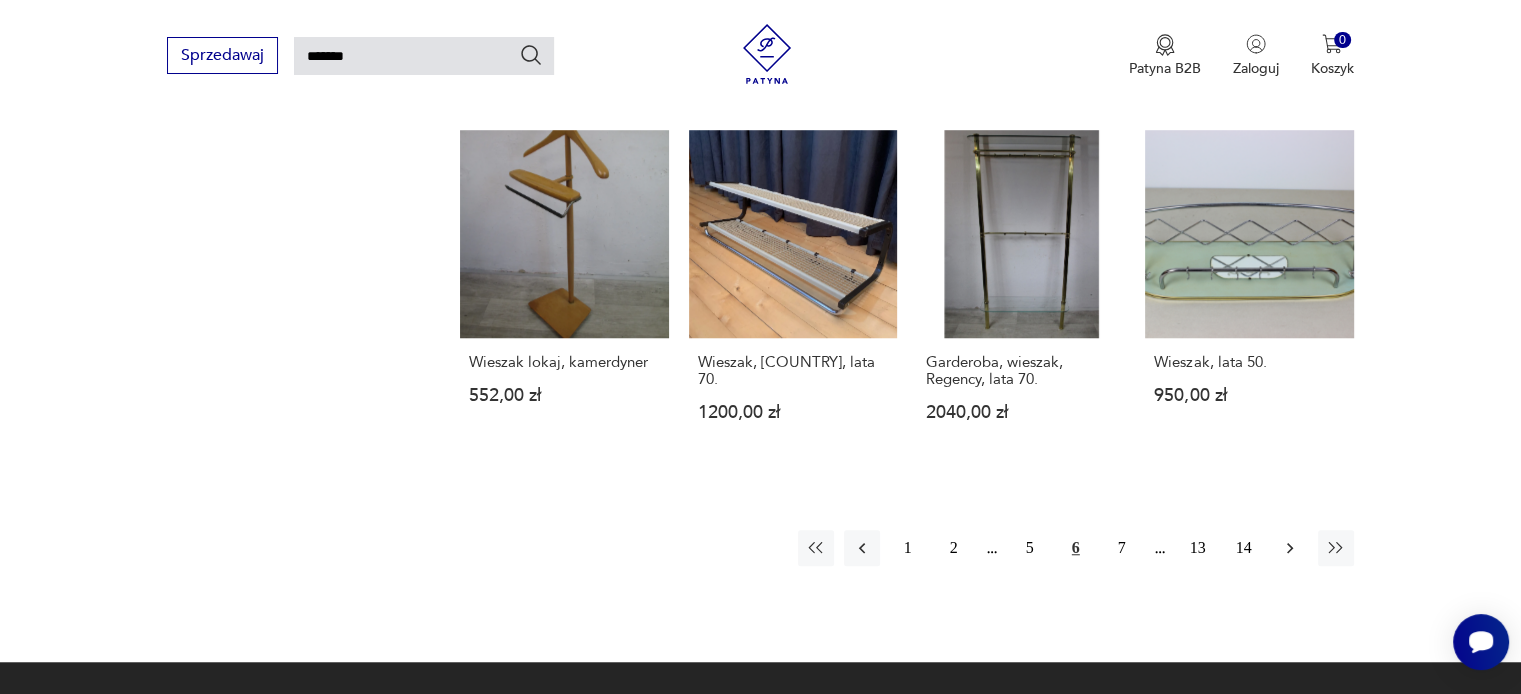 click 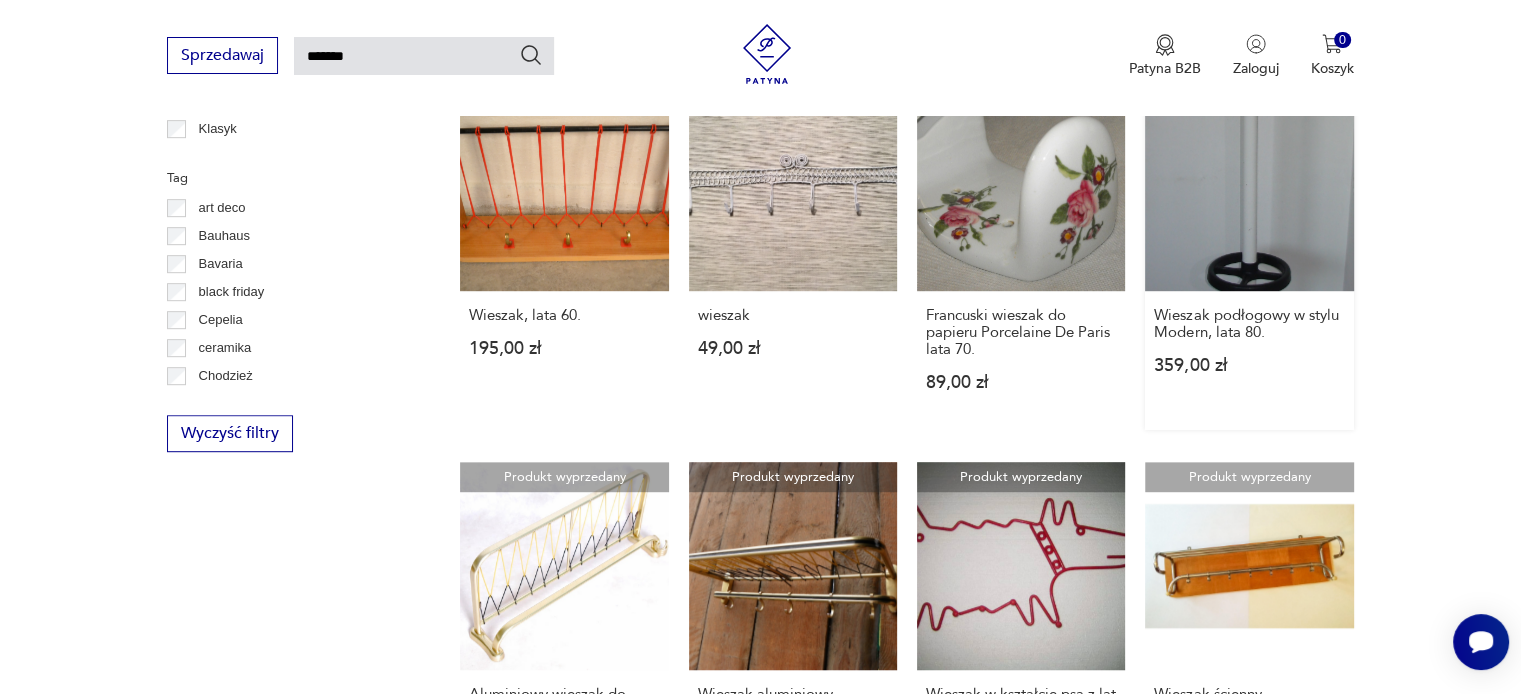 scroll, scrollTop: 1271, scrollLeft: 0, axis: vertical 